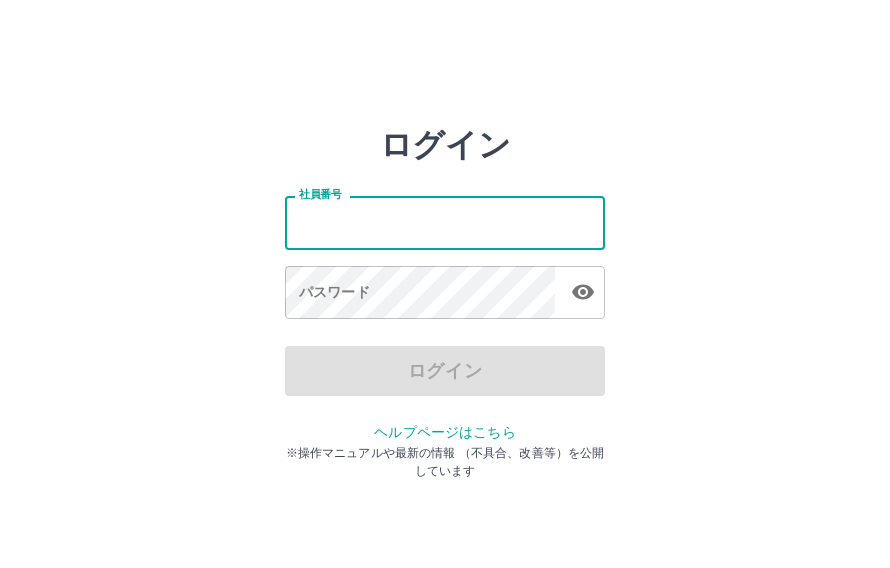 scroll, scrollTop: 0, scrollLeft: 0, axis: both 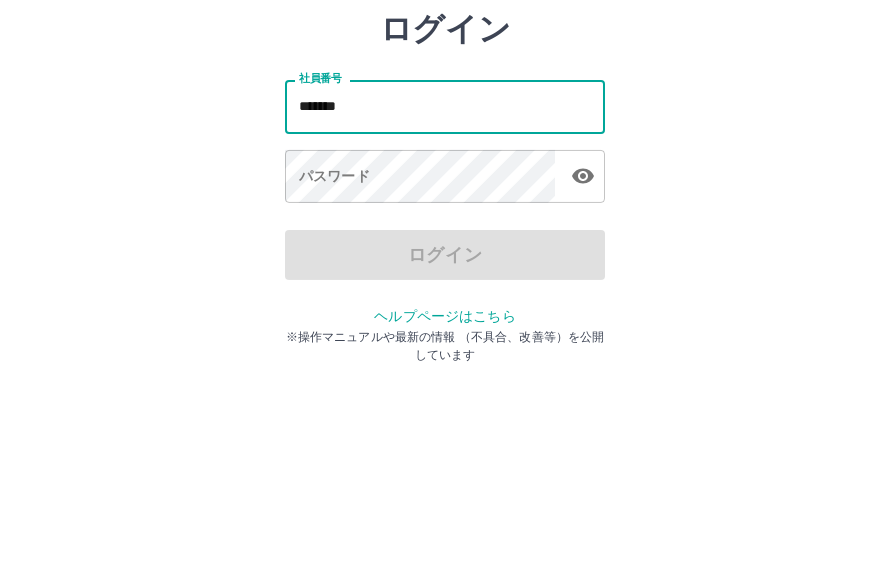 type on "*******" 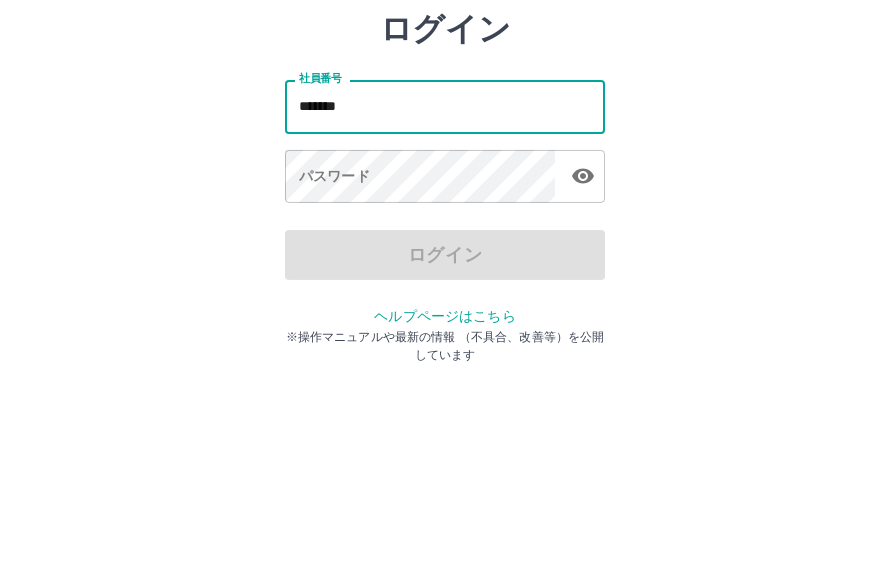 click on "ログイン" at bounding box center [445, 371] 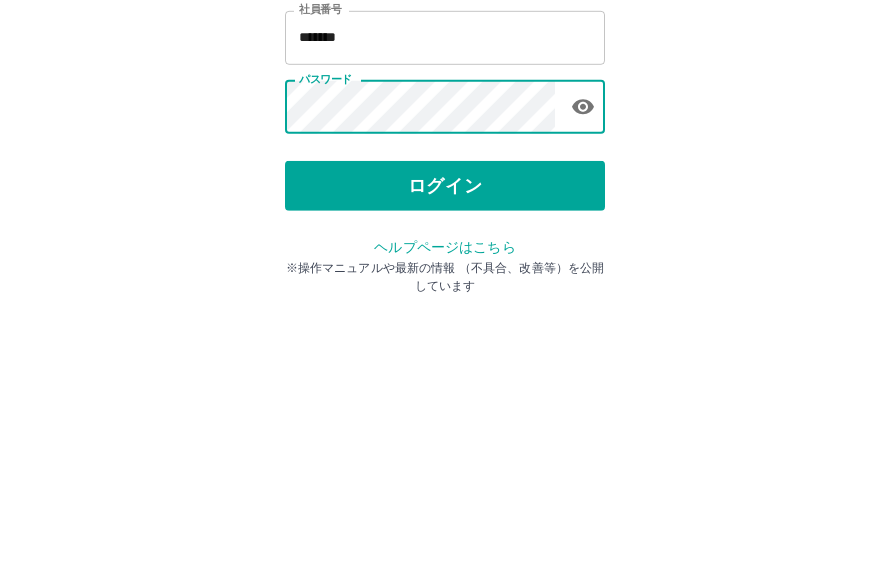 click on "ログイン" at bounding box center (445, 371) 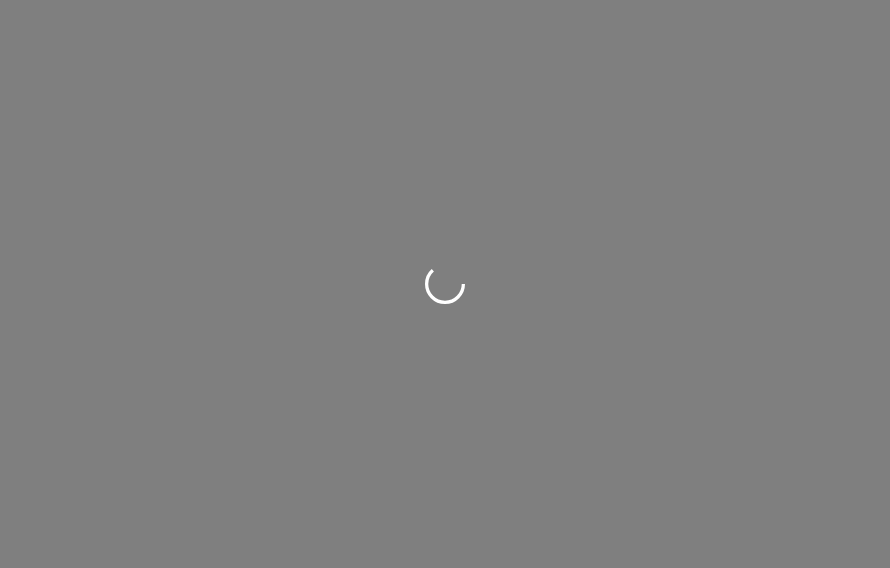 scroll, scrollTop: 0, scrollLeft: 0, axis: both 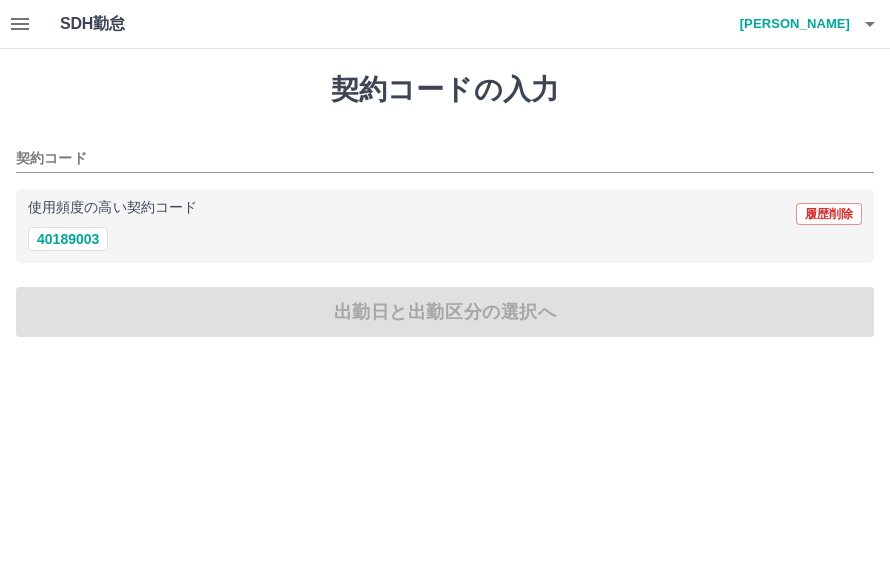 click on "使用頻度の高い契約コード" at bounding box center (112, 208) 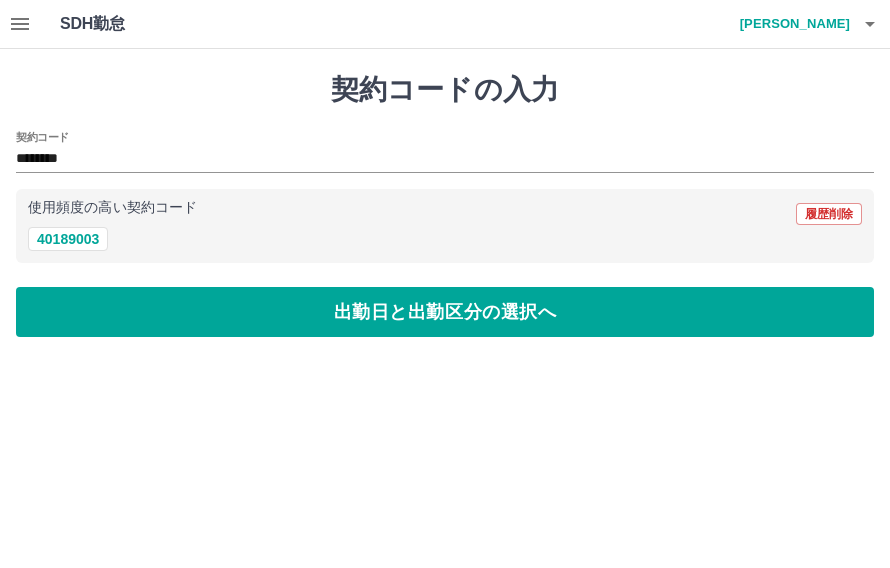type on "********" 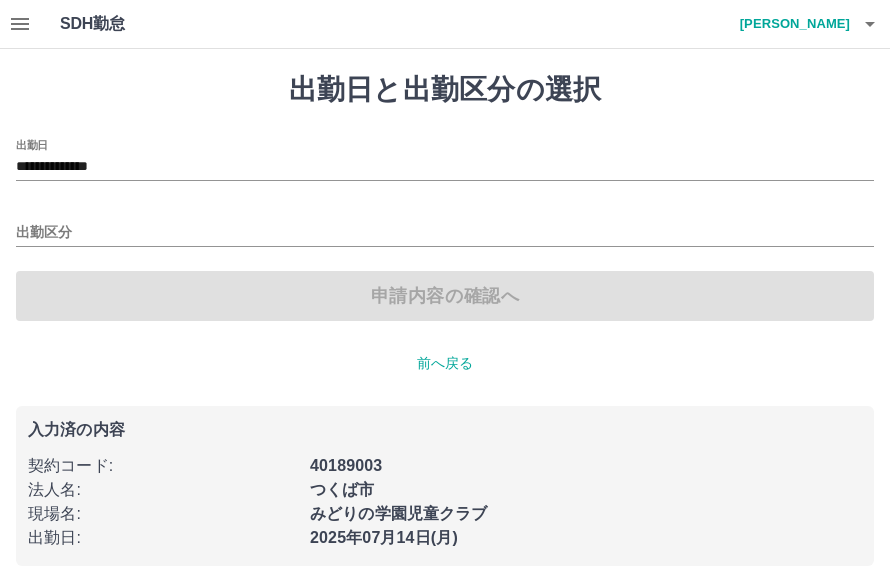 click on "出勤区分" at bounding box center (445, 233) 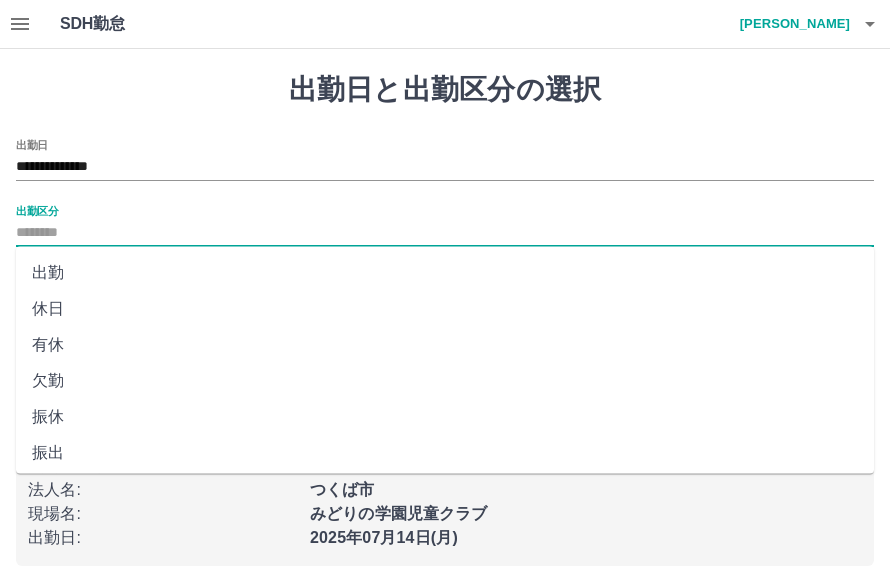 click on "出勤" at bounding box center (445, 273) 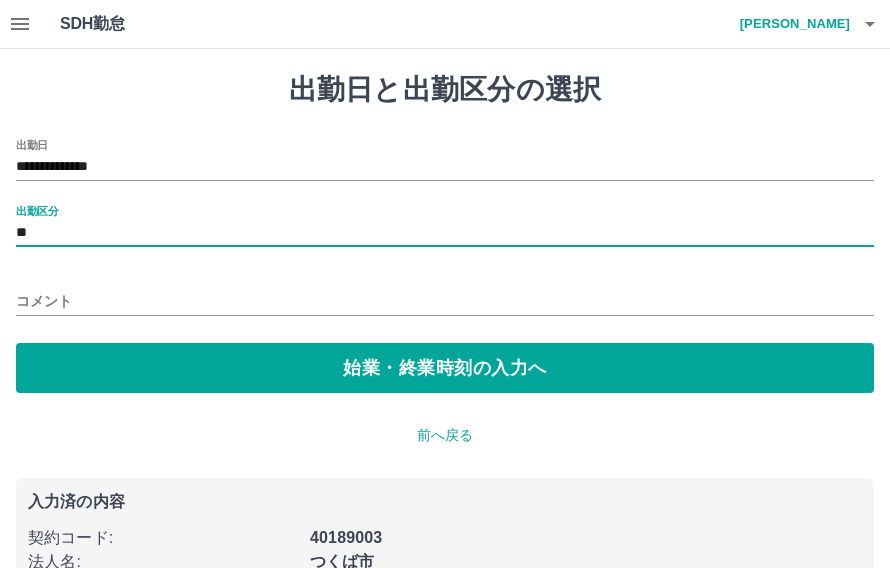 click on "コメント" at bounding box center [445, 301] 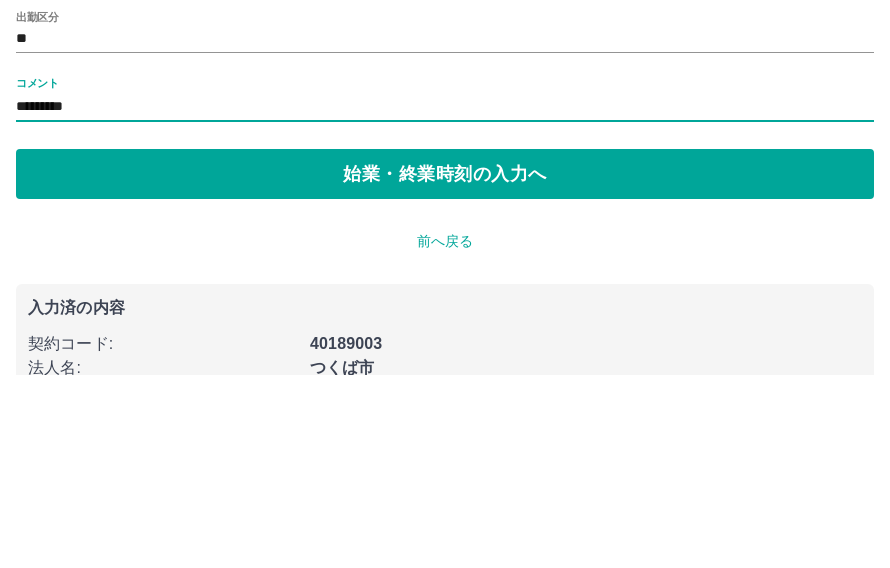 type on "*********" 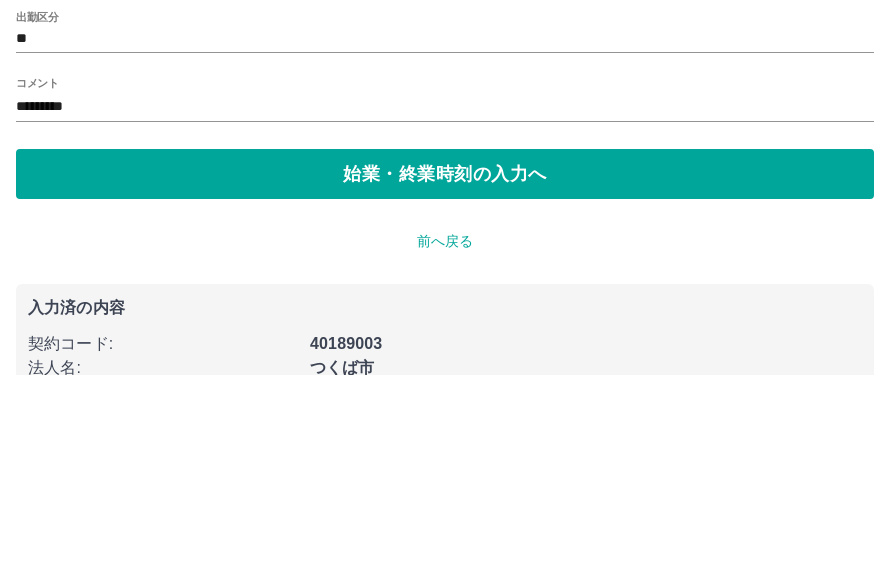 scroll, scrollTop: 92, scrollLeft: 0, axis: vertical 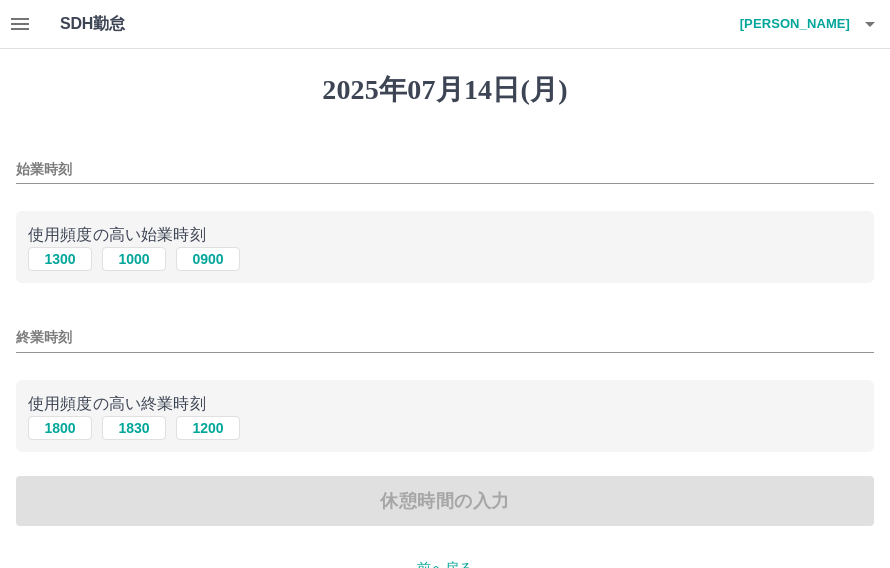 click on "使用頻度の高い始業時刻" at bounding box center [445, 235] 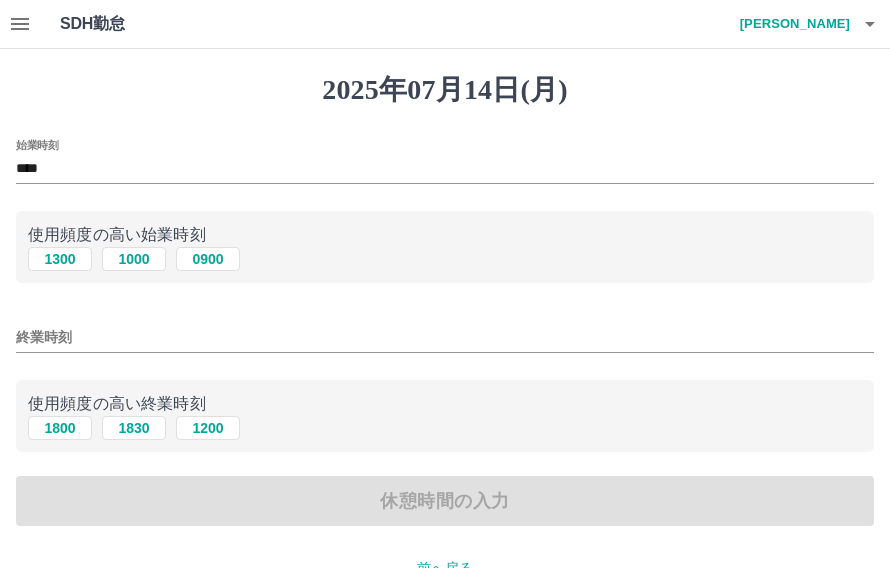 click on "1800" at bounding box center [60, 428] 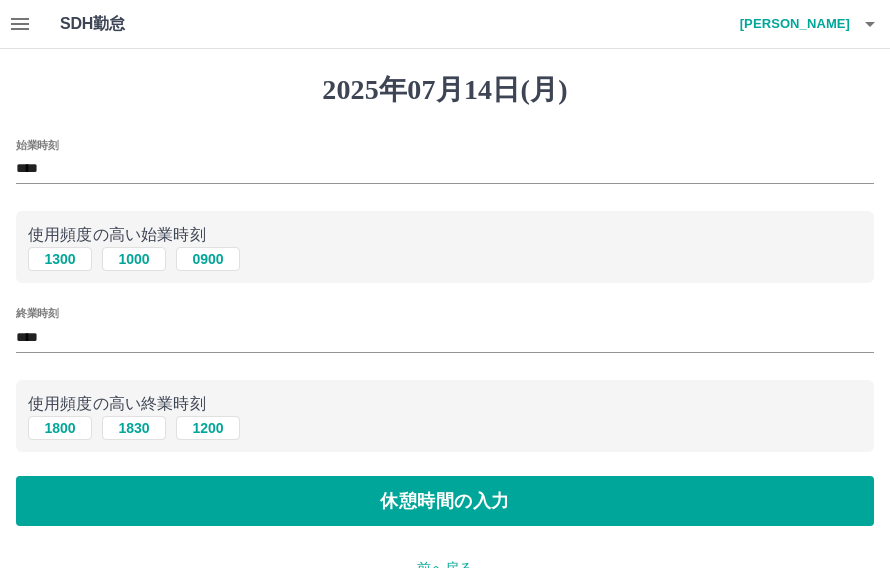 click on "休憩時間の入力" at bounding box center (445, 501) 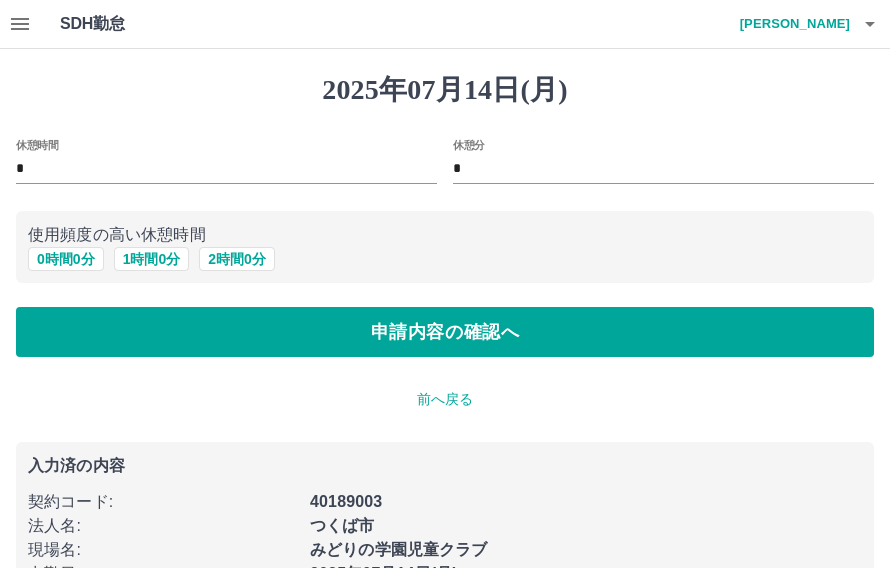 click on "申請内容の確認へ" at bounding box center (445, 332) 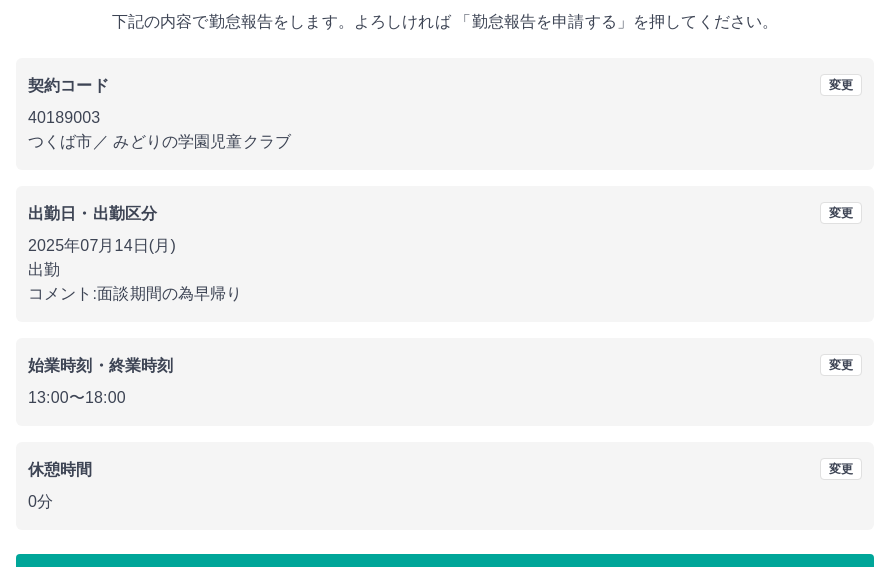 scroll, scrollTop: 119, scrollLeft: 0, axis: vertical 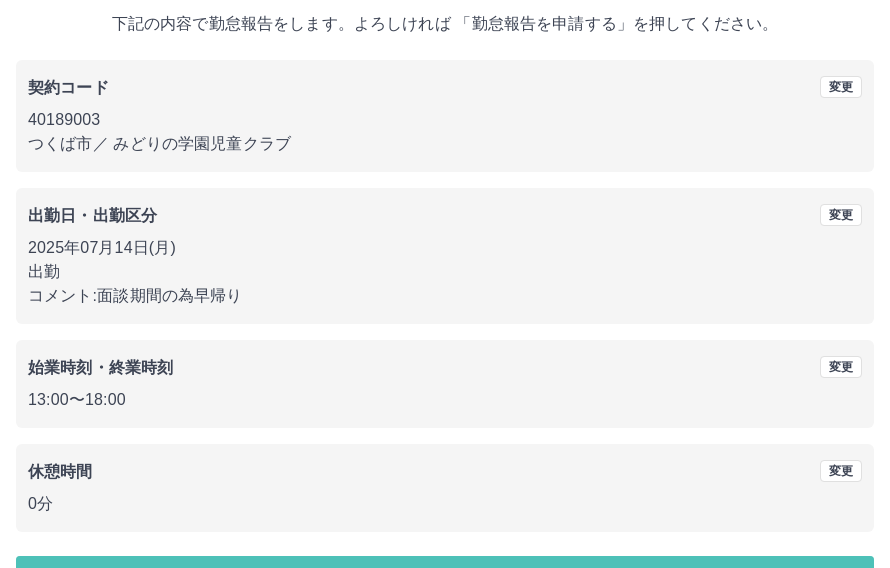 click on "勤怠報告を申請する" at bounding box center (445, 581) 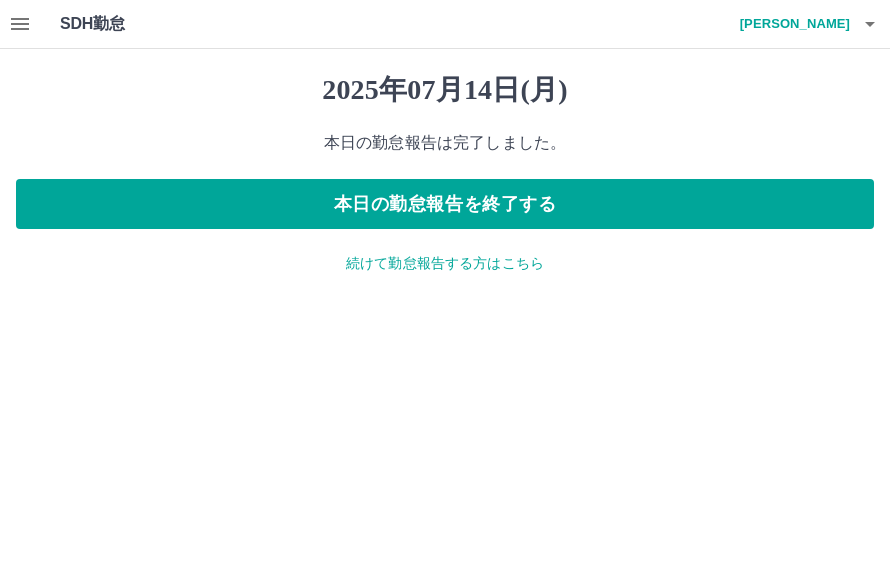 scroll, scrollTop: 0, scrollLeft: 0, axis: both 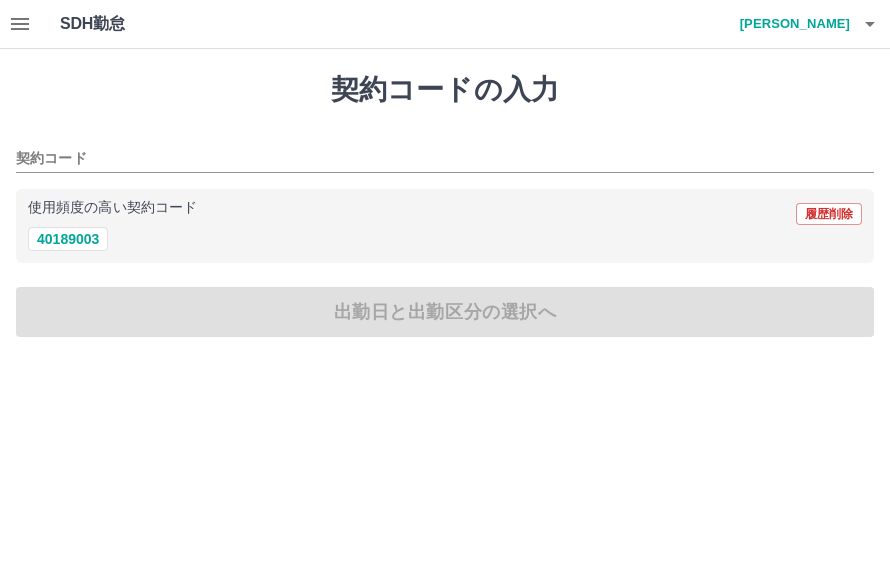 click on "使用頻度の高い契約コード 履歴削除" at bounding box center (445, 214) 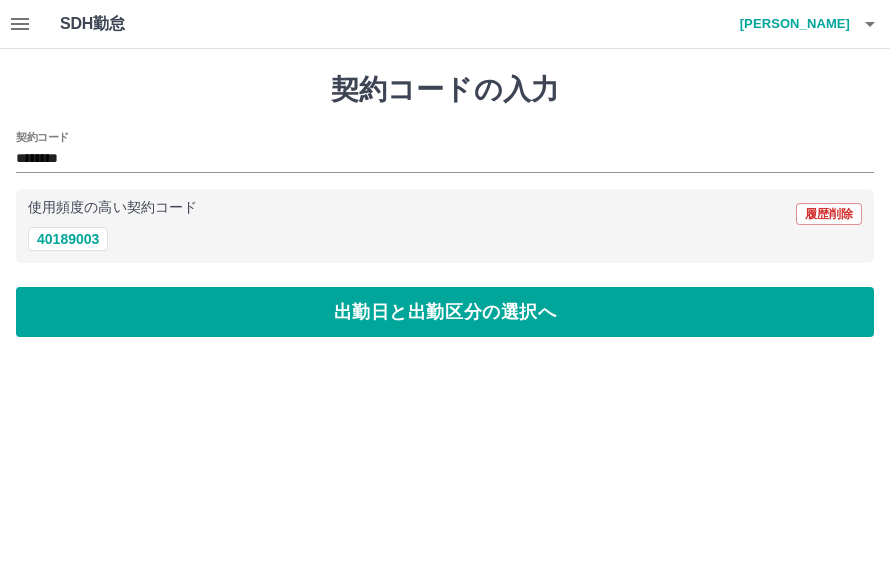 click on "出勤日と出勤区分の選択へ" at bounding box center [445, 312] 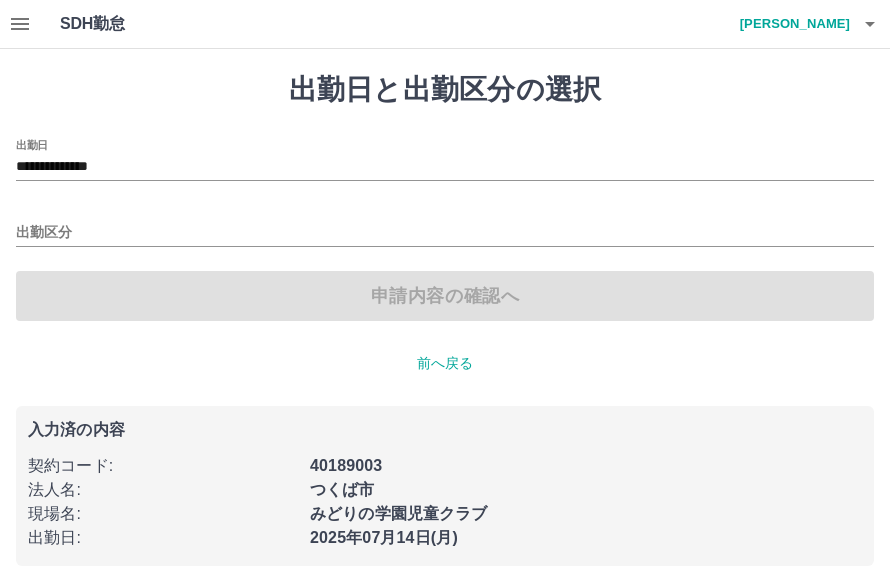 click on "**********" at bounding box center [445, 167] 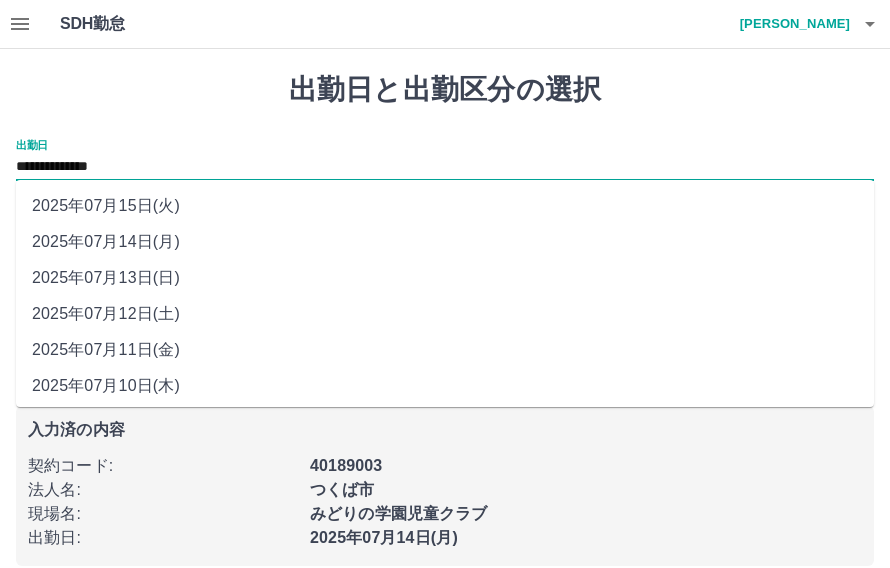 click on "2025年07月15日(火)" at bounding box center [445, 206] 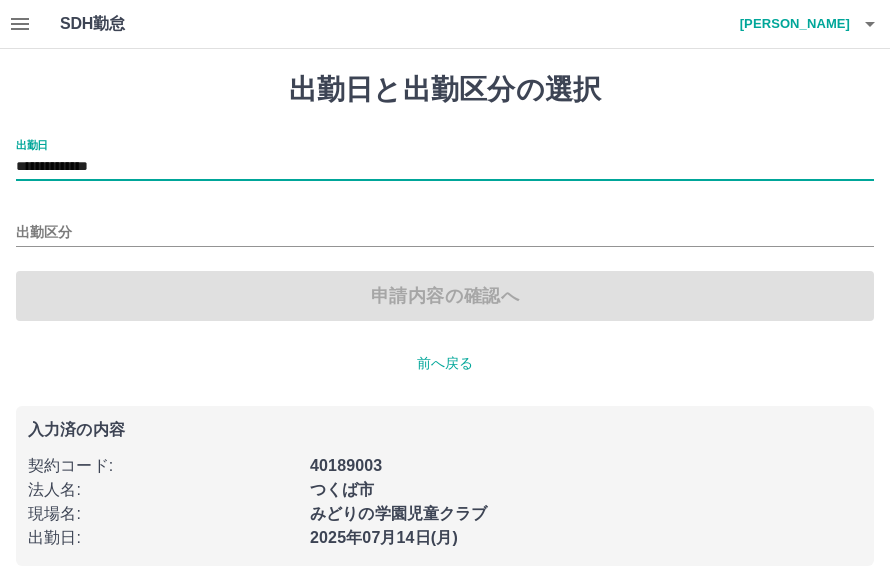 click on "出勤区分" at bounding box center [445, 233] 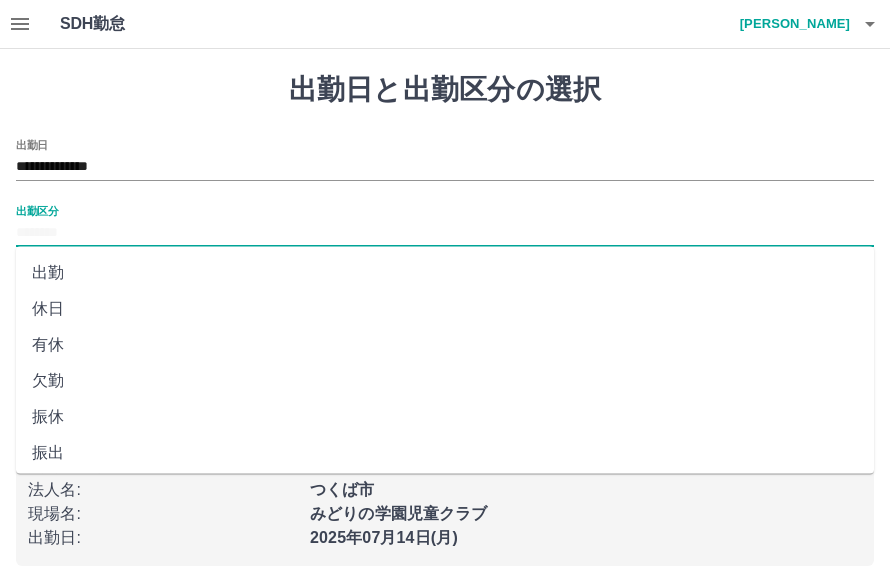 click on "出勤" at bounding box center (445, 273) 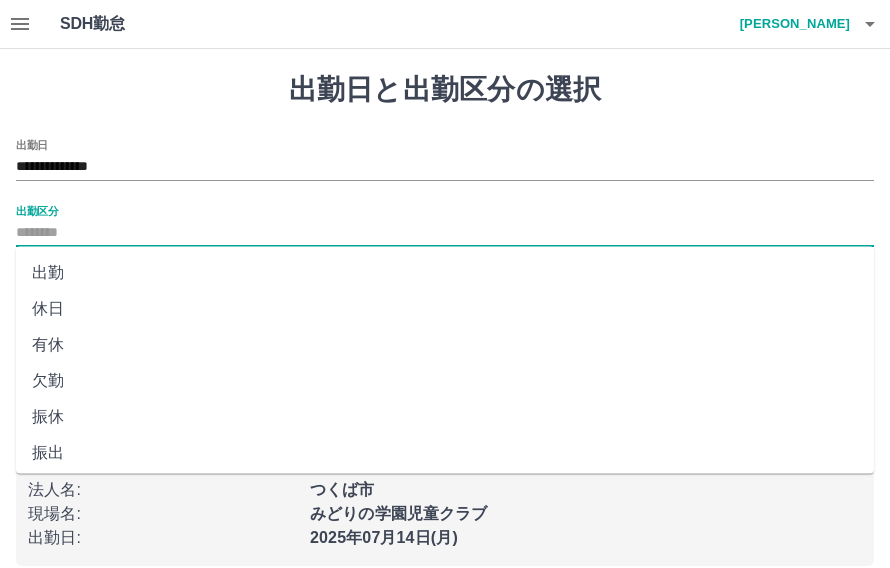 type on "**" 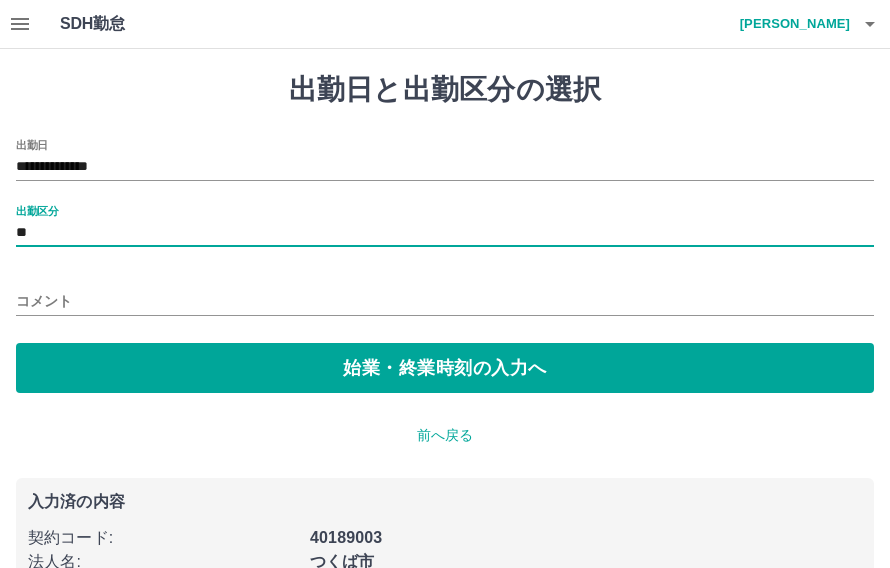 click on "始業・終業時刻の入力へ" at bounding box center [445, 368] 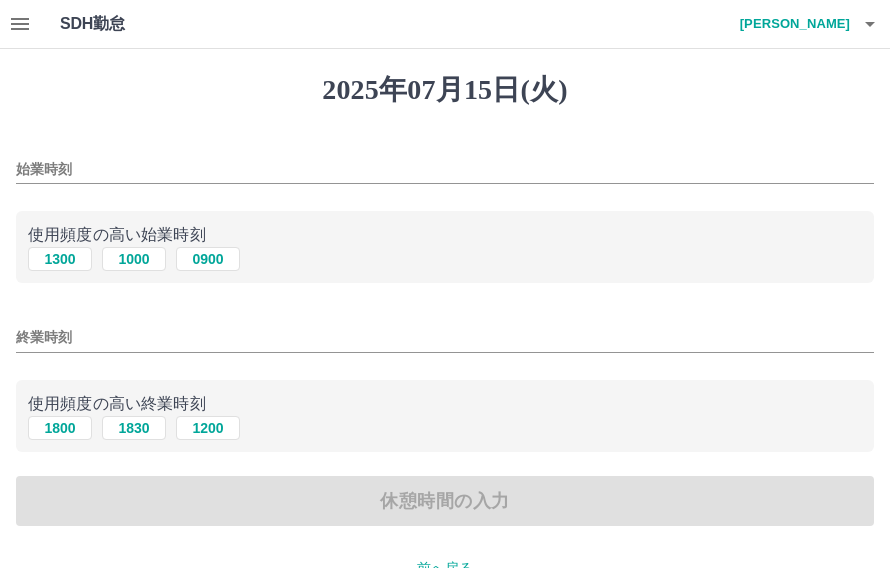 click on "始業時刻" at bounding box center (445, 169) 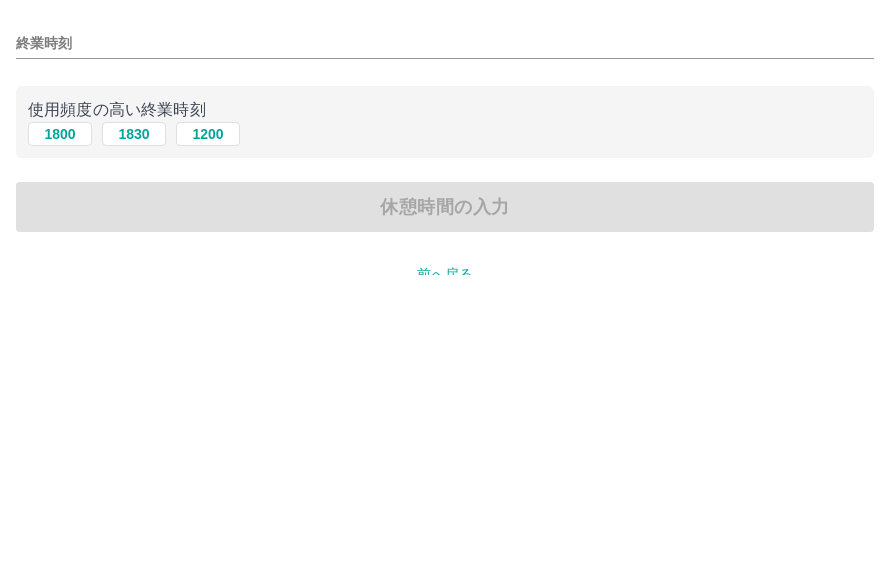 type on "****" 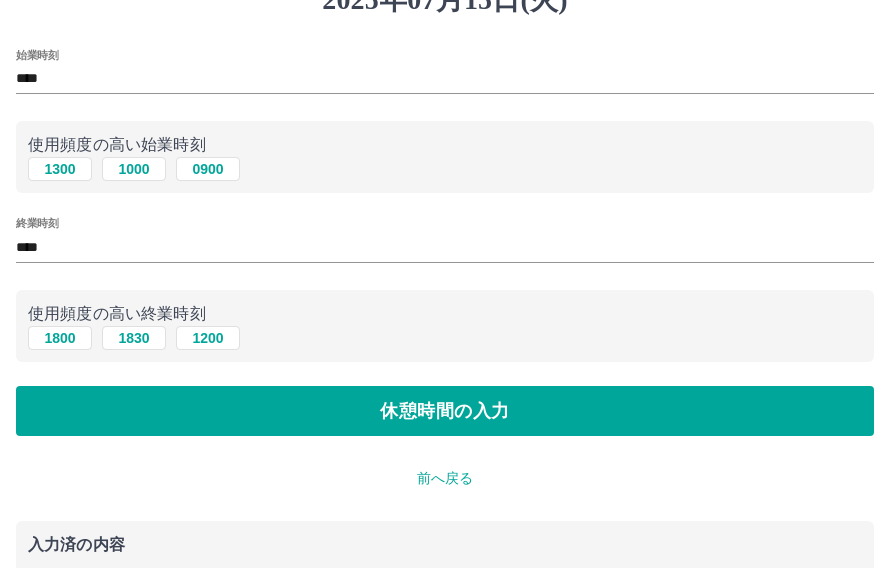 scroll, scrollTop: 91, scrollLeft: 0, axis: vertical 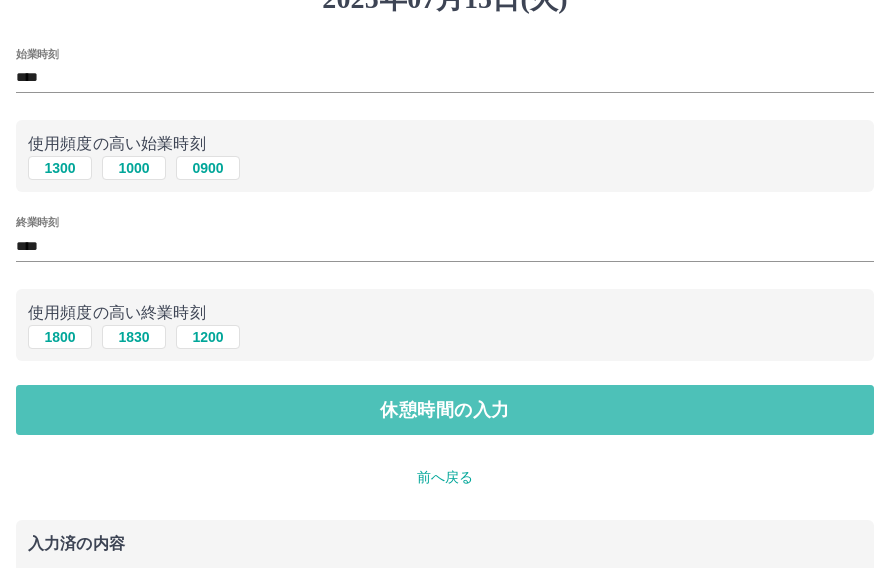 click on "休憩時間の入力" at bounding box center (445, 410) 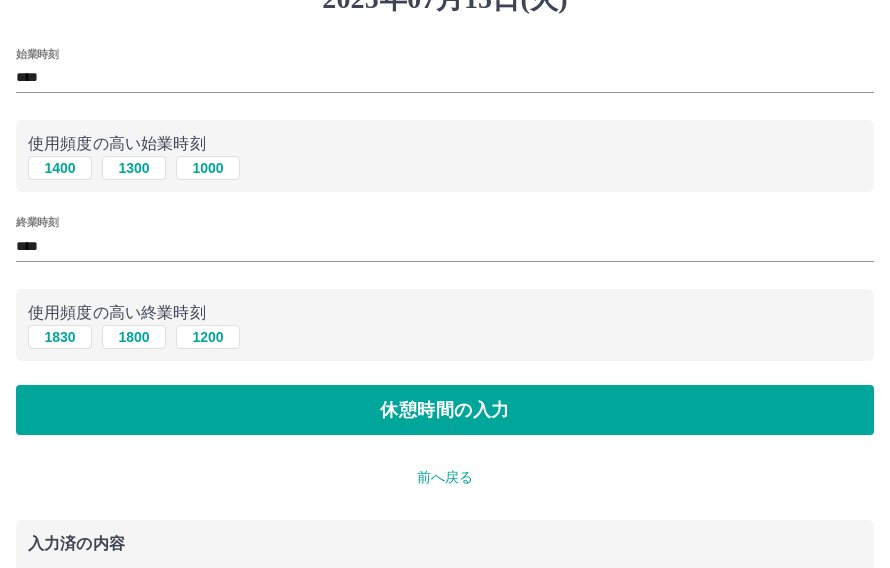 scroll, scrollTop: 0, scrollLeft: 0, axis: both 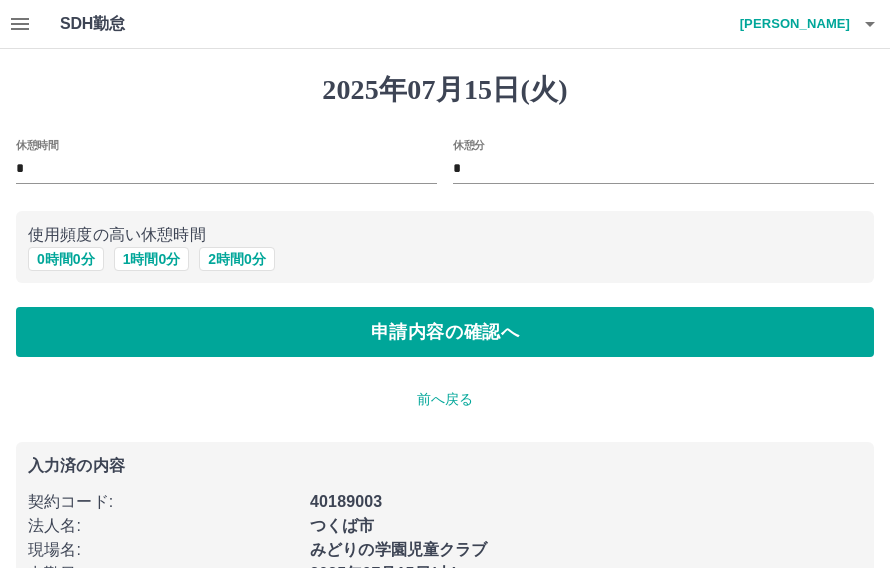 click on "申請内容の確認へ" at bounding box center (445, 332) 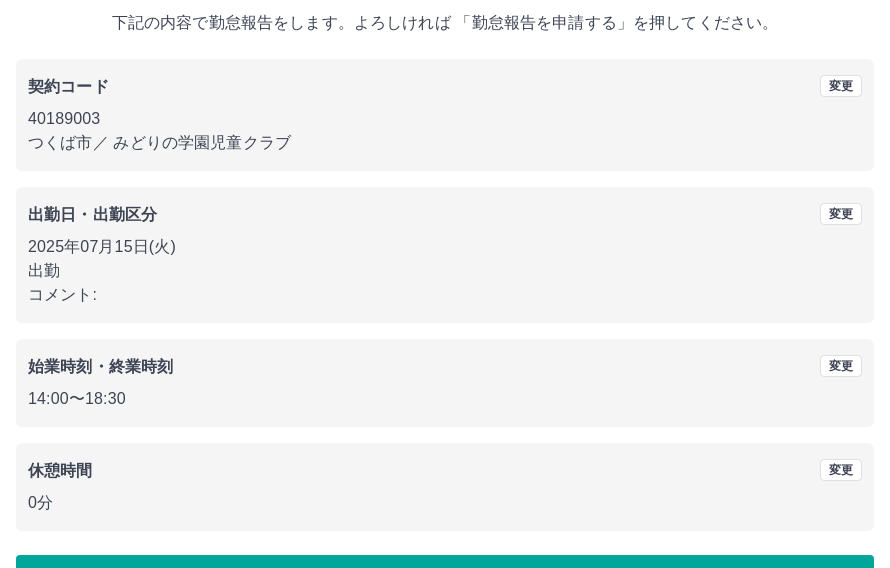 scroll, scrollTop: 119, scrollLeft: 0, axis: vertical 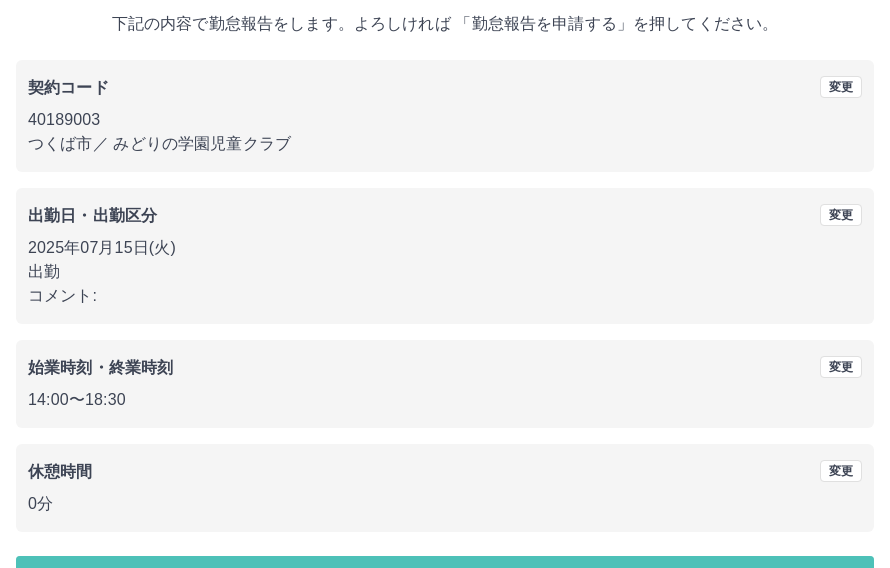 click on "勤怠報告を申請する" at bounding box center (445, 581) 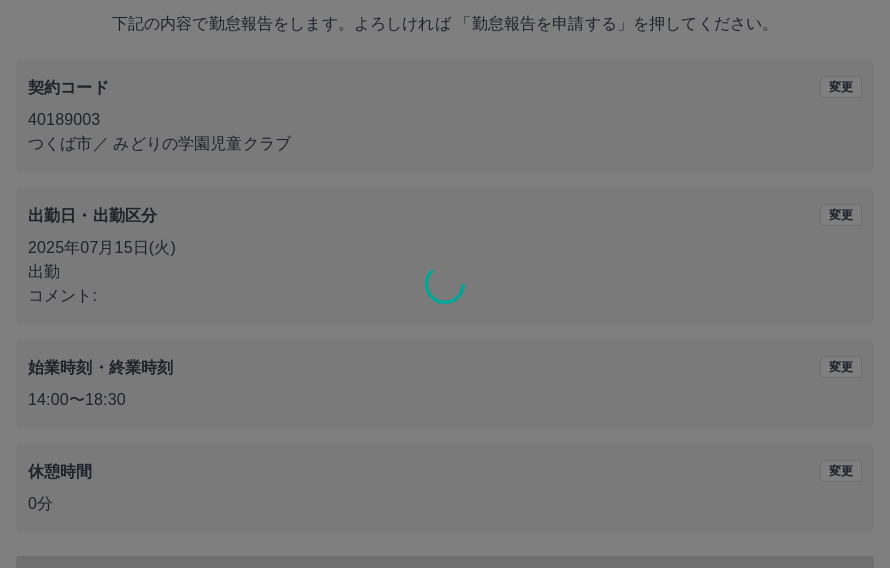 scroll, scrollTop: 0, scrollLeft: 0, axis: both 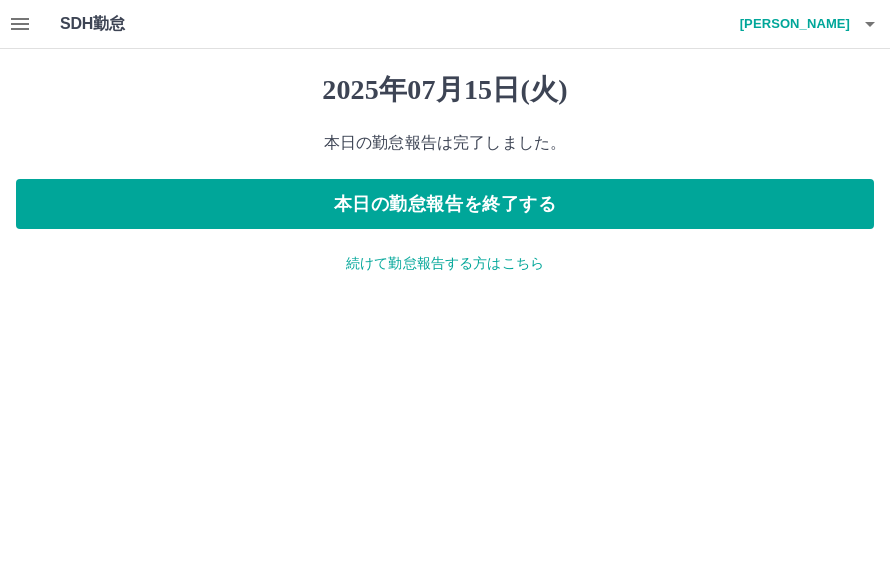 click 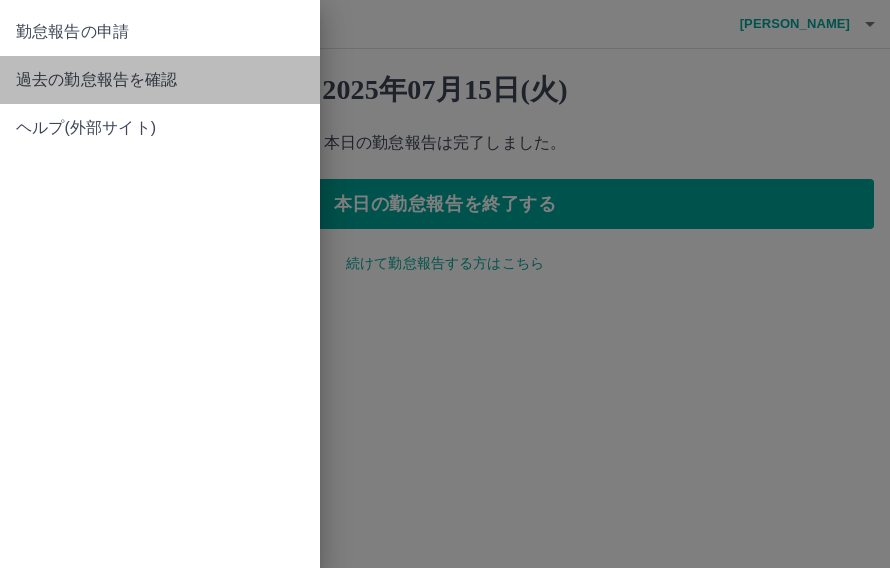 click on "過去の勤怠報告を確認" at bounding box center (160, 80) 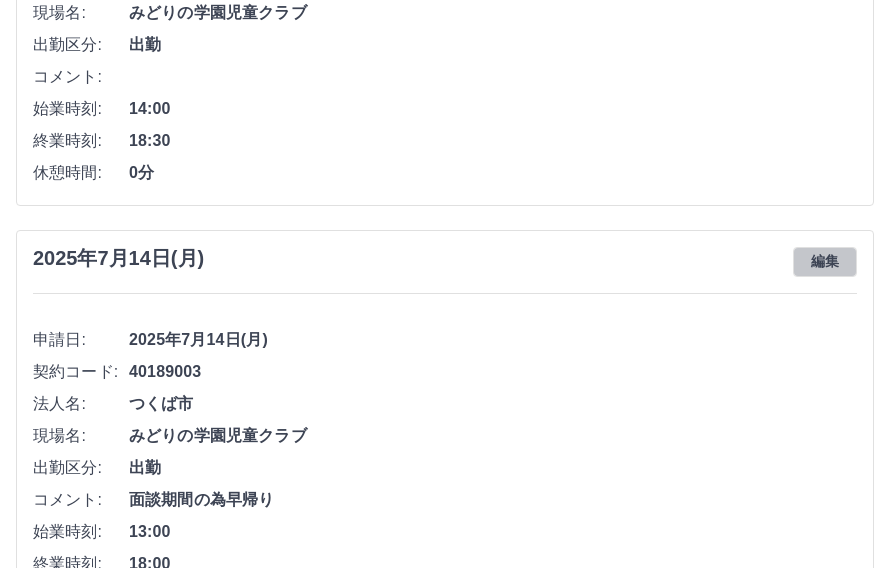scroll, scrollTop: 376, scrollLeft: 0, axis: vertical 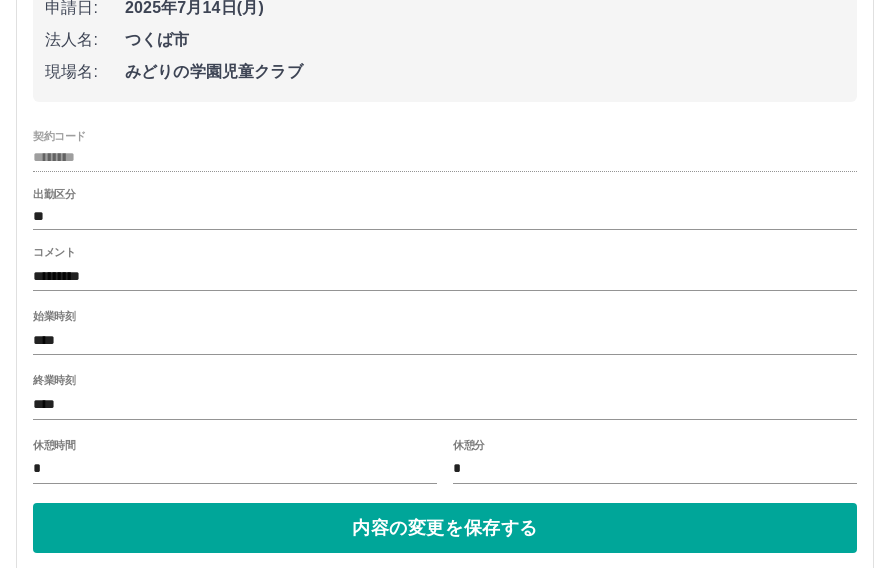 click on "****" at bounding box center (445, 404) 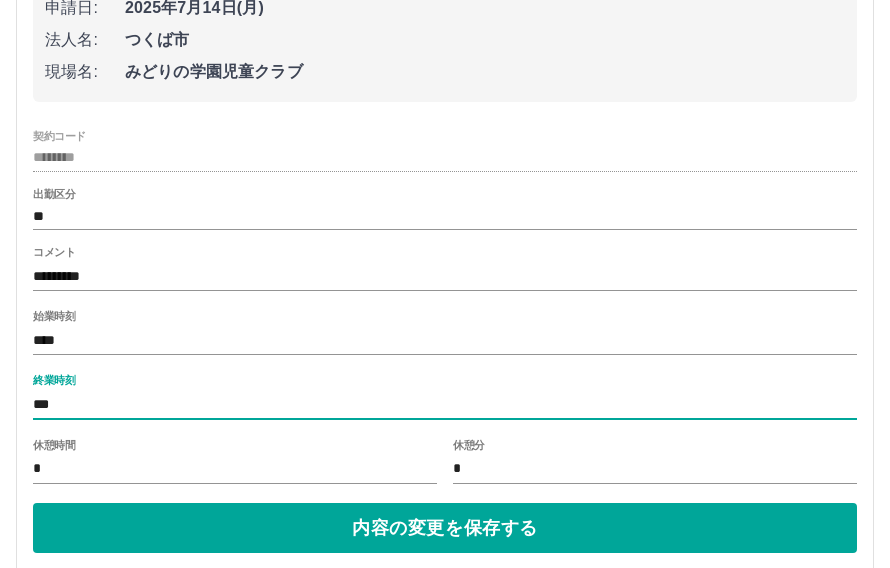 scroll, scrollTop: 715, scrollLeft: 0, axis: vertical 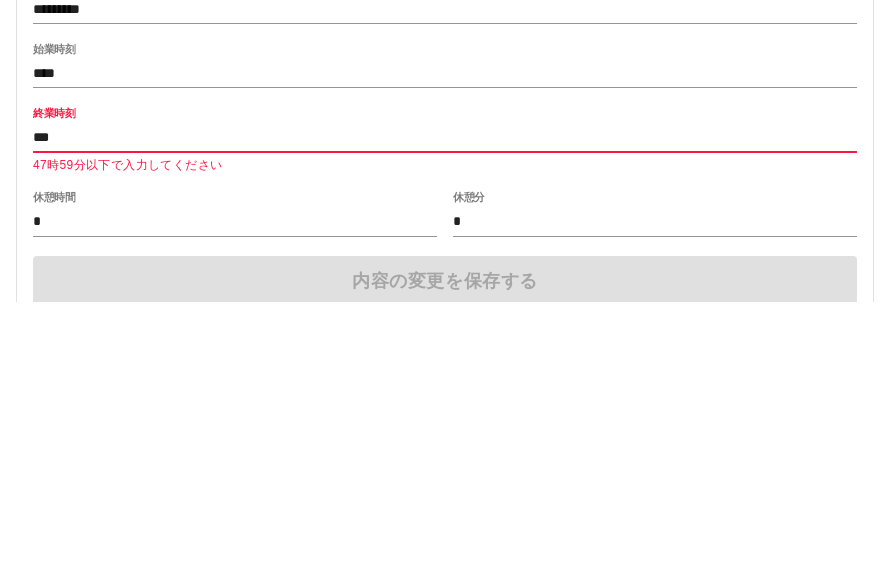 type on "****" 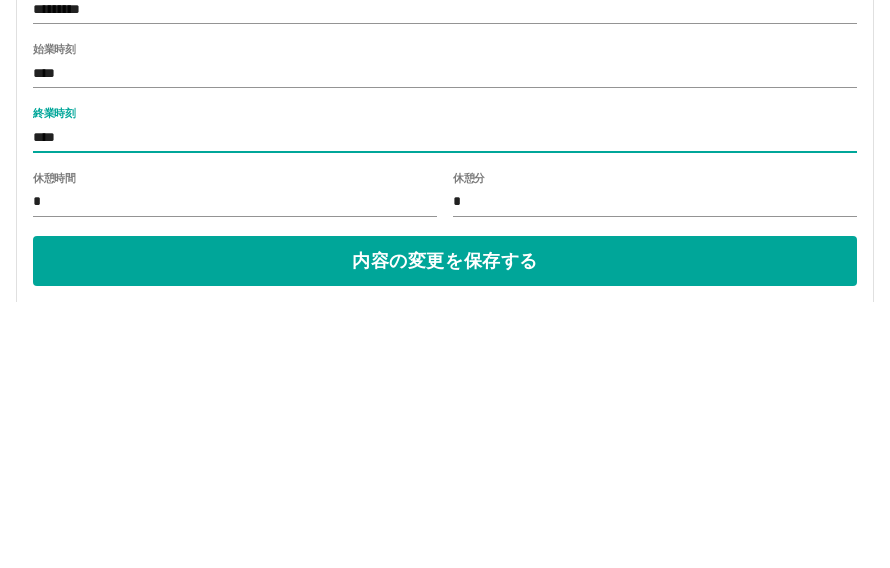 click on "内容の変更を保存する" at bounding box center [445, 528] 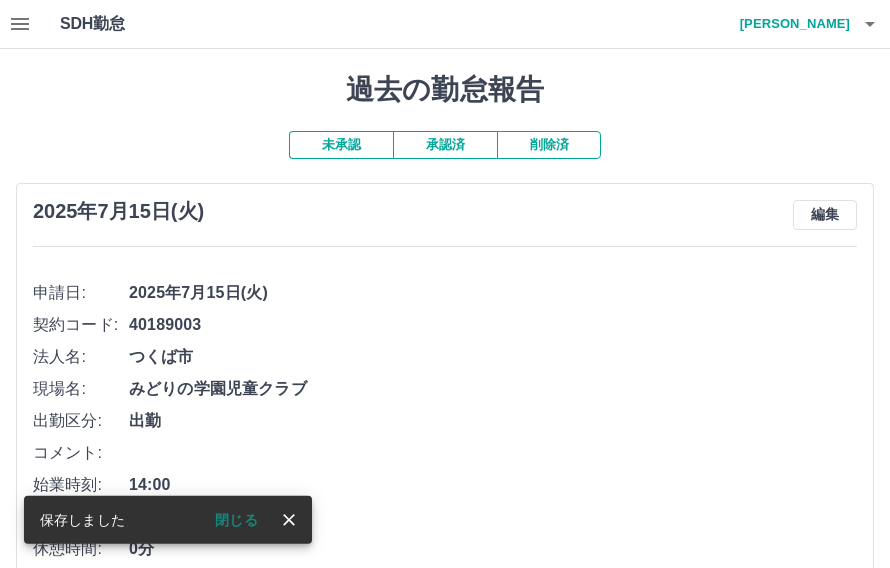 scroll, scrollTop: 0, scrollLeft: 0, axis: both 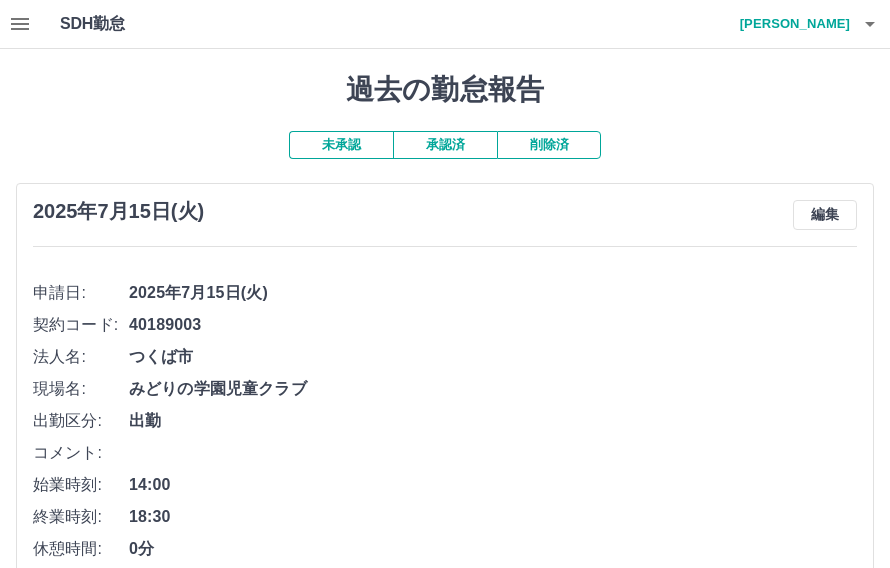 click 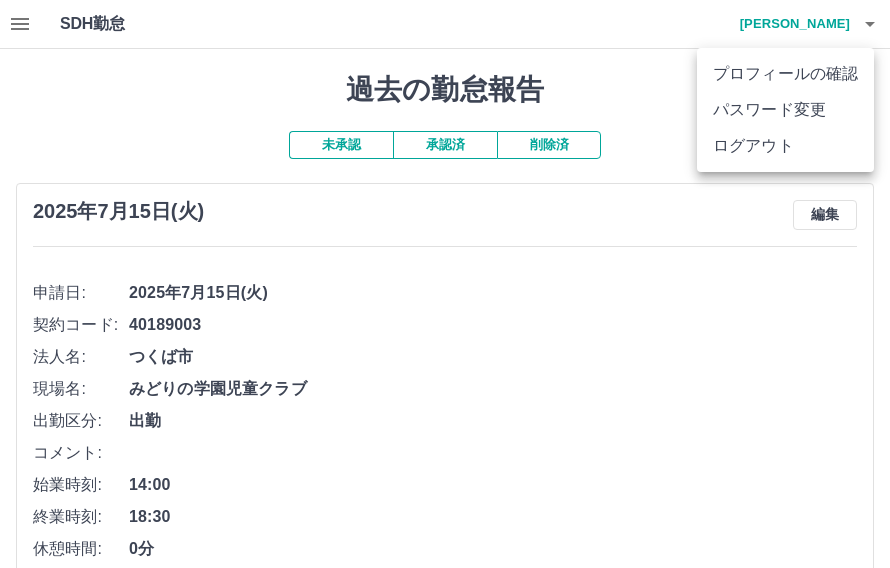 click on "ログアウト" at bounding box center (785, 146) 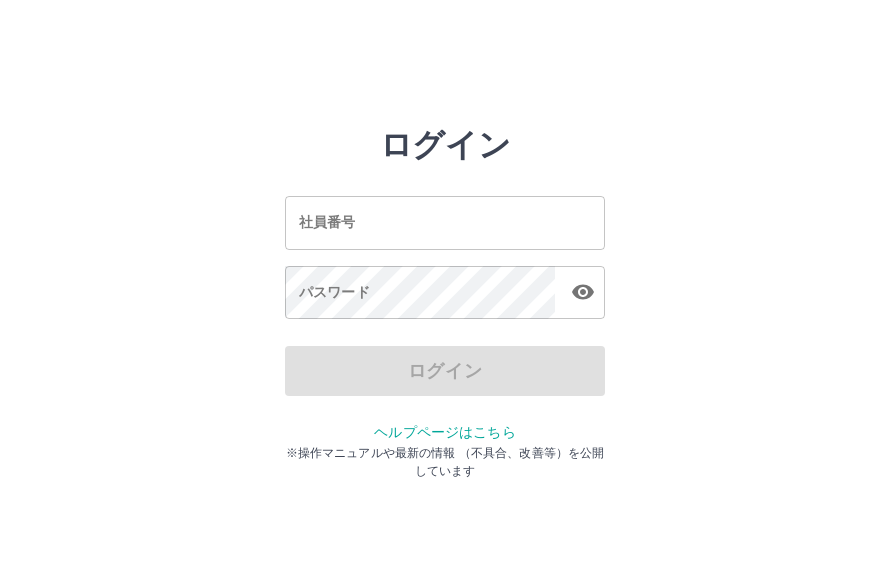 scroll, scrollTop: 0, scrollLeft: 0, axis: both 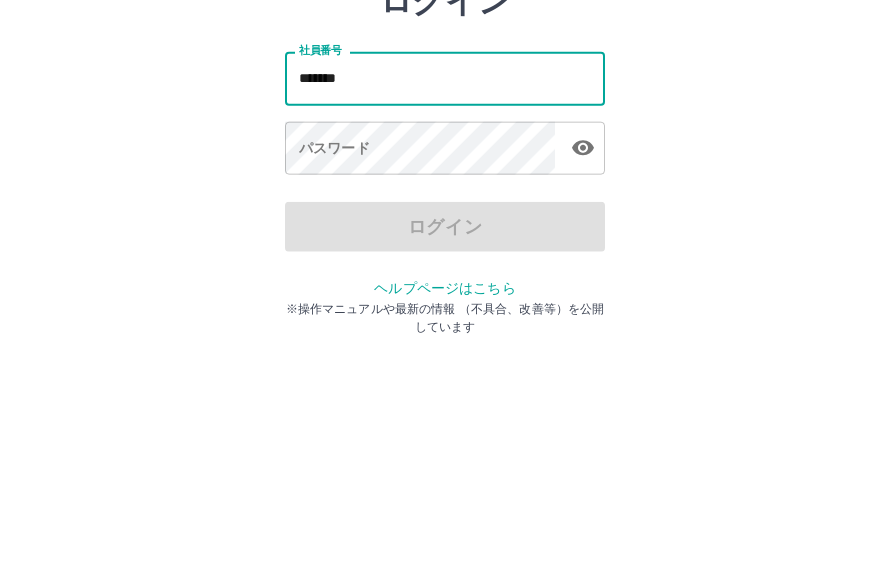 type on "*******" 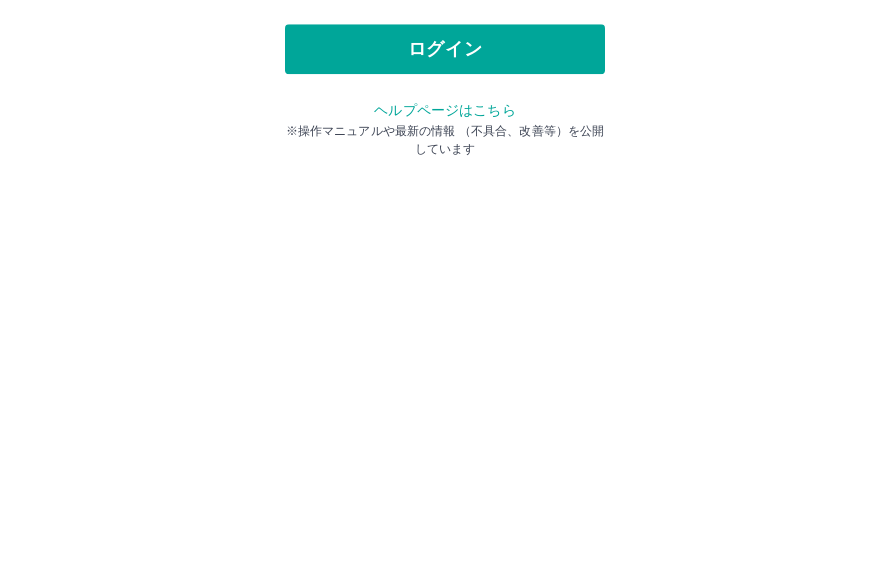 click on "ログイン" at bounding box center (445, 371) 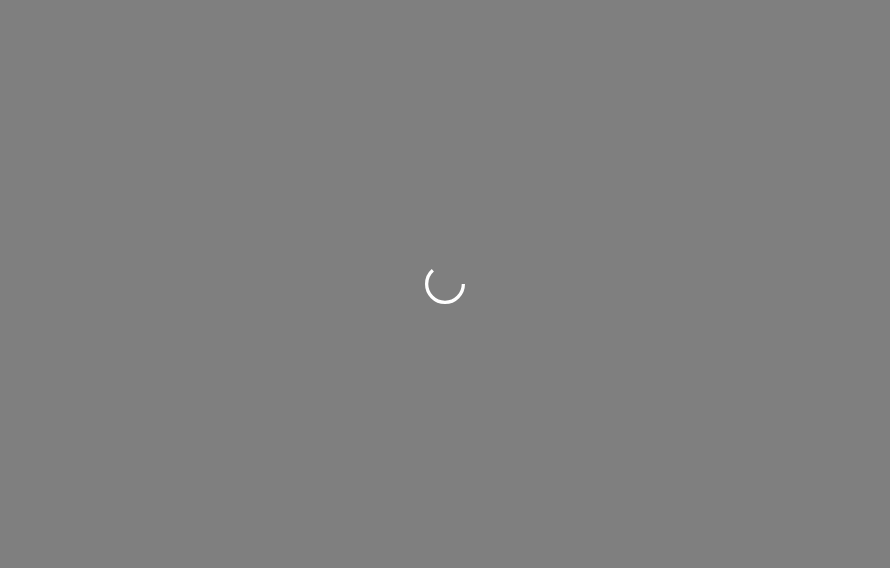 scroll, scrollTop: 0, scrollLeft: 0, axis: both 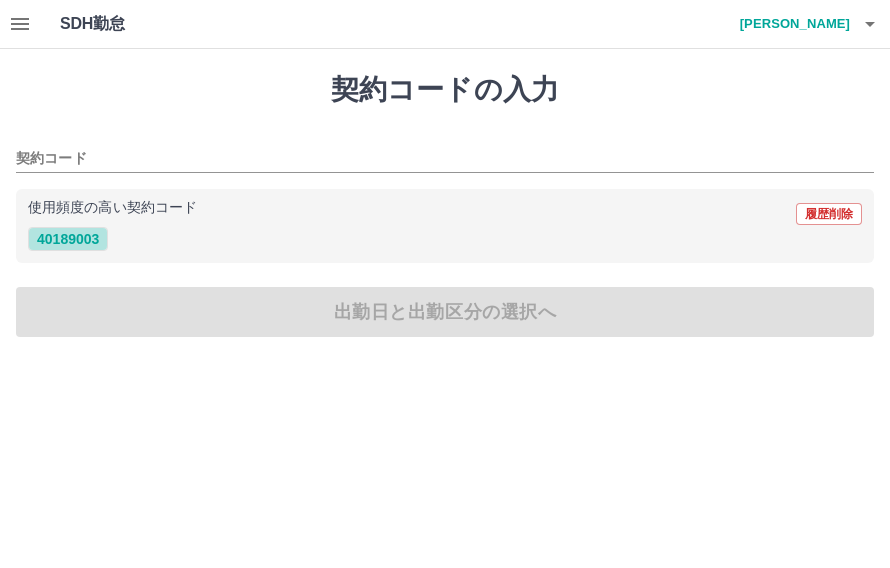 click on "40189003" at bounding box center [68, 239] 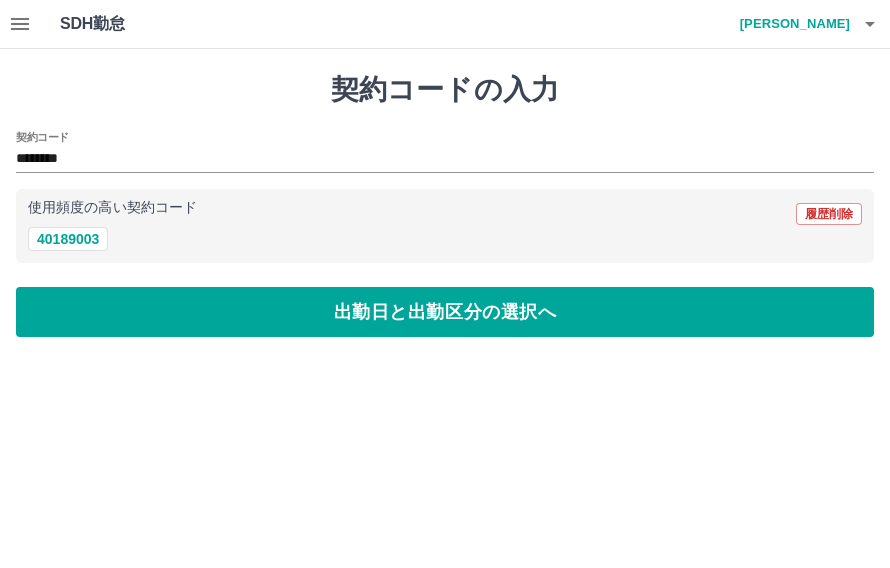 click on "出勤日と出勤区分の選択へ" at bounding box center (445, 312) 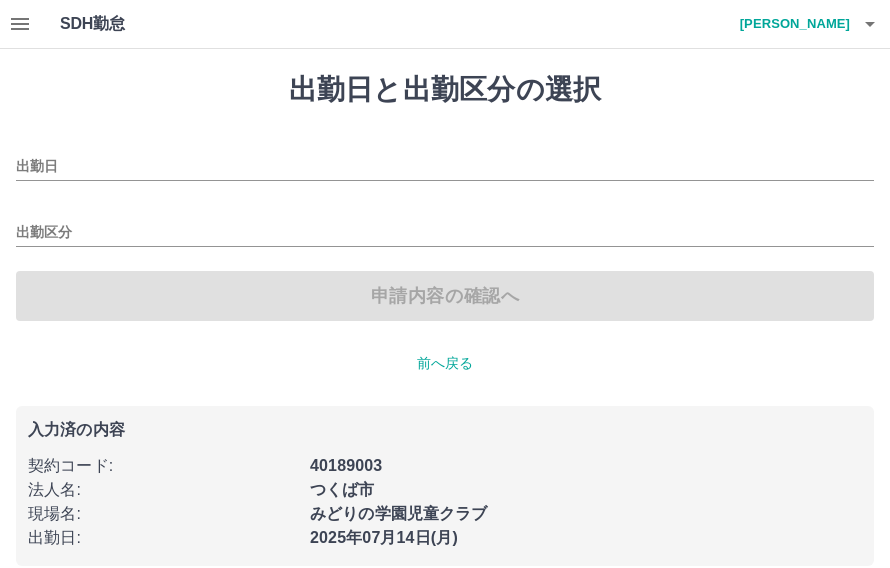 type on "**********" 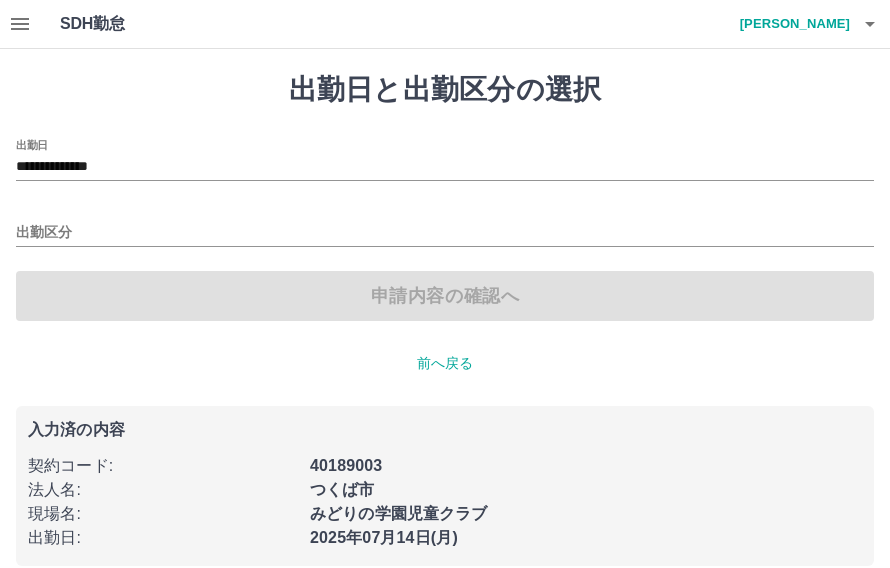 click on "出勤区分" at bounding box center [445, 233] 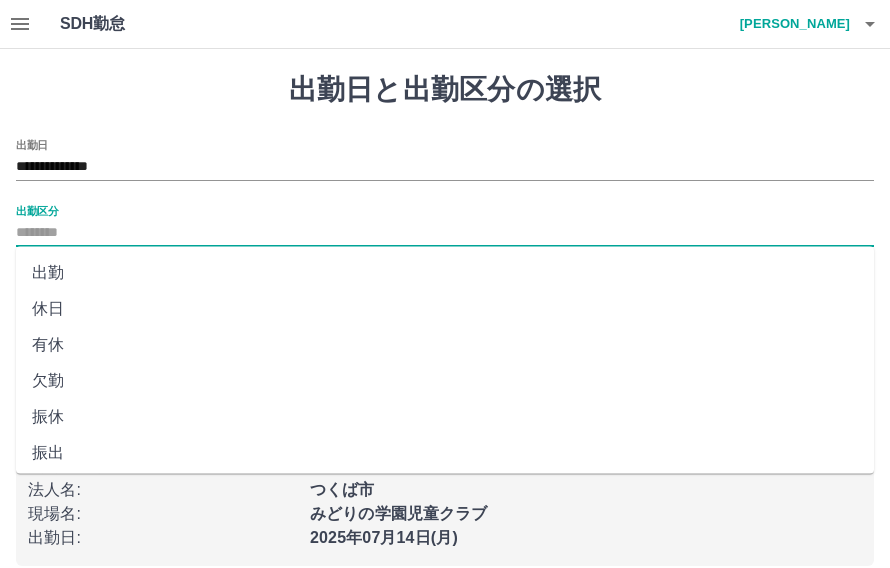 click on "出勤" at bounding box center (445, 273) 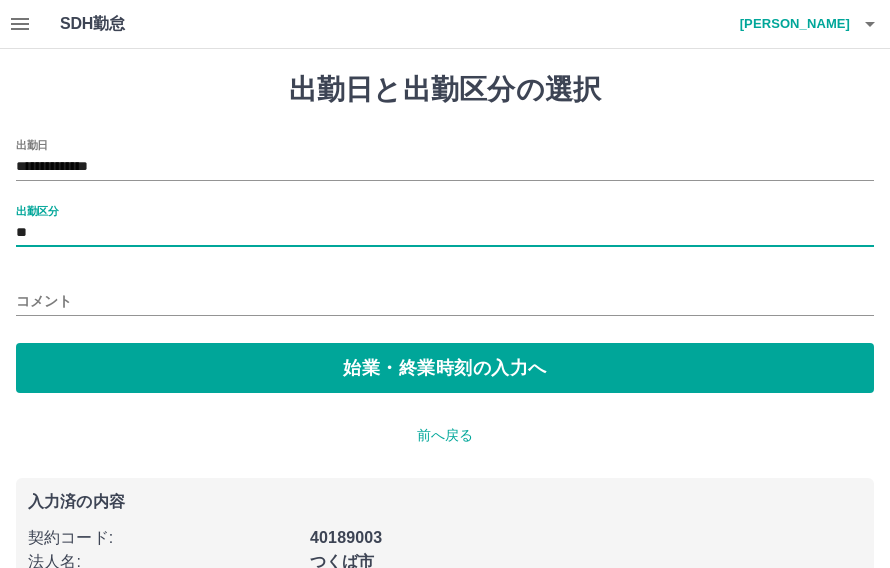 click on "コメント" at bounding box center (445, 301) 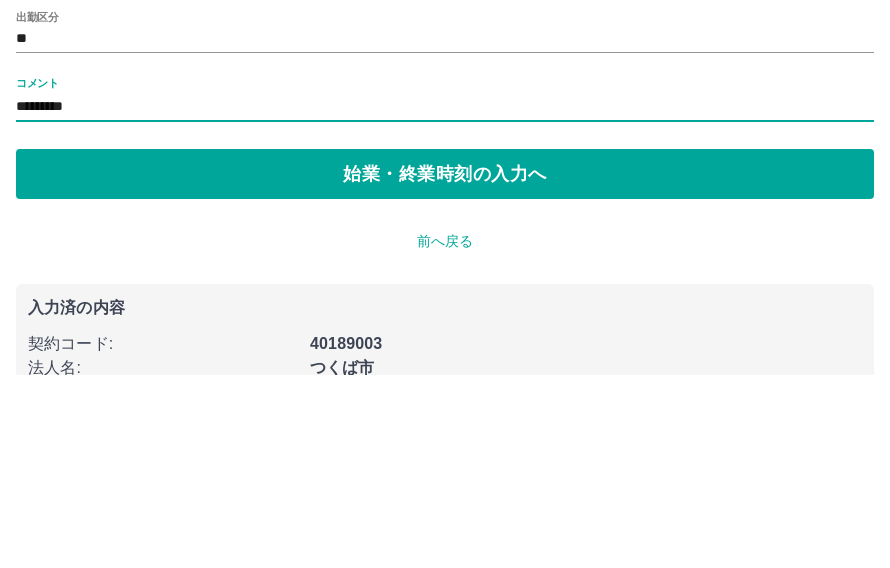 type on "*********" 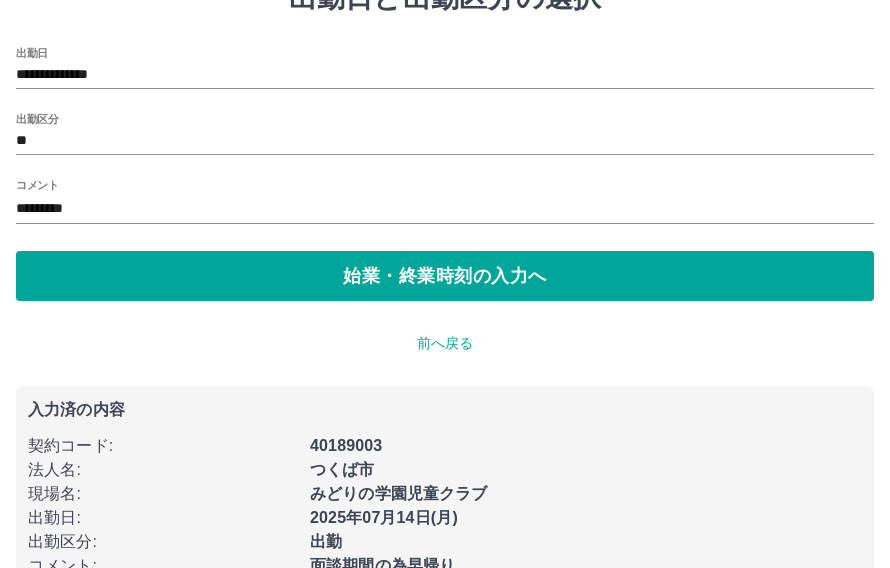 scroll, scrollTop: 0, scrollLeft: 0, axis: both 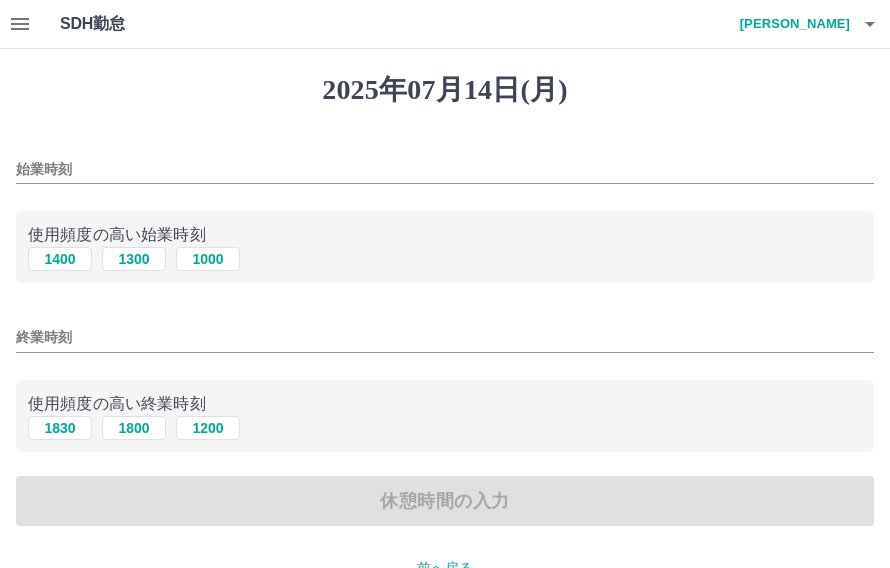 click on "1300" at bounding box center (134, 259) 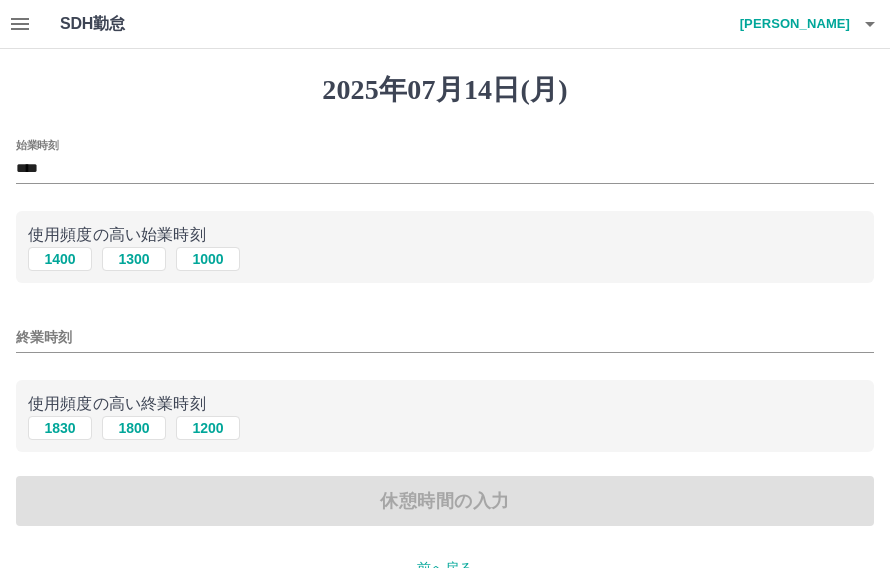 click on "1830" at bounding box center (60, 428) 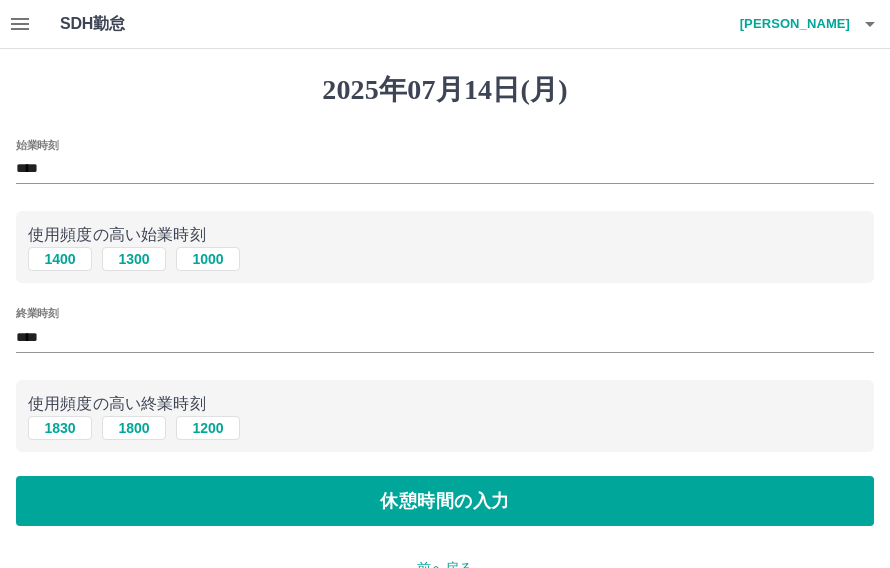 click on "休憩時間の入力" at bounding box center (445, 501) 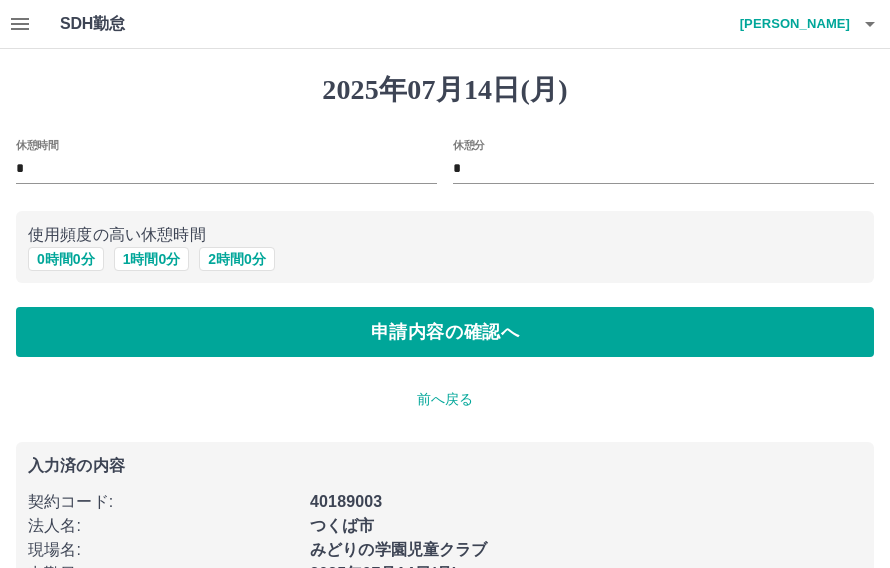 click on "申請内容の確認へ" at bounding box center (445, 332) 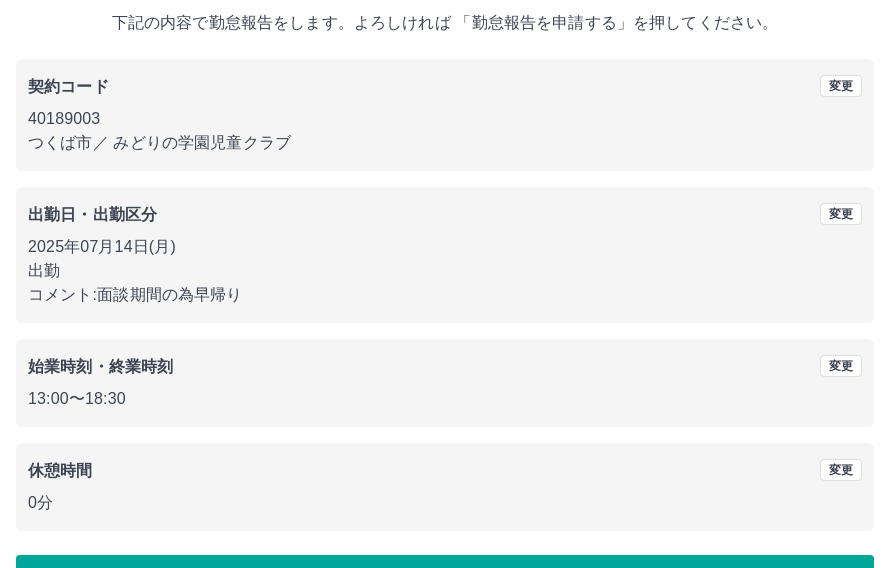 scroll, scrollTop: 119, scrollLeft: 0, axis: vertical 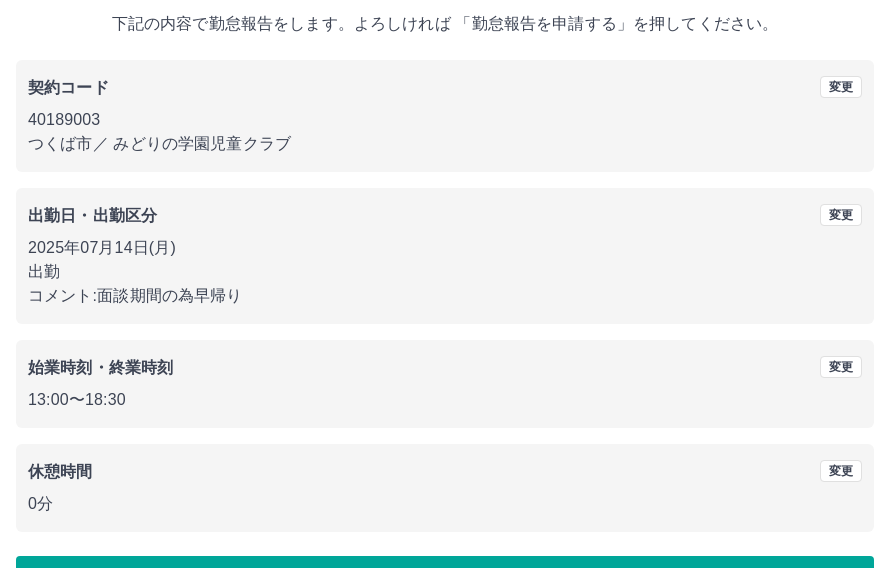 click on "勤怠報告を申請する" at bounding box center [445, 581] 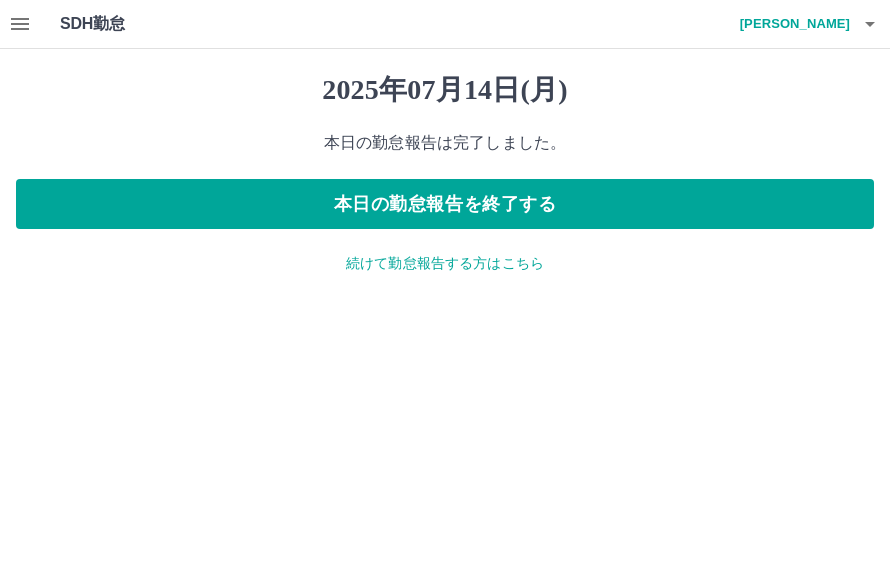 scroll, scrollTop: 0, scrollLeft: 0, axis: both 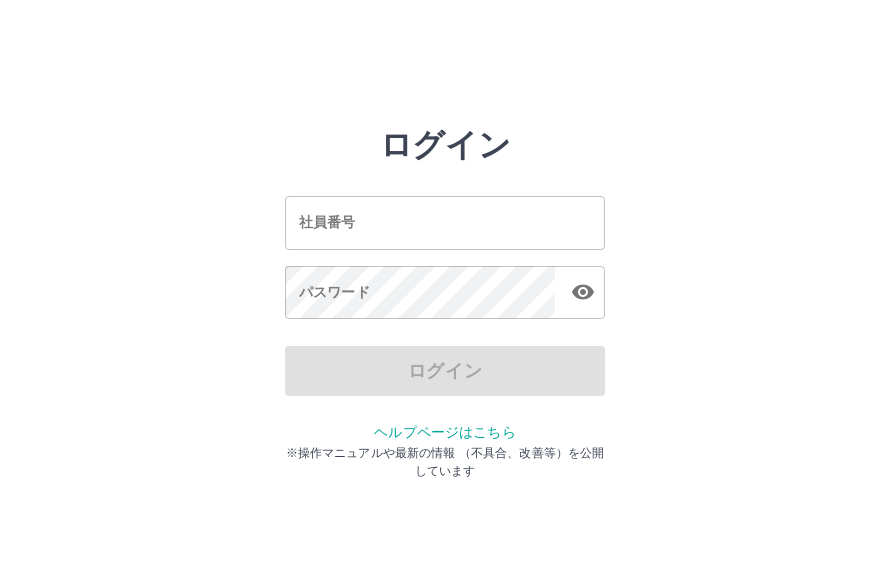 click on "社員番号" at bounding box center [445, 222] 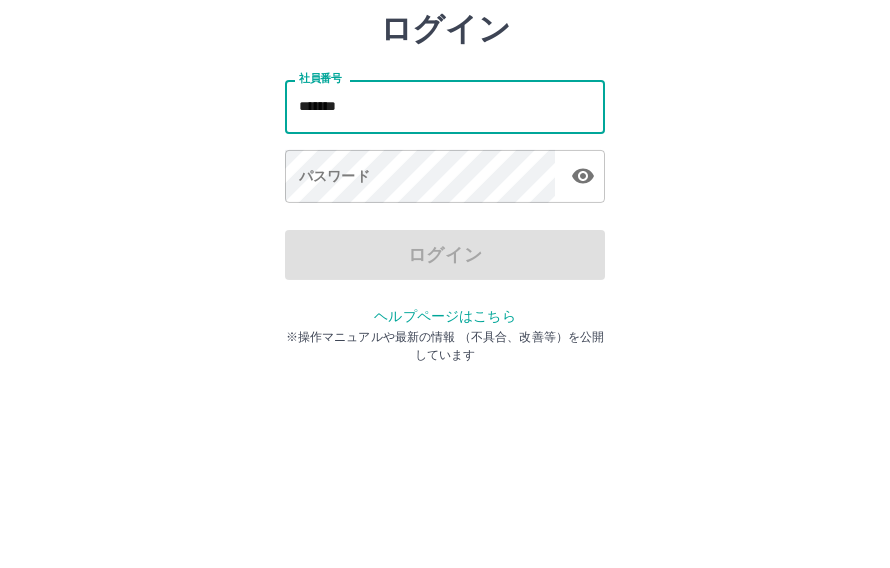 type on "*******" 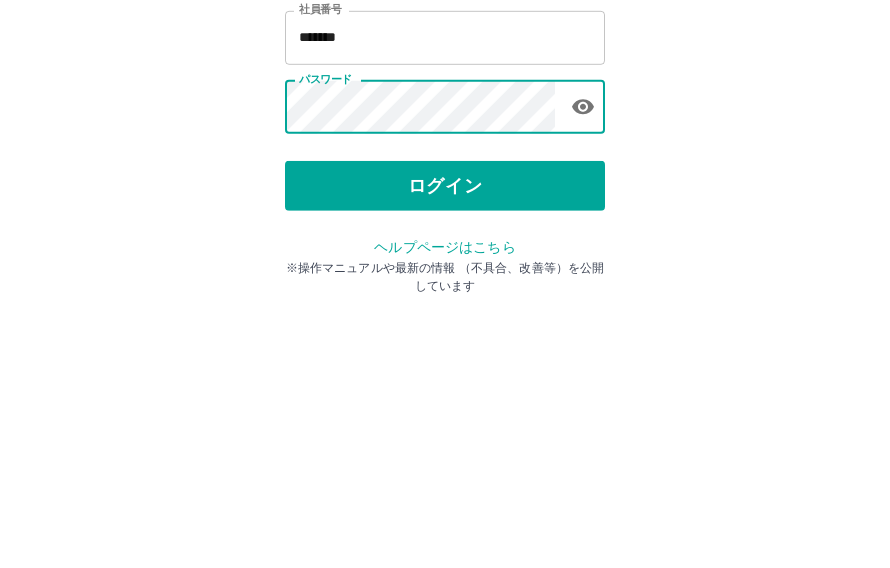 click on "ログイン" at bounding box center (445, 371) 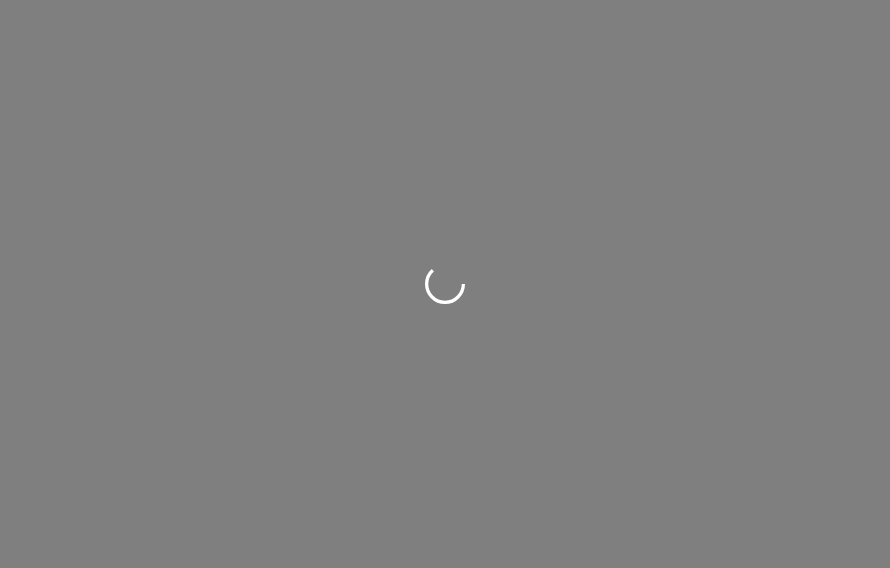 scroll, scrollTop: 0, scrollLeft: 0, axis: both 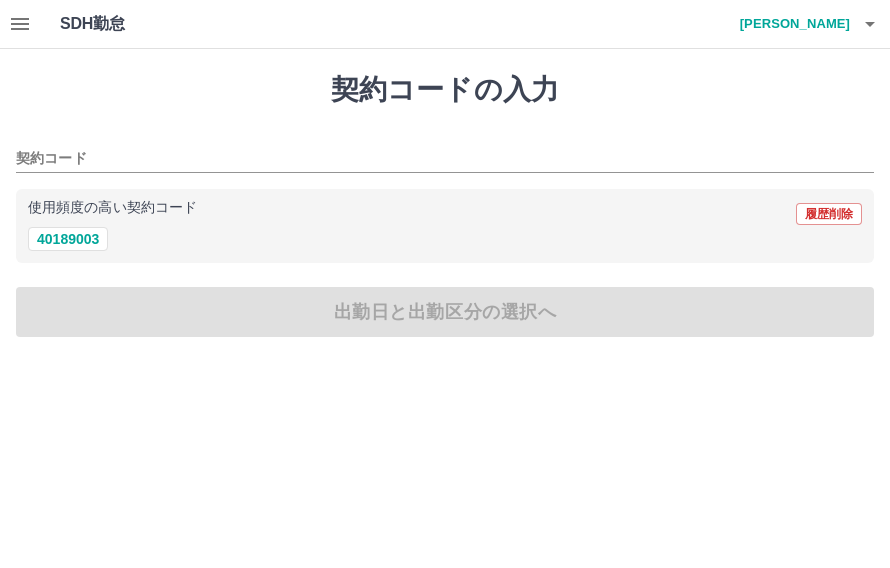 click on "40189003" at bounding box center [68, 239] 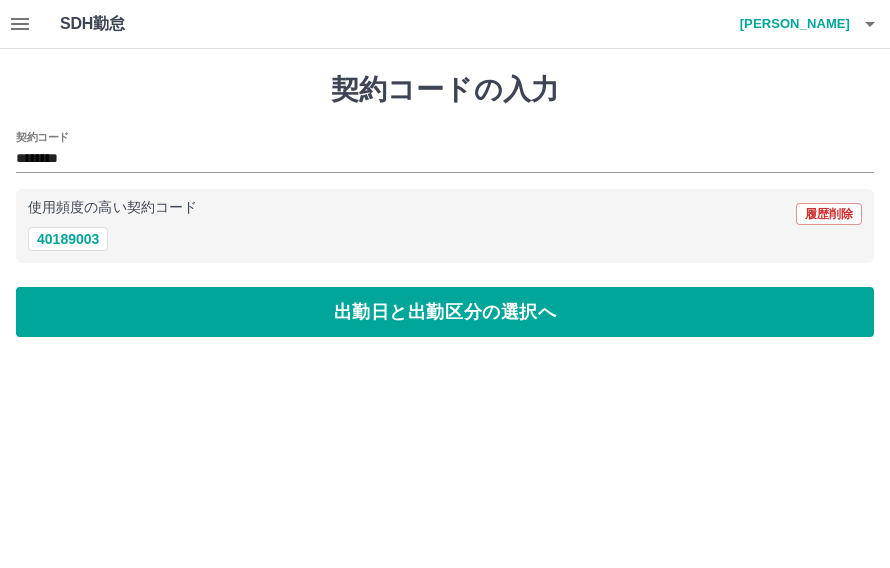 click on "出勤日と出勤区分の選択へ" at bounding box center [445, 312] 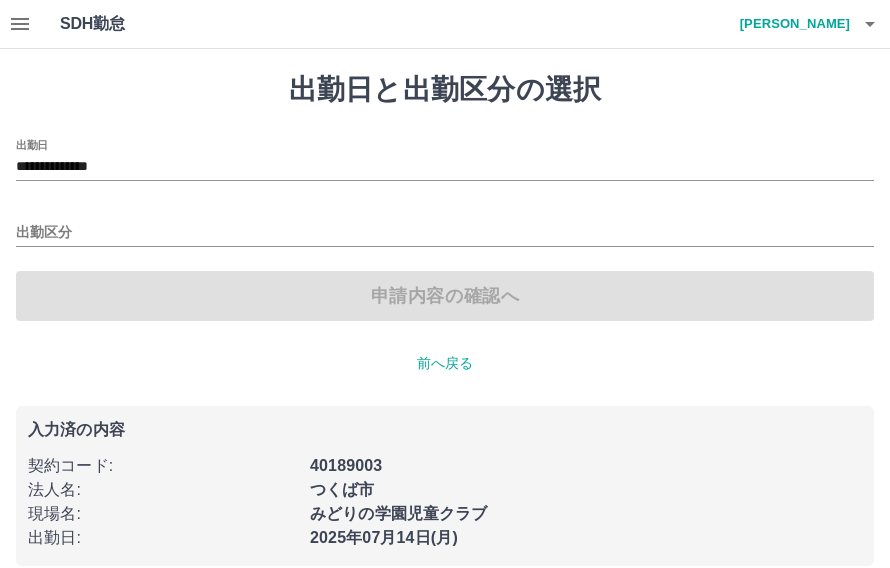 click on "**********" at bounding box center (445, 167) 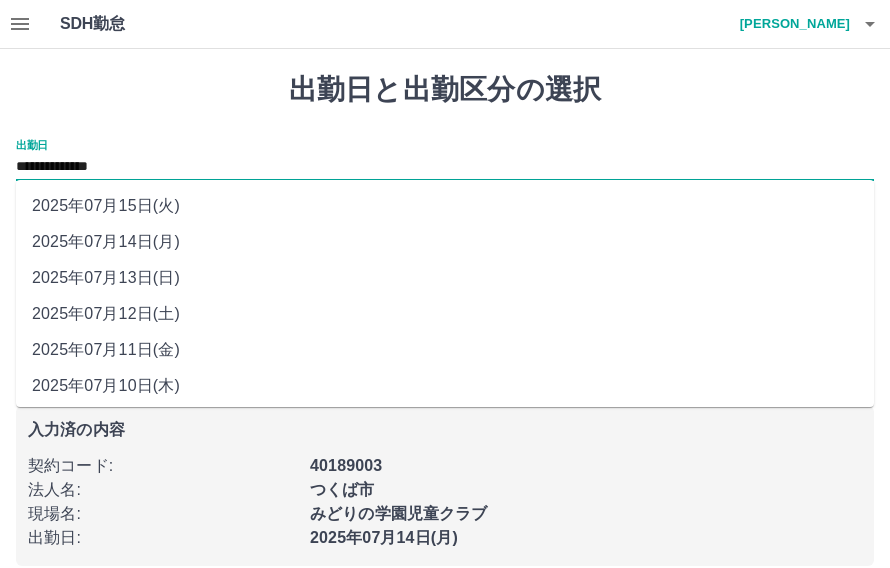 click on "2025年07月15日(火)" at bounding box center [445, 206] 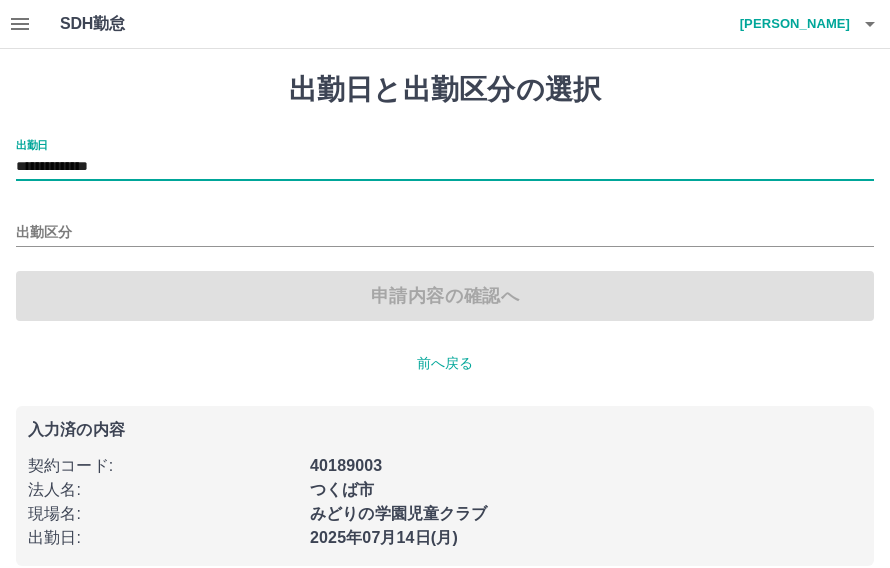 click on "出勤区分" at bounding box center [445, 233] 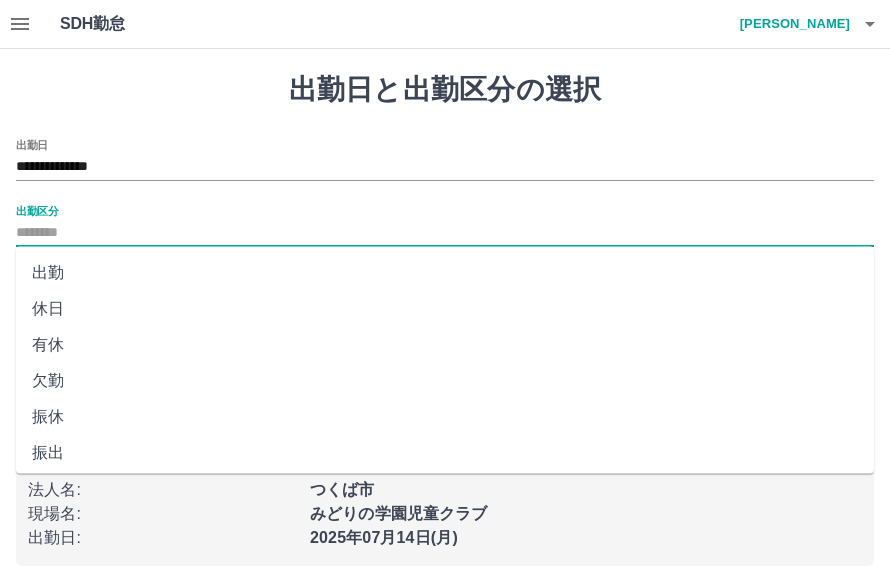 click on "出勤" at bounding box center [445, 273] 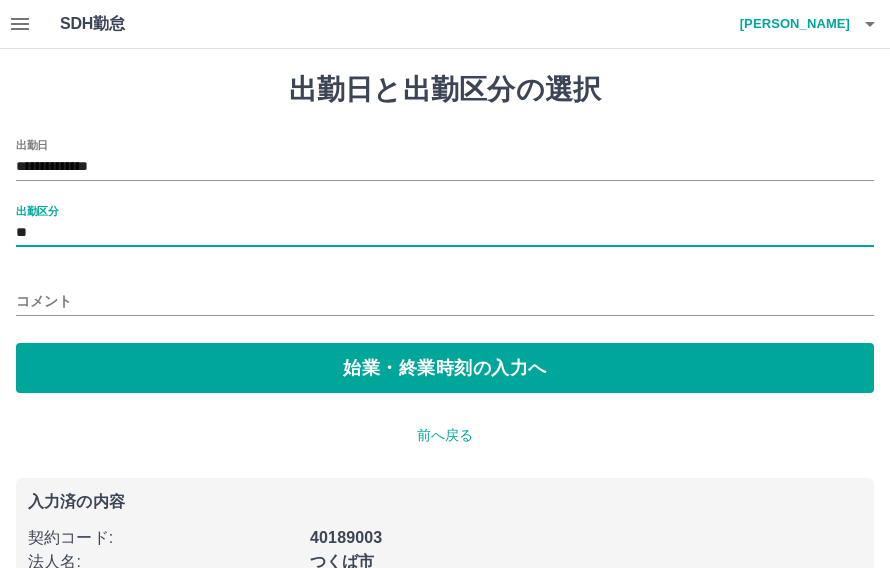 type on "**" 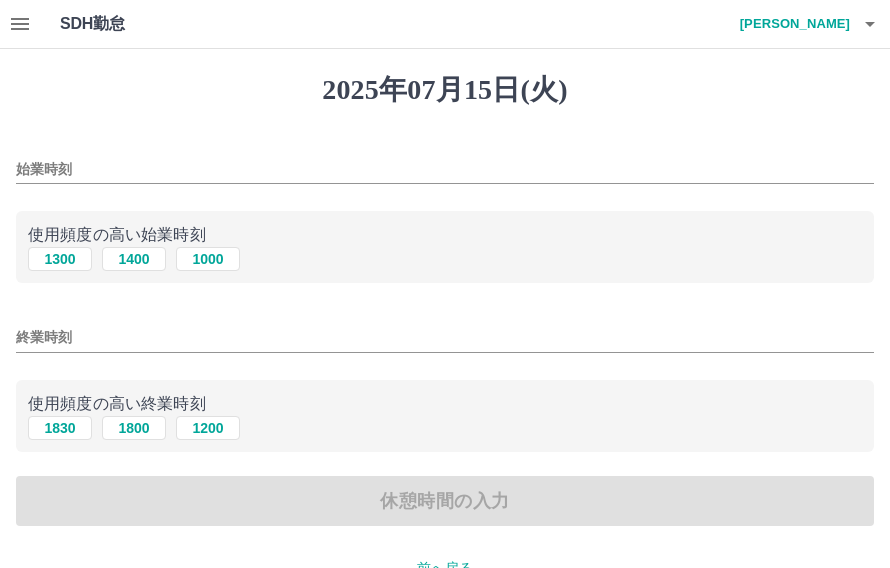 click on "1400" at bounding box center (134, 259) 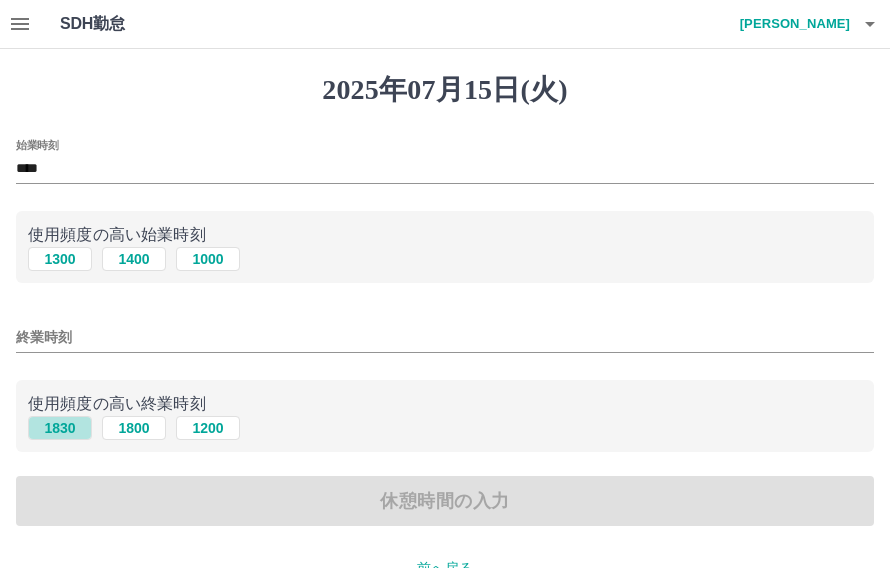click on "1830" at bounding box center (60, 428) 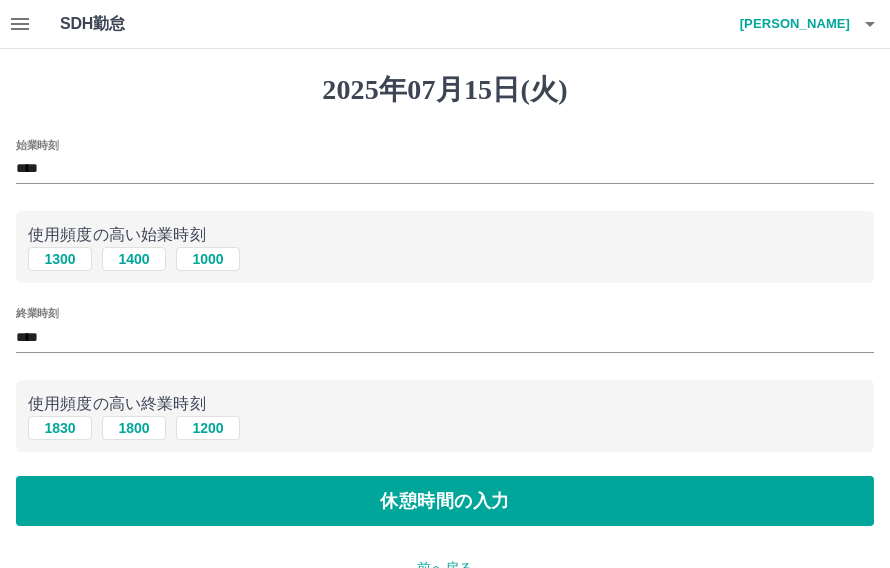 click on "休憩時間の入力" at bounding box center (445, 501) 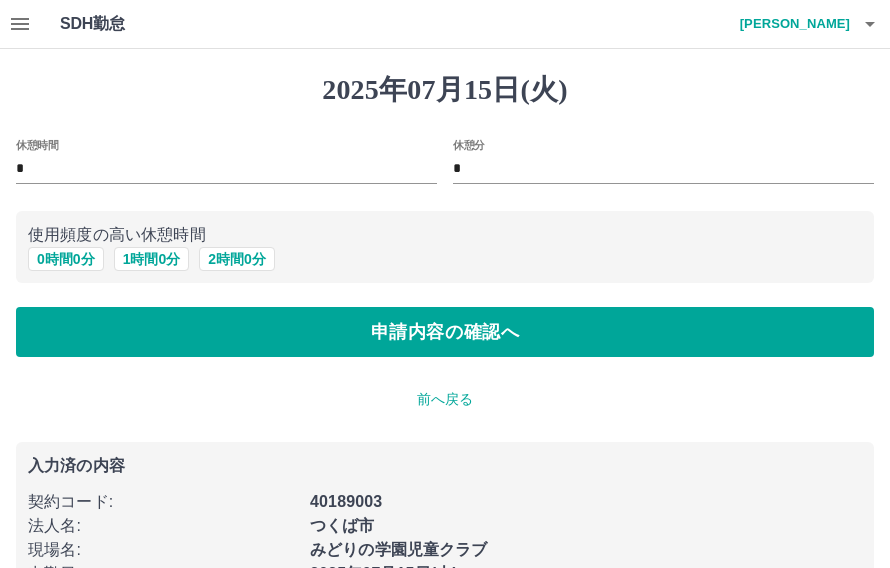 click on "申請内容の確認へ" at bounding box center (445, 332) 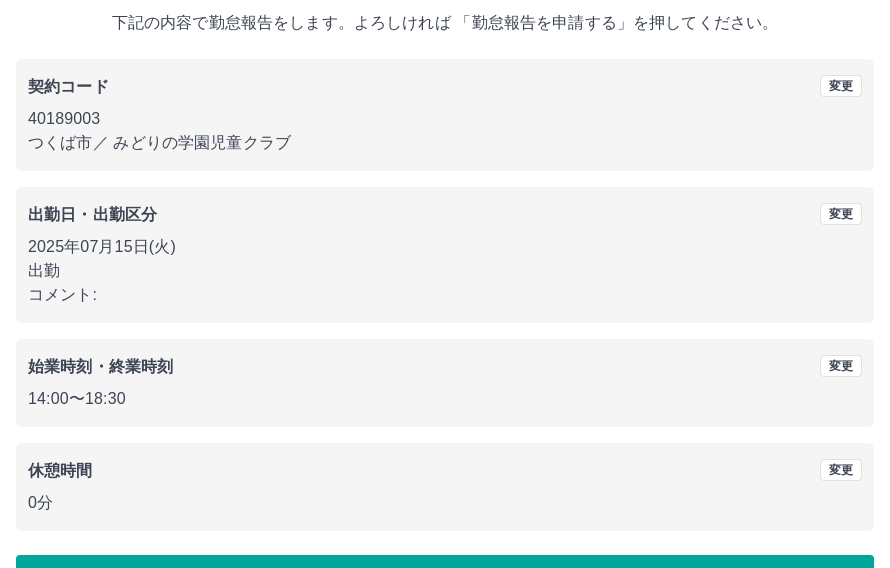 scroll, scrollTop: 119, scrollLeft: 0, axis: vertical 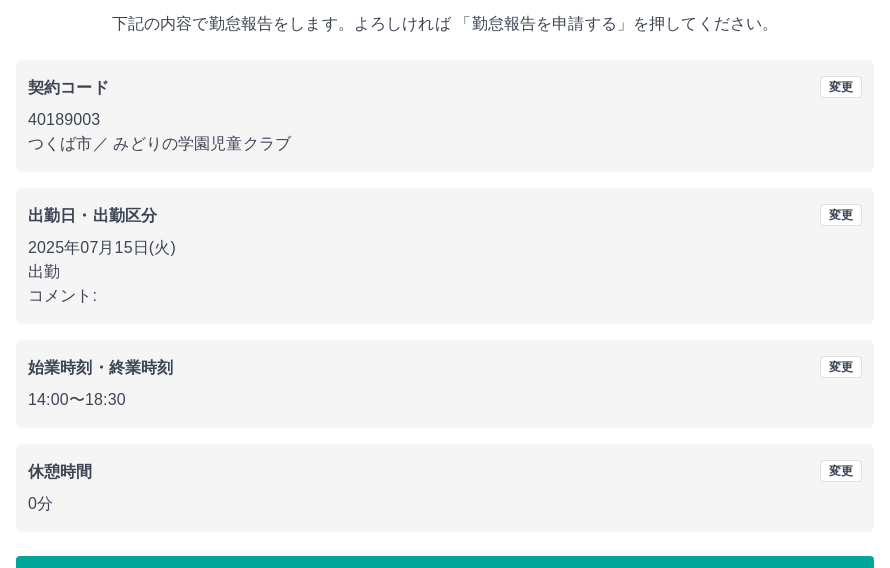 click on "勤怠報告を申請する" at bounding box center (445, 581) 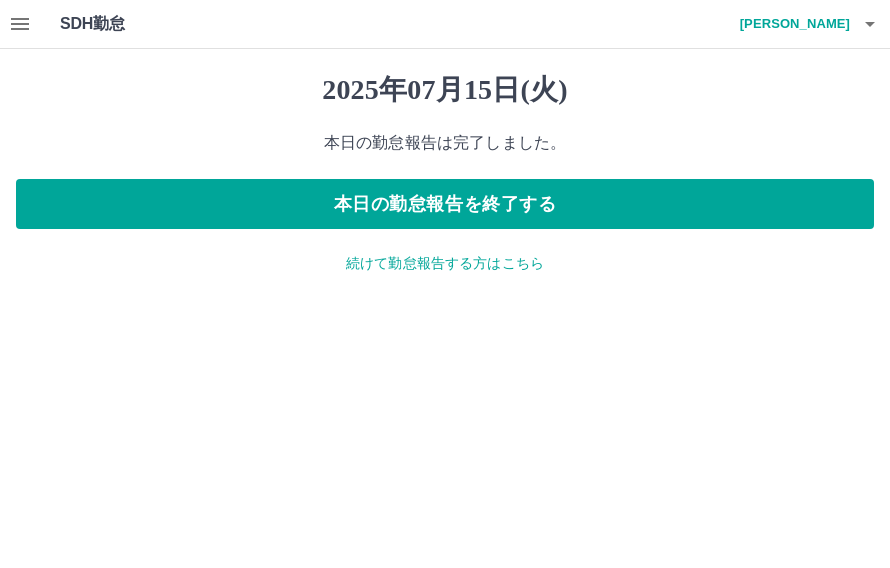 scroll, scrollTop: 0, scrollLeft: 0, axis: both 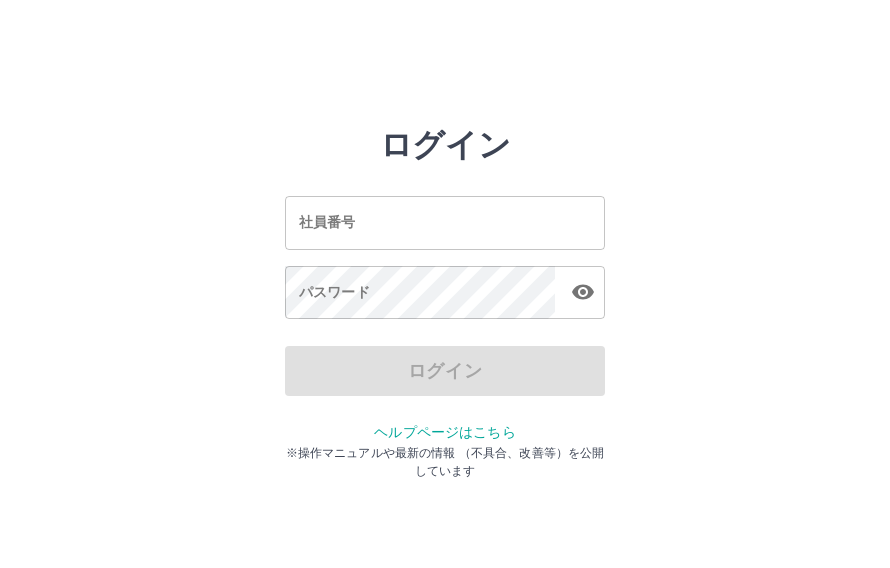 click on "社員番号" at bounding box center [445, 222] 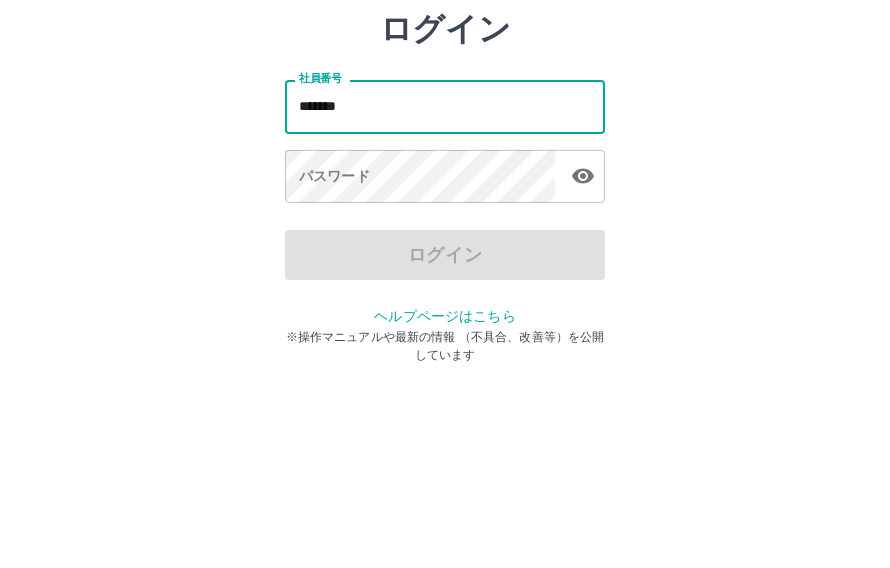 type on "*******" 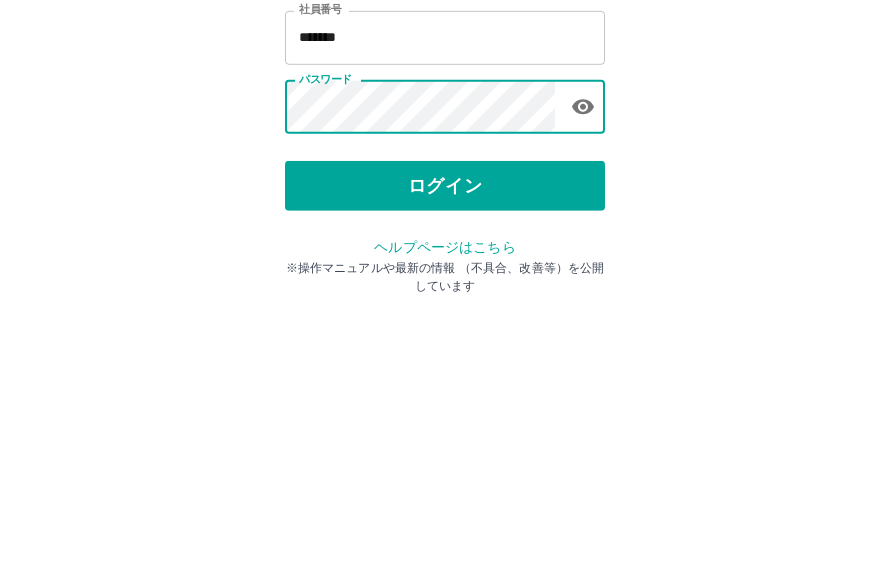 click on "ログイン" at bounding box center [445, 371] 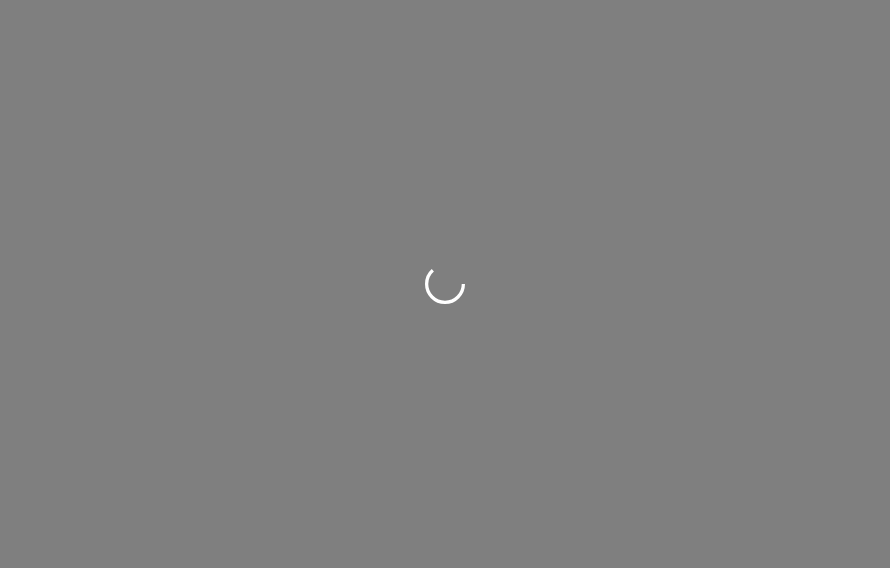scroll, scrollTop: 0, scrollLeft: 0, axis: both 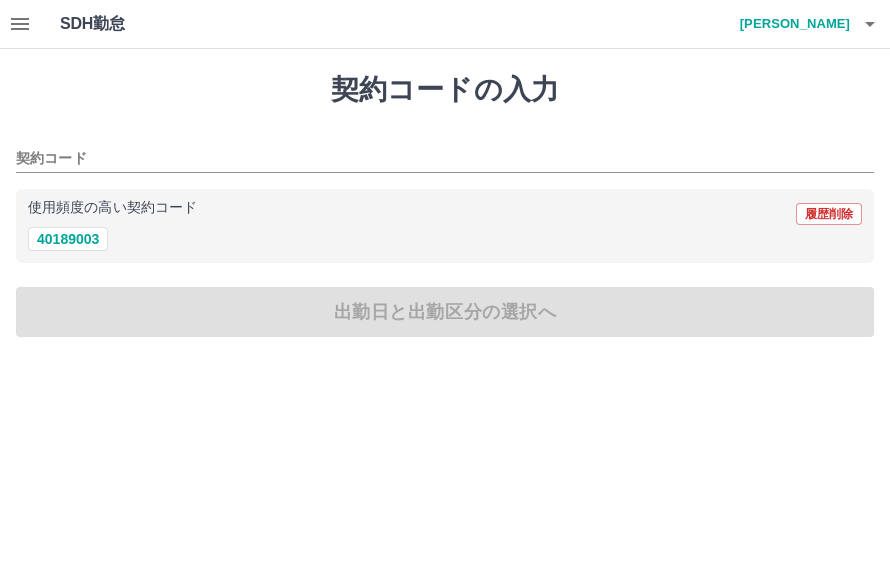 click on "40189003" at bounding box center (68, 239) 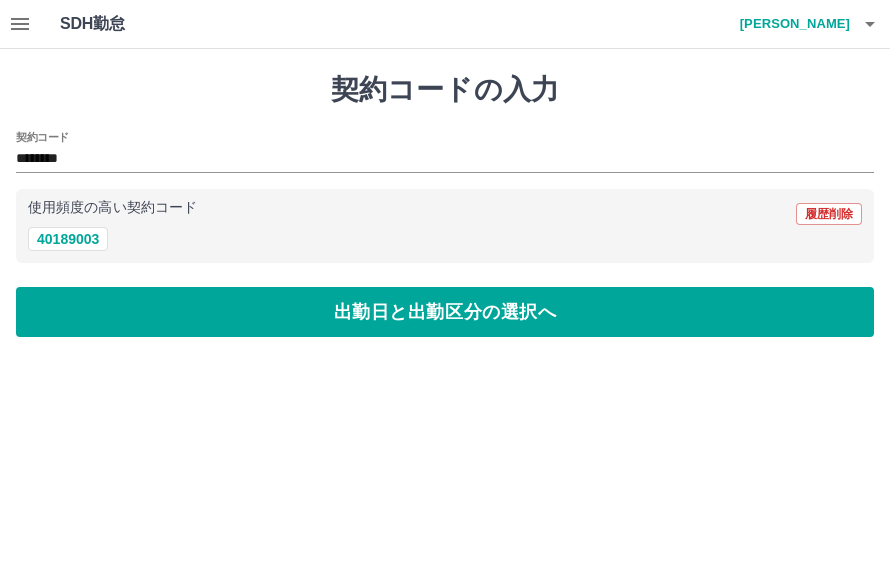 click on "出勤日と出勤区分の選択へ" at bounding box center (445, 312) 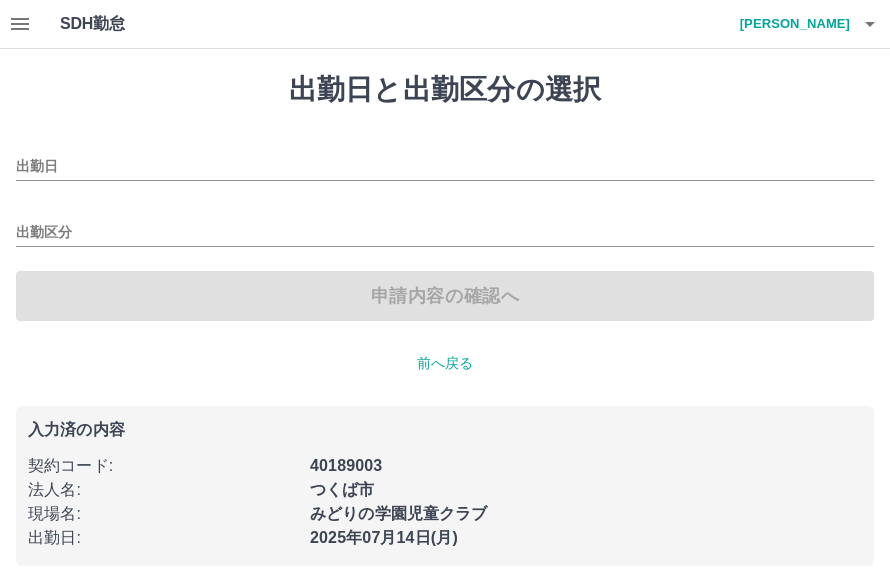 type on "**********" 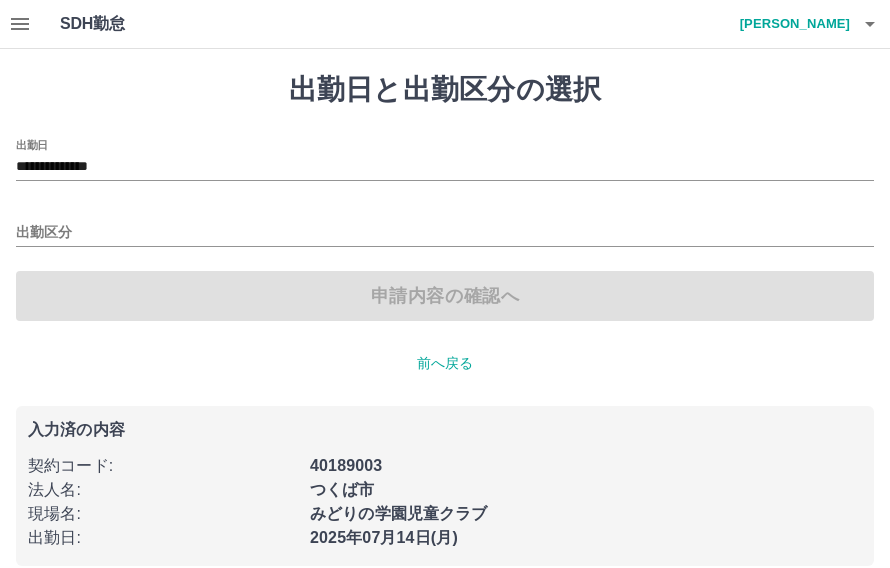 click on "出勤区分" at bounding box center (445, 233) 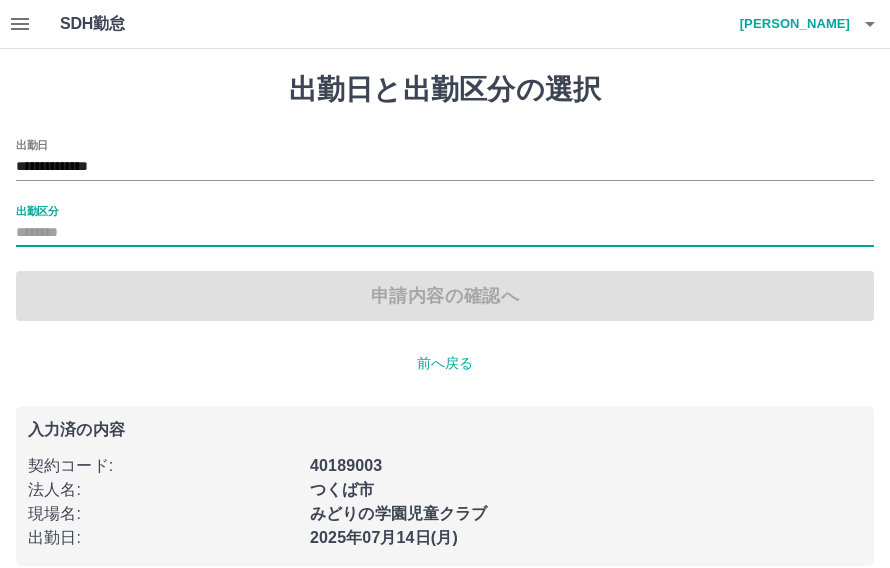 click on "出勤区分" at bounding box center (445, 233) 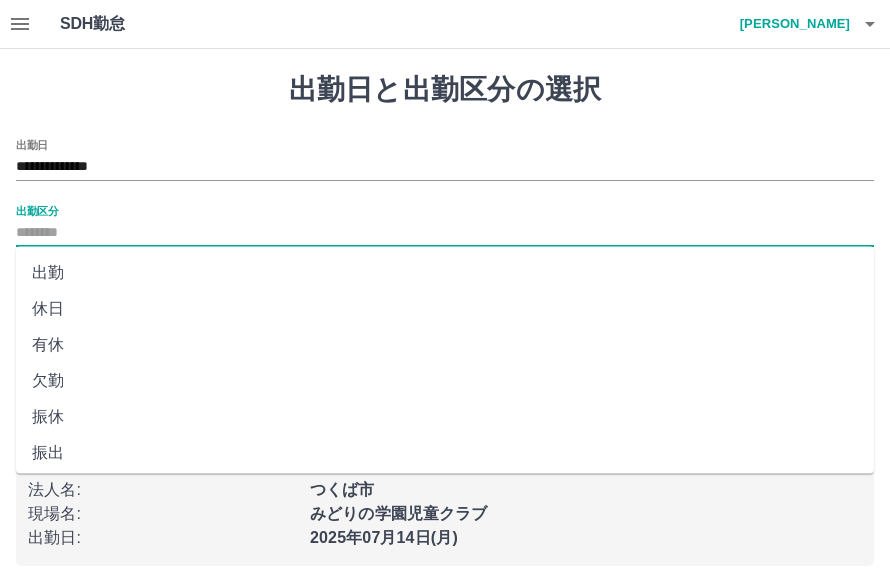 click on "出勤" at bounding box center (445, 273) 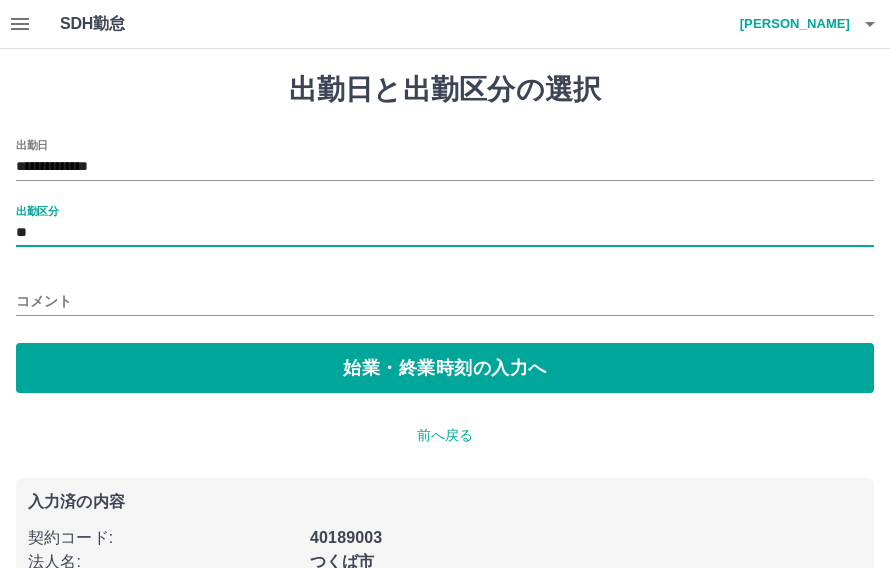 click on "コメント" at bounding box center (445, 301) 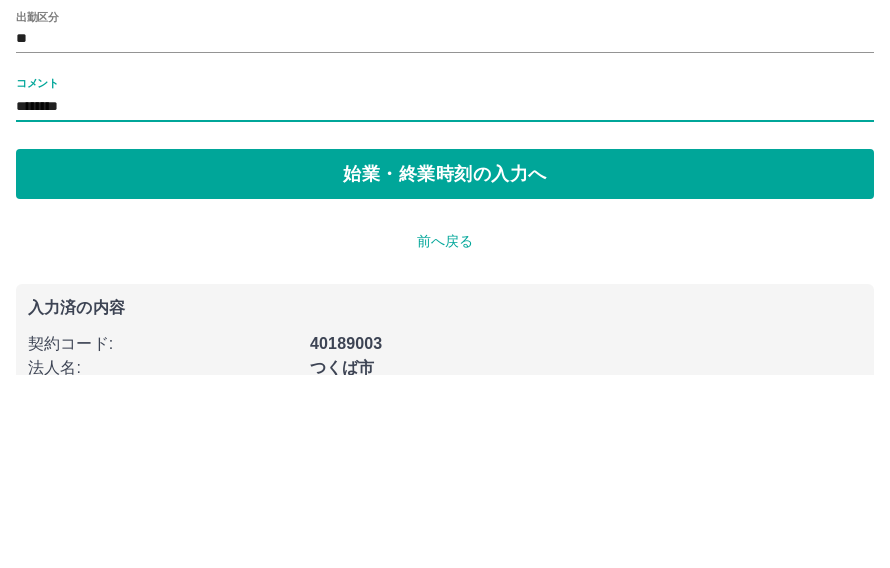 type on "********" 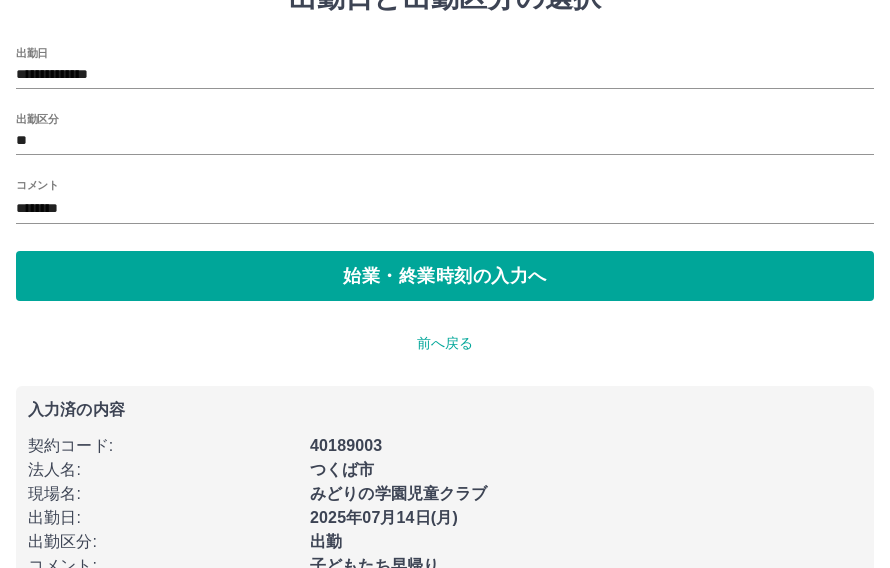 scroll, scrollTop: 92, scrollLeft: 0, axis: vertical 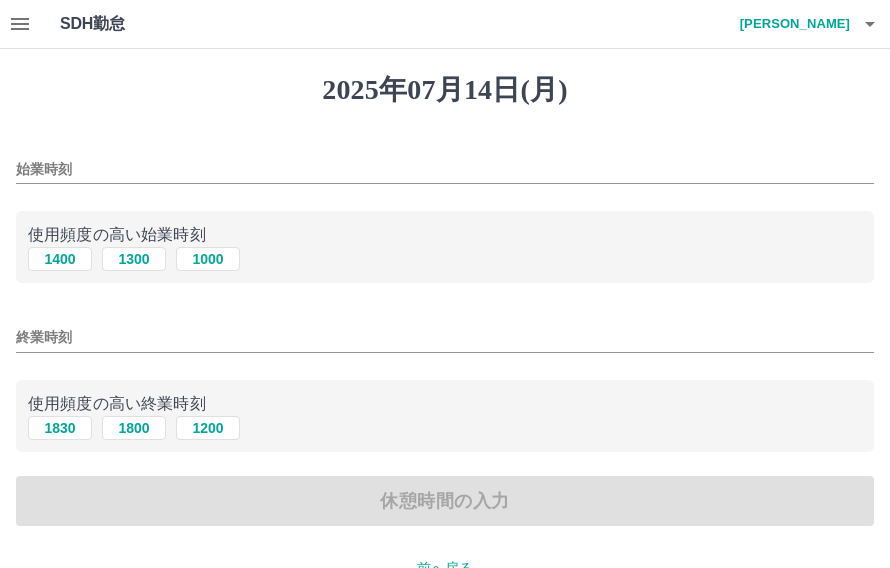 click on "1300" at bounding box center [134, 259] 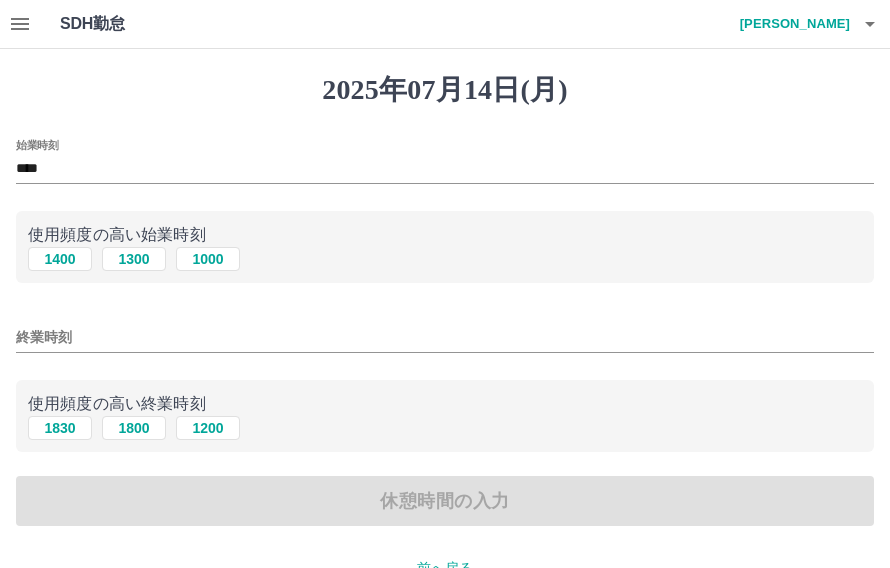 click on "1830" at bounding box center (60, 428) 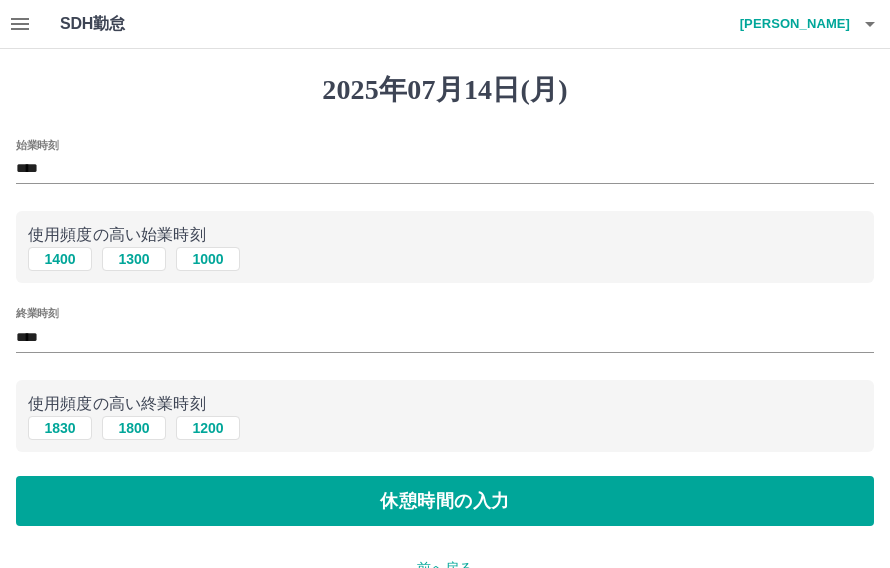 click on "休憩時間の入力" at bounding box center (445, 501) 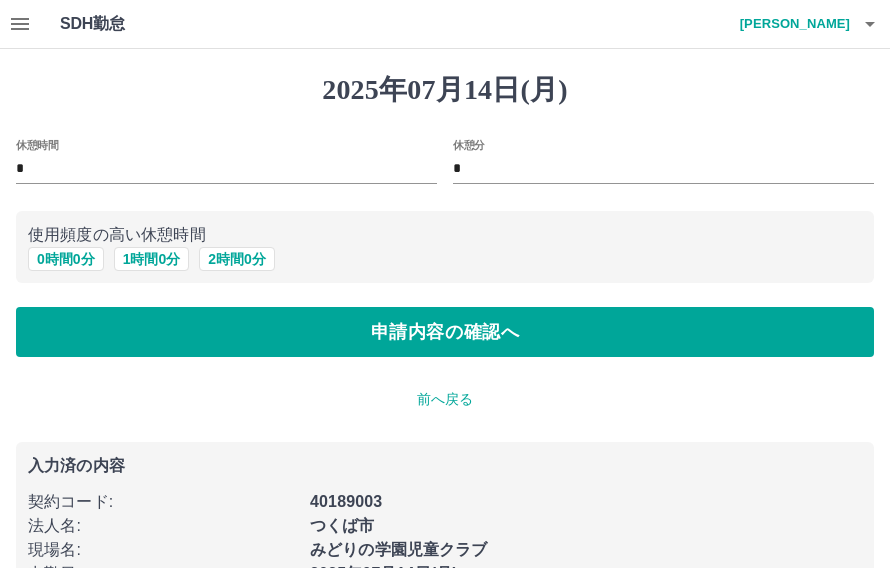 click on "申請内容の確認へ" at bounding box center (445, 332) 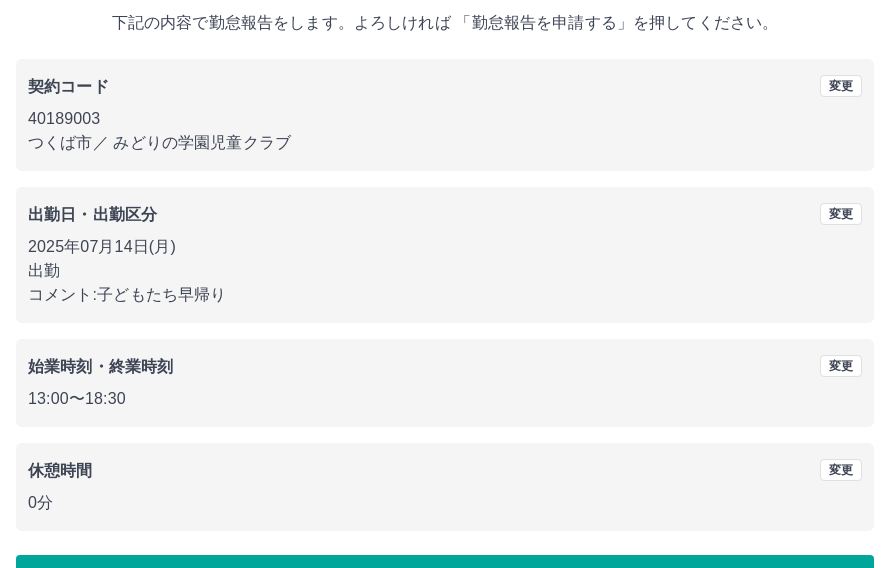scroll, scrollTop: 119, scrollLeft: 0, axis: vertical 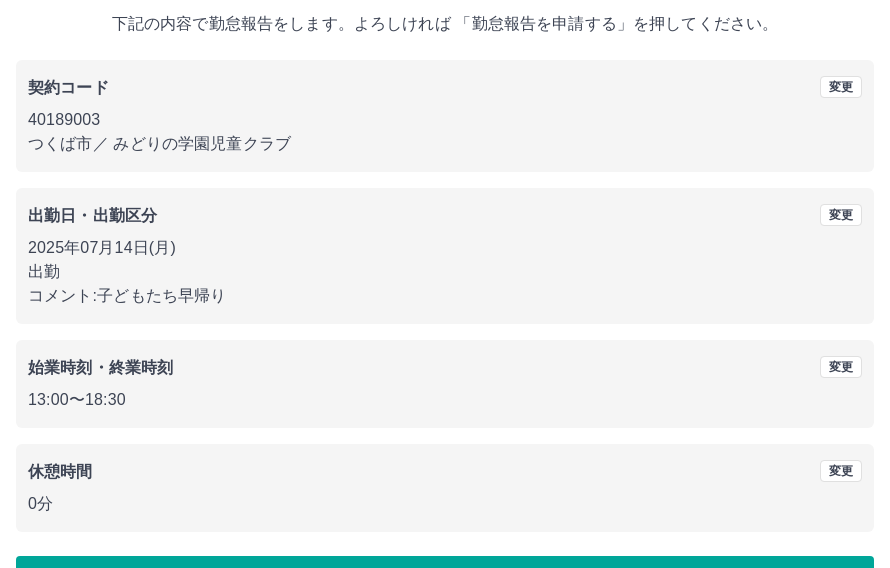 click on "勤怠報告を申請する" at bounding box center [445, 581] 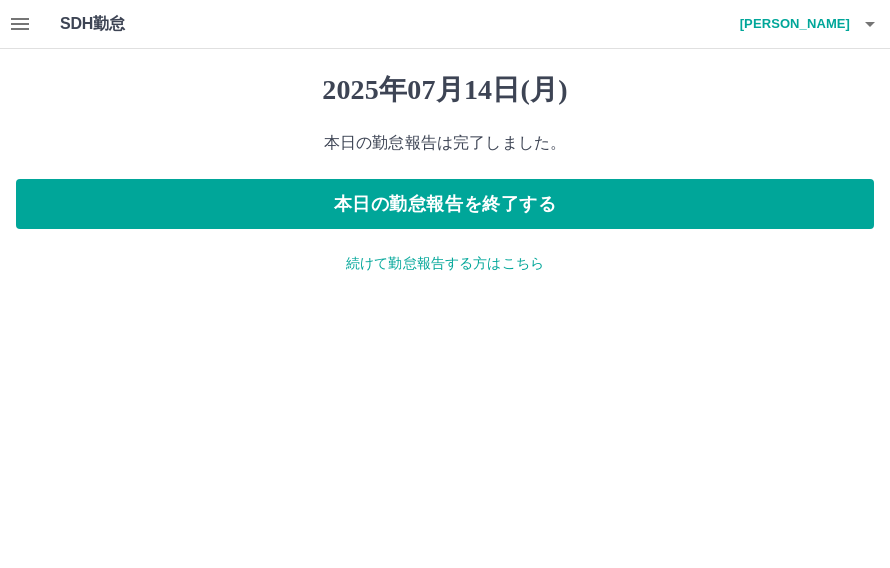 click on "続けて勤怠報告する方はこちら" at bounding box center (445, 263) 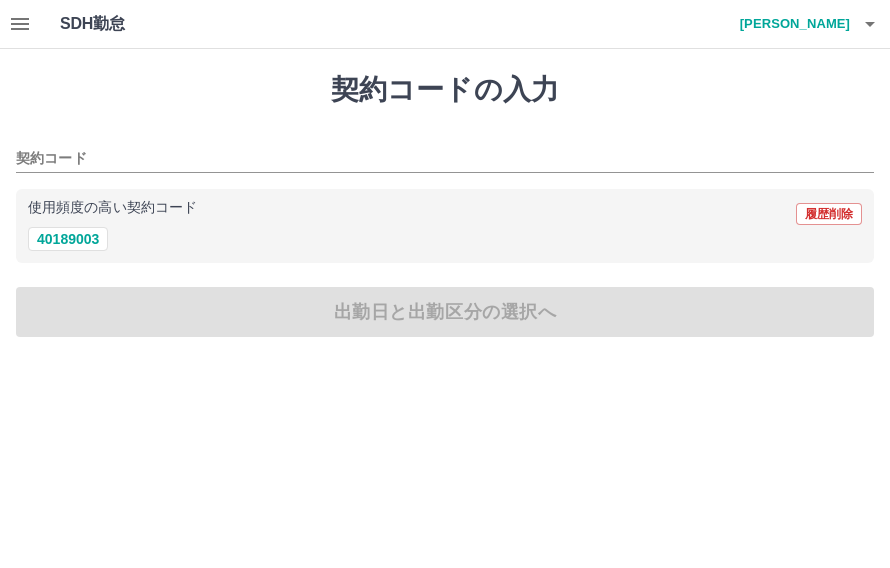 click 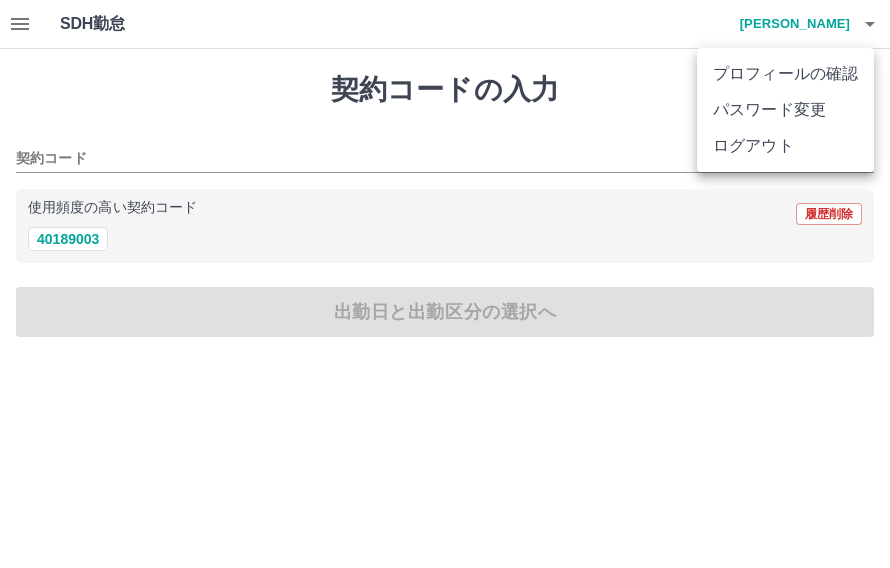 click on "ログアウト" at bounding box center [785, 146] 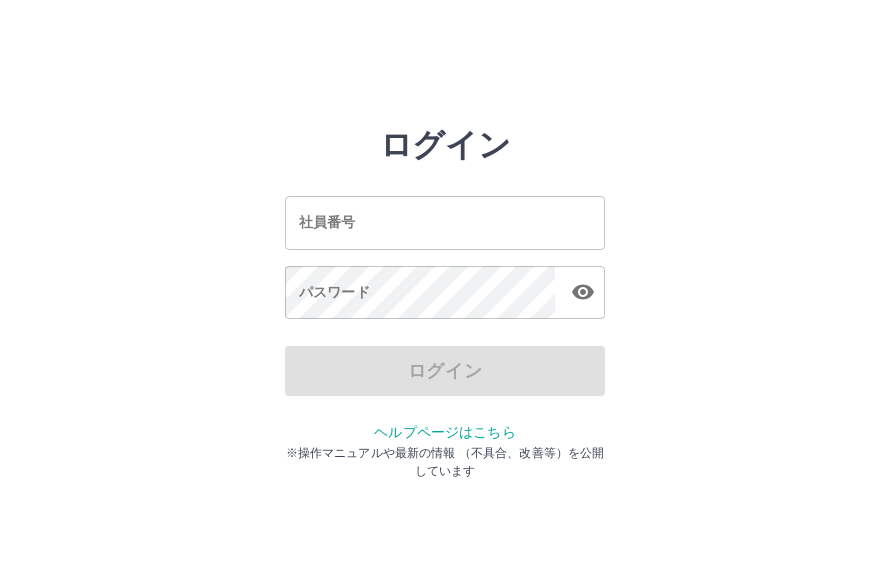 scroll, scrollTop: 0, scrollLeft: 0, axis: both 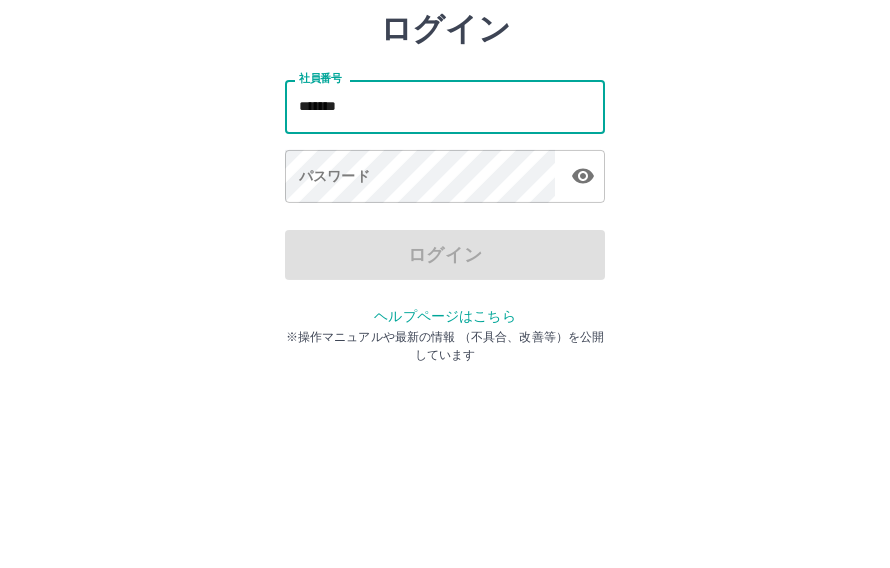 type on "*******" 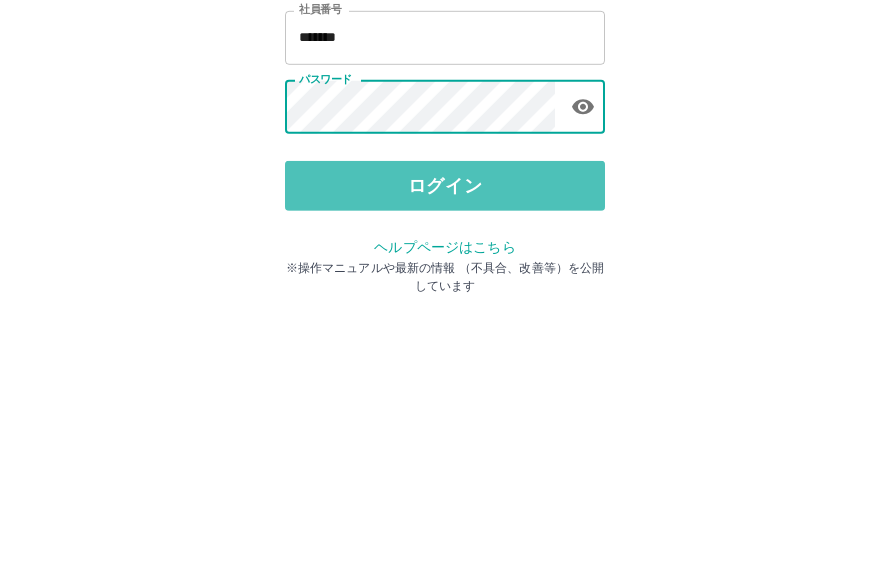 click on "ログイン" at bounding box center [445, 371] 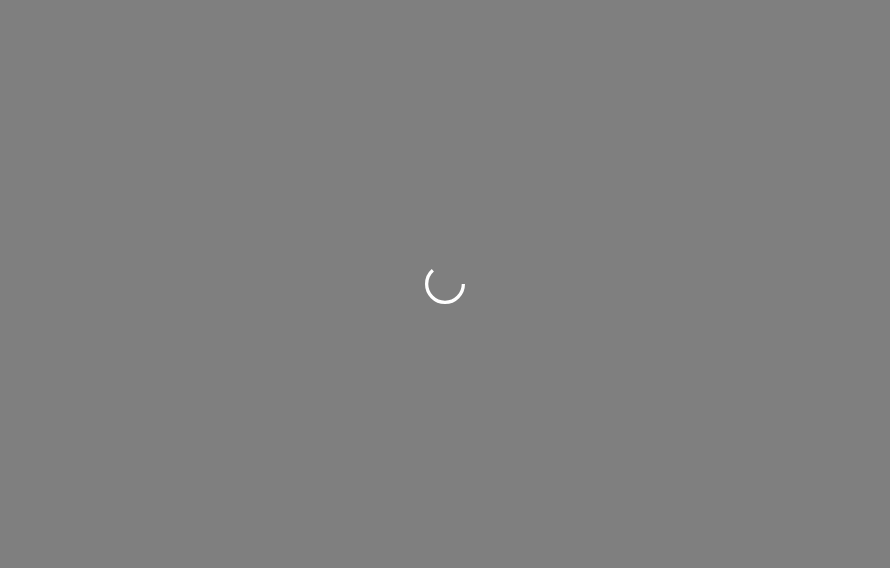 scroll, scrollTop: 0, scrollLeft: 0, axis: both 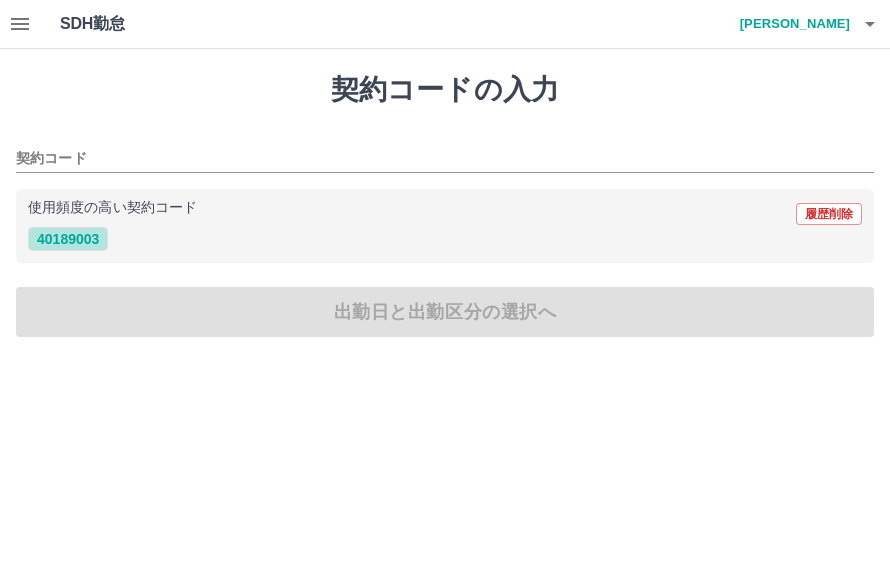 click on "40189003" at bounding box center (68, 239) 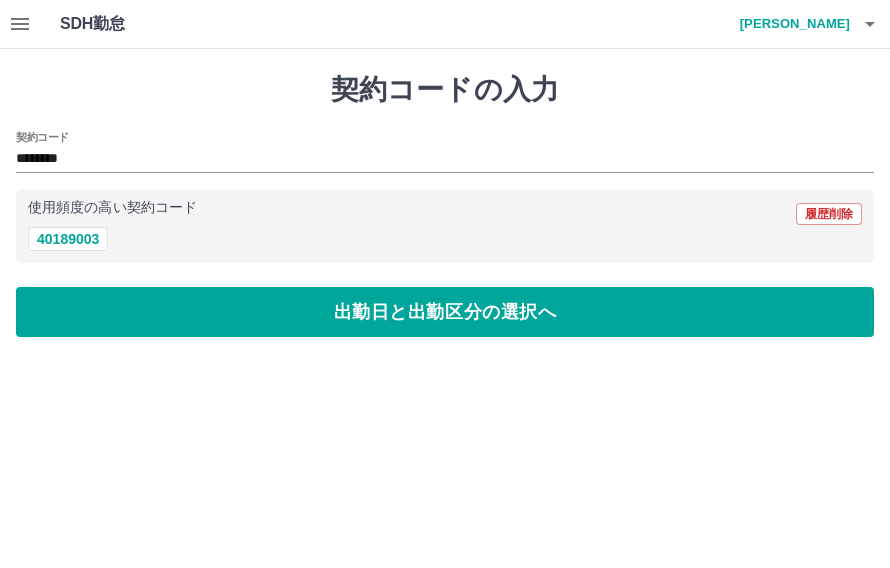 click on "出勤日と出勤区分の選択へ" at bounding box center (445, 312) 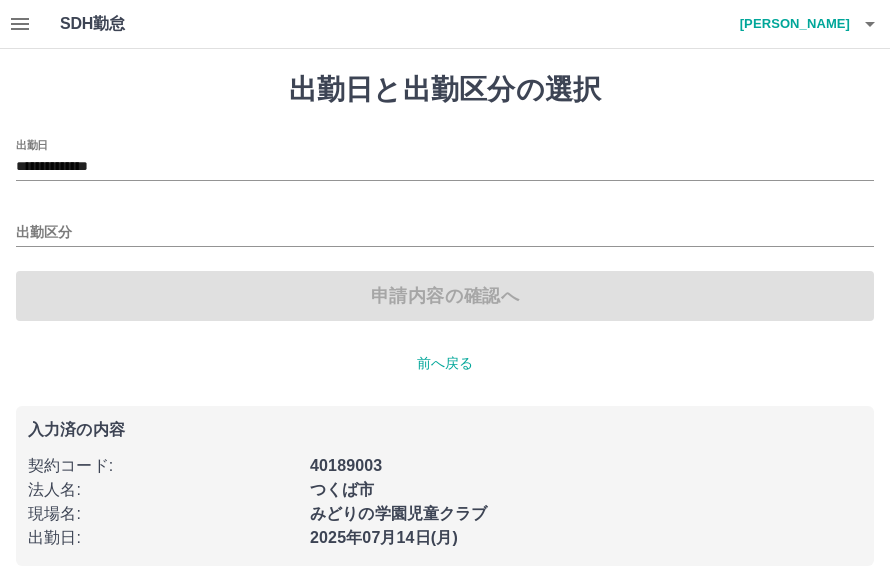 click on "**********" at bounding box center (445, 167) 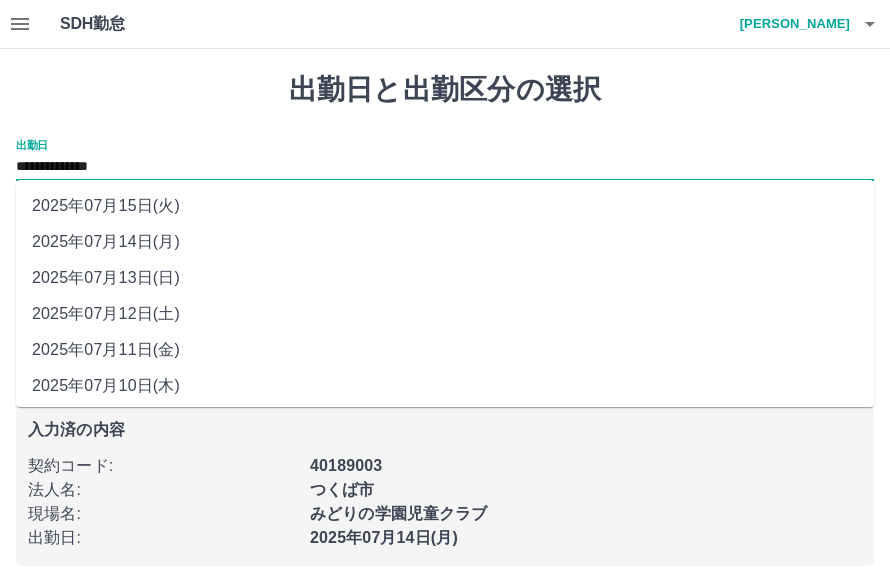 click on "**********" at bounding box center (445, 167) 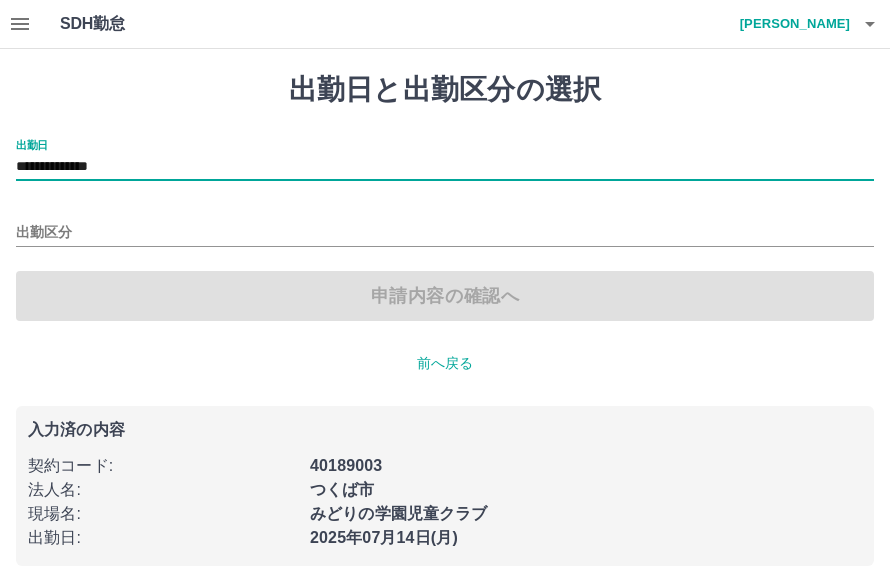 click on "出勤区分" at bounding box center [445, 233] 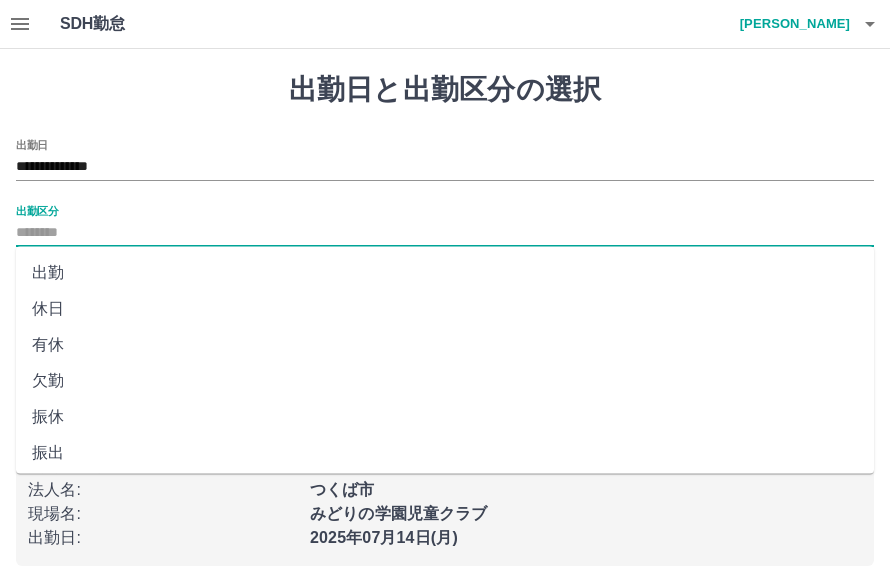 click on "**********" at bounding box center [445, 167] 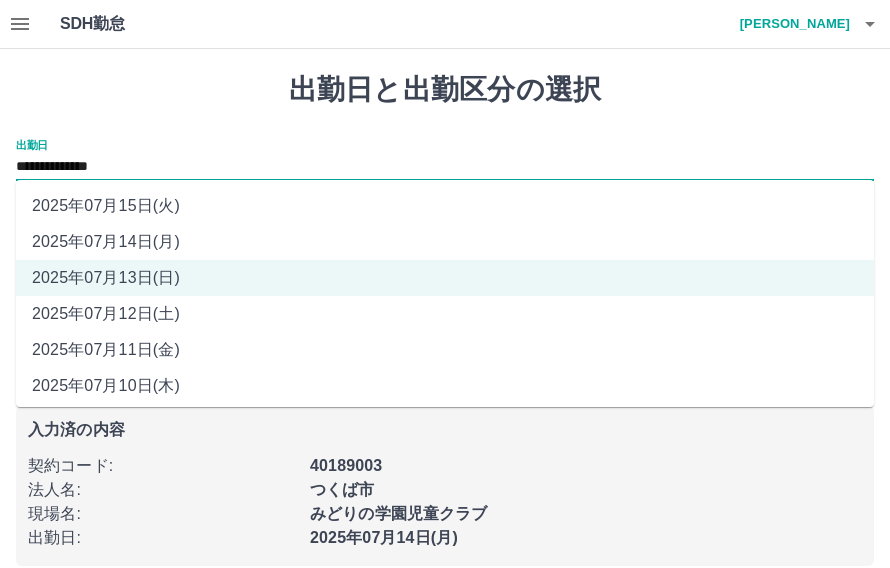click on "2025年07月14日(月)" at bounding box center [445, 242] 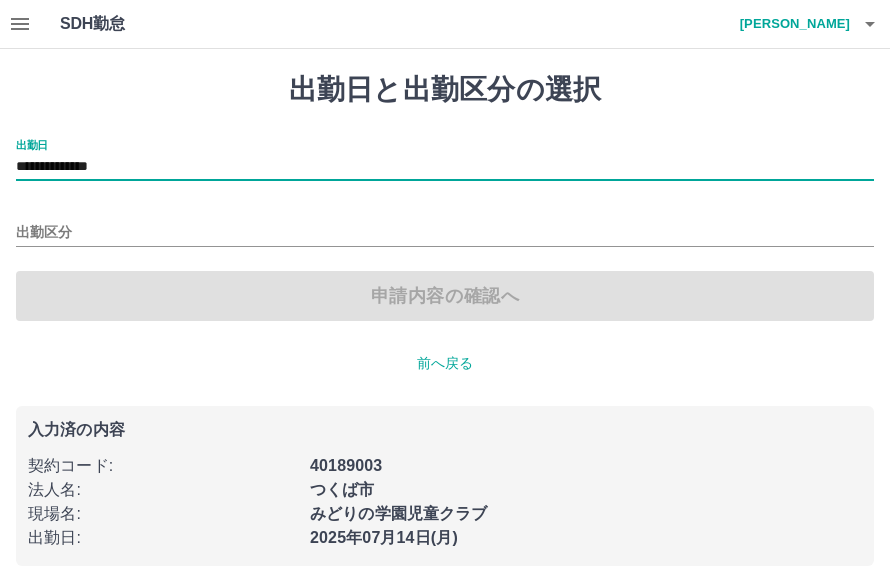 click on "出勤区分" at bounding box center (445, 233) 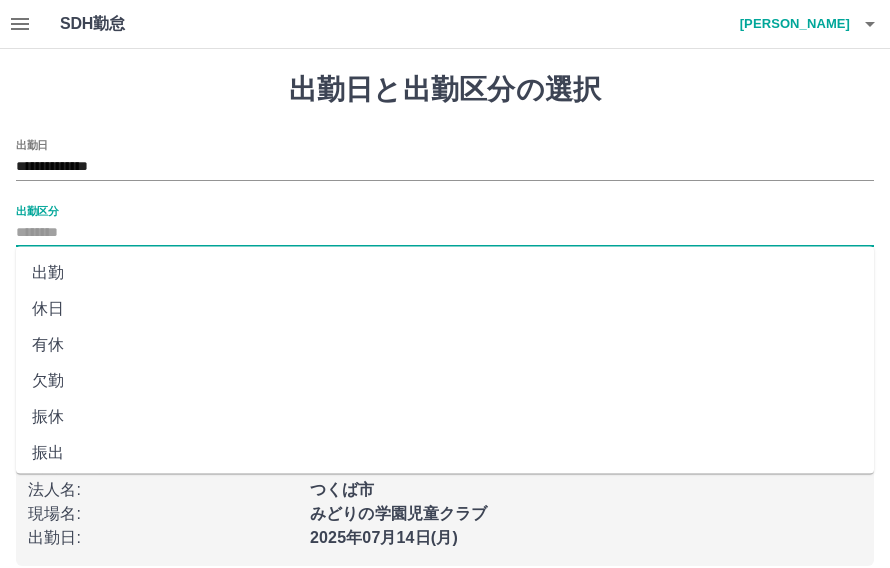 click on "出勤" at bounding box center [445, 273] 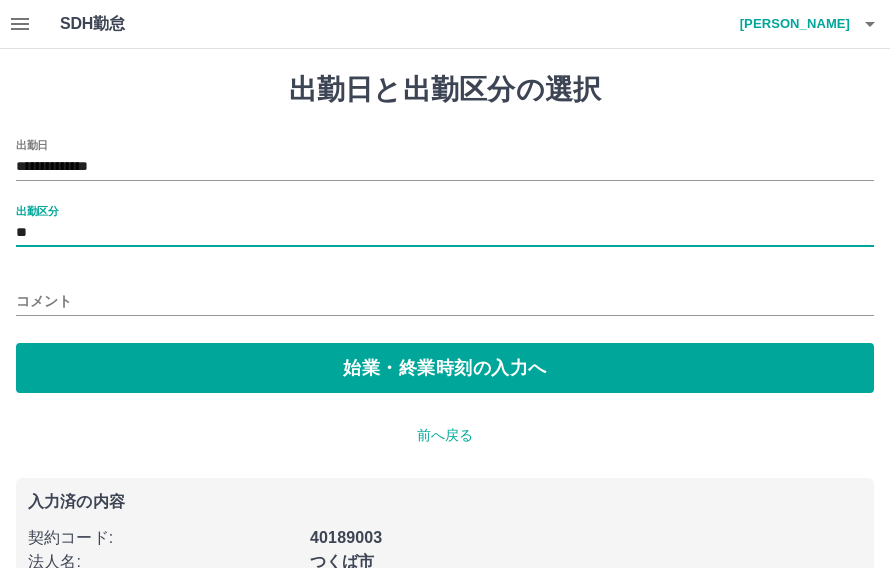 click on "コメント" at bounding box center [445, 301] 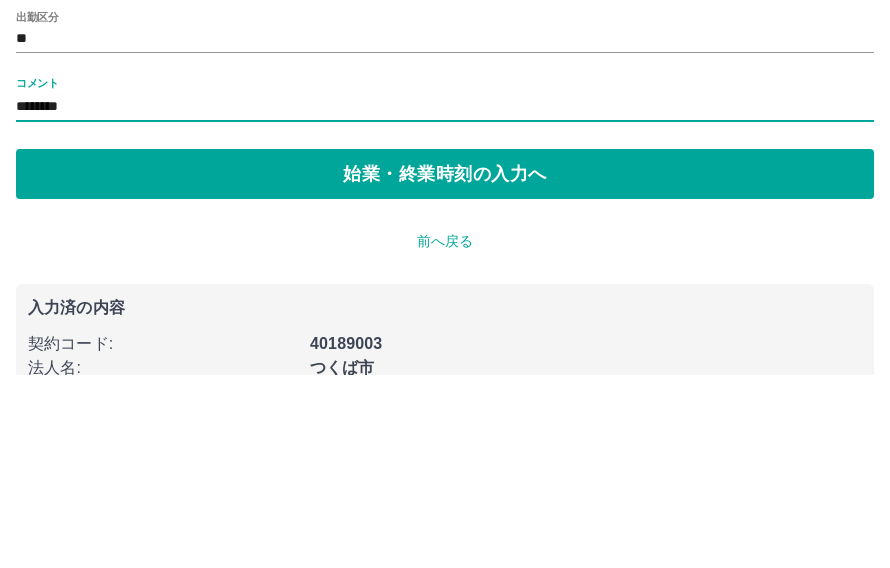 type on "********" 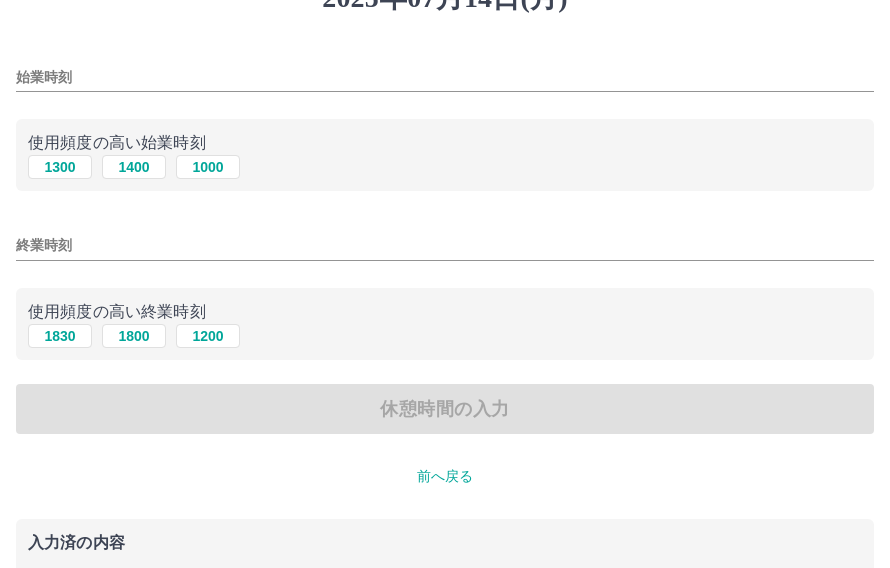 scroll, scrollTop: 0, scrollLeft: 0, axis: both 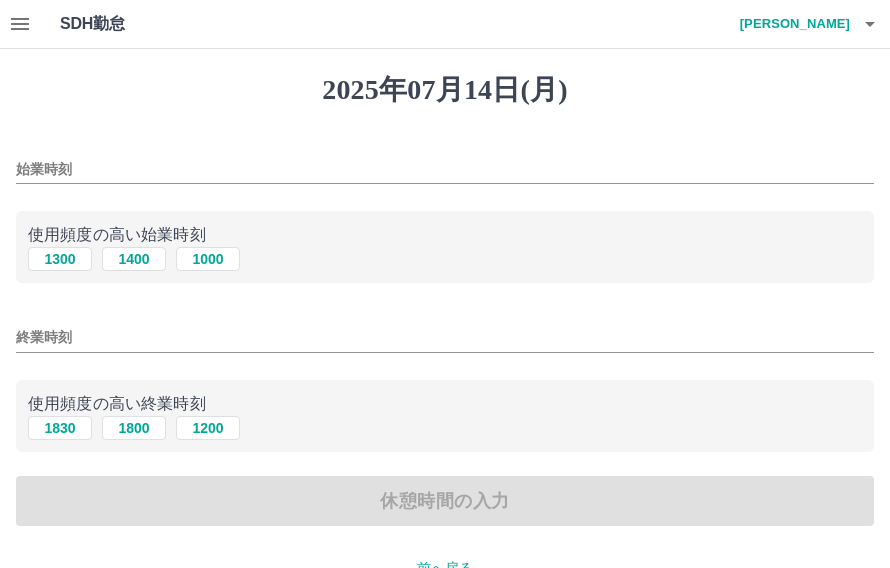 click on "1300" at bounding box center (60, 259) 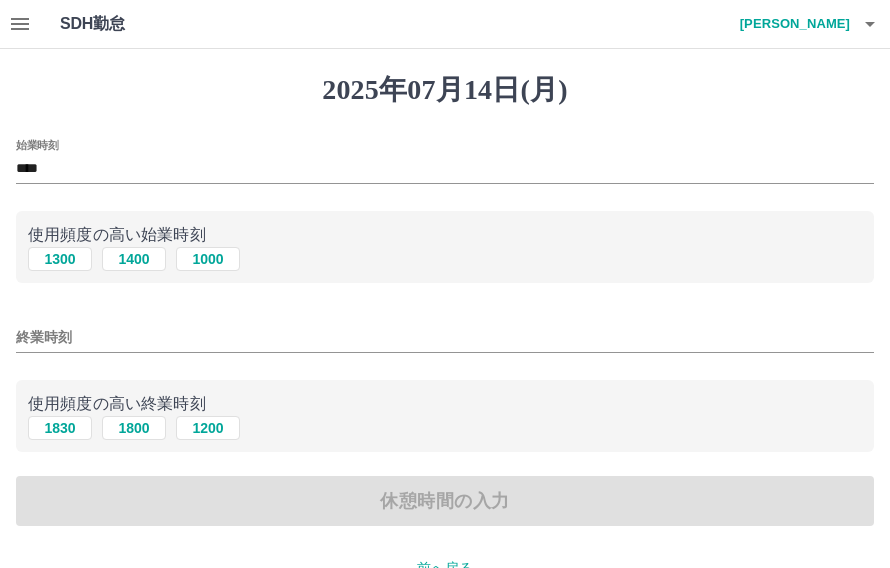 click on "1830" at bounding box center [60, 428] 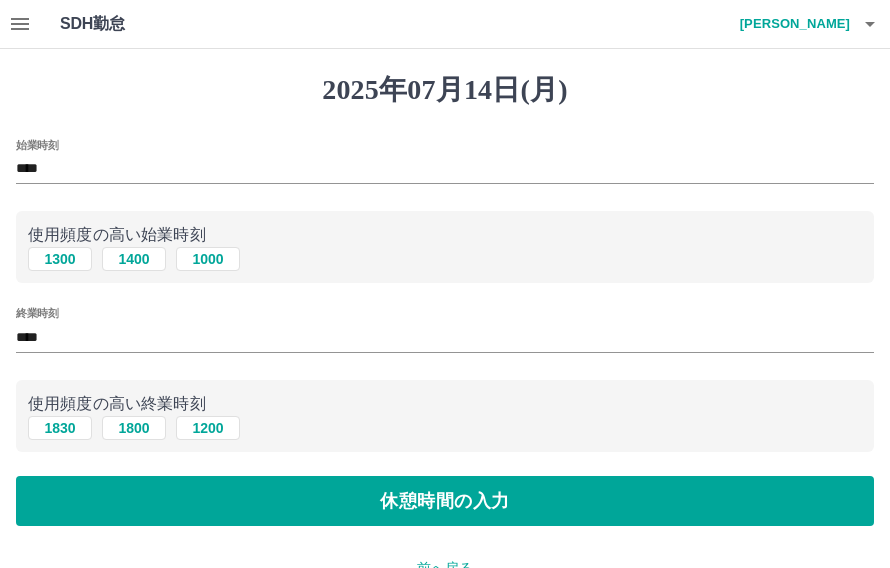 click on "休憩時間の入力" at bounding box center (445, 501) 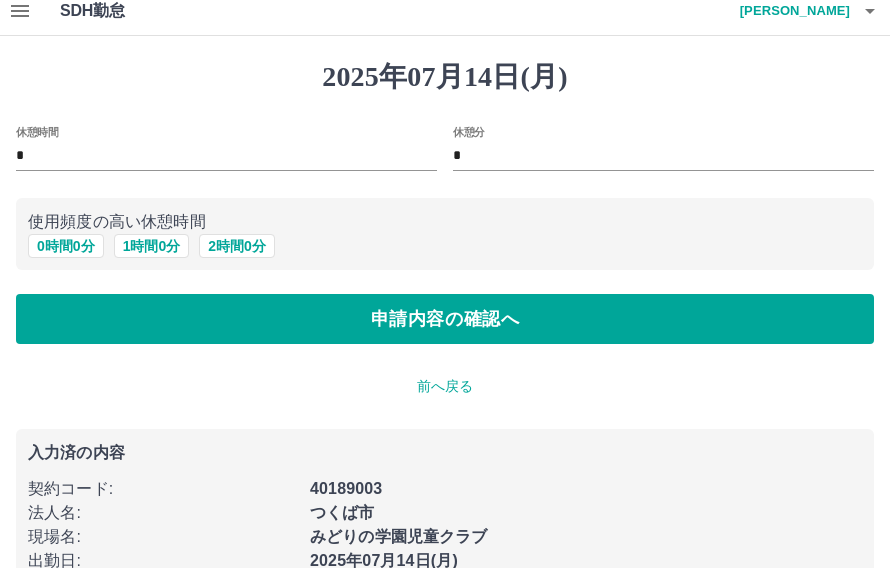 scroll, scrollTop: 0, scrollLeft: 0, axis: both 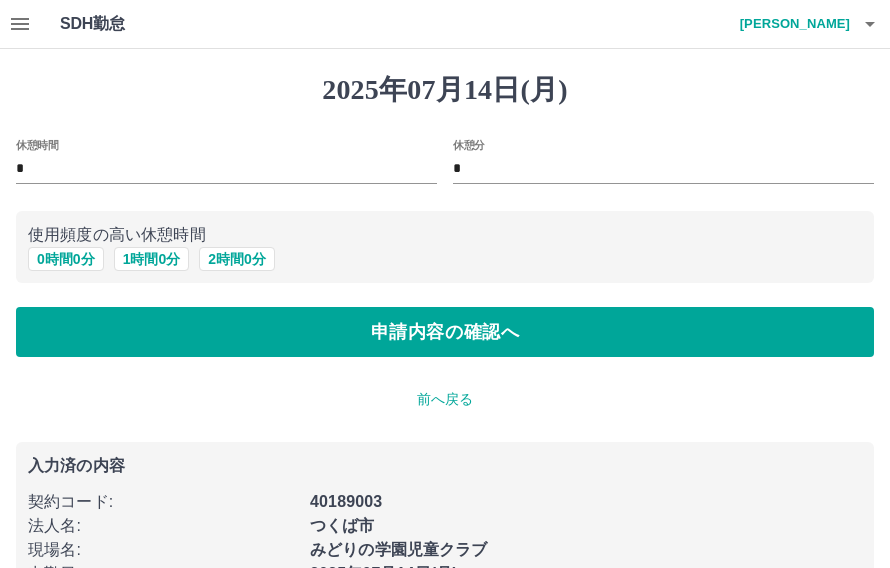 click on "申請内容の確認へ" at bounding box center (445, 332) 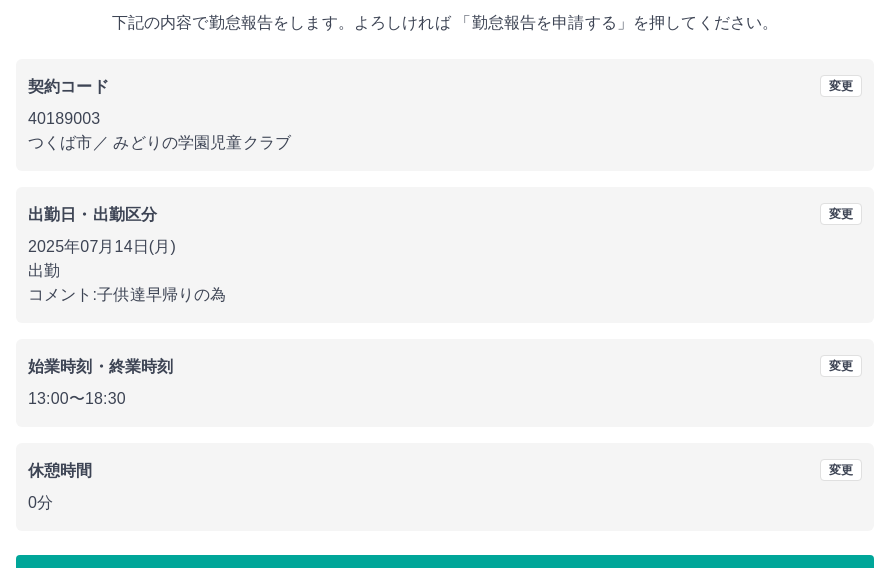 scroll, scrollTop: 119, scrollLeft: 0, axis: vertical 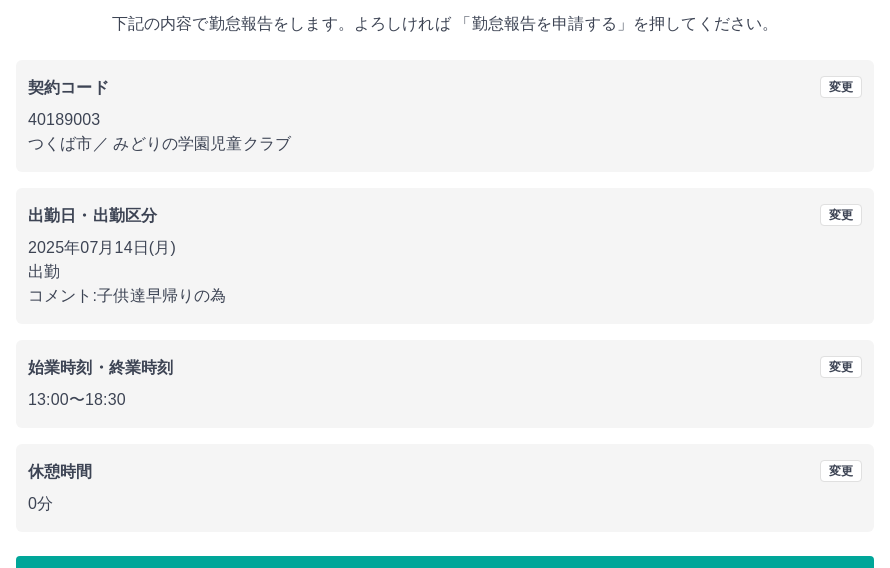 click on "勤怠報告を申請する" at bounding box center (445, 581) 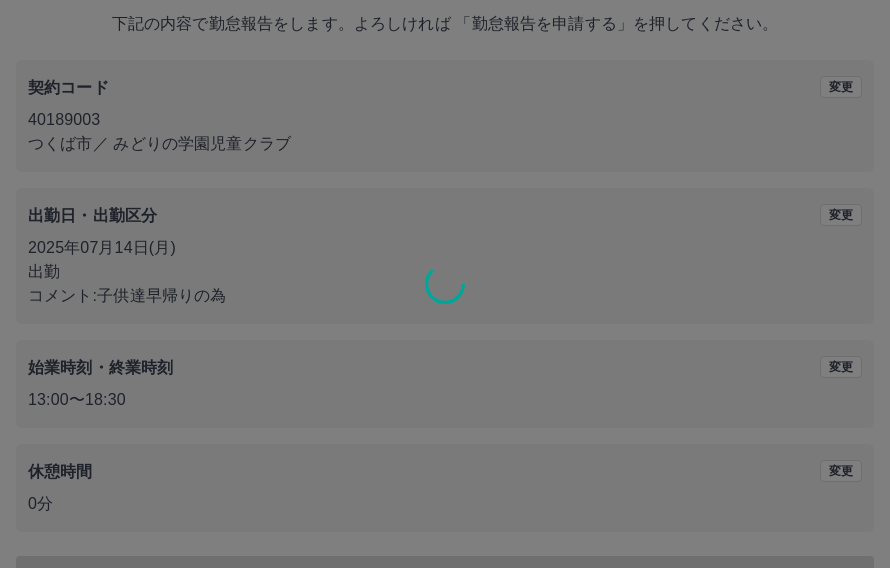 scroll, scrollTop: 0, scrollLeft: 0, axis: both 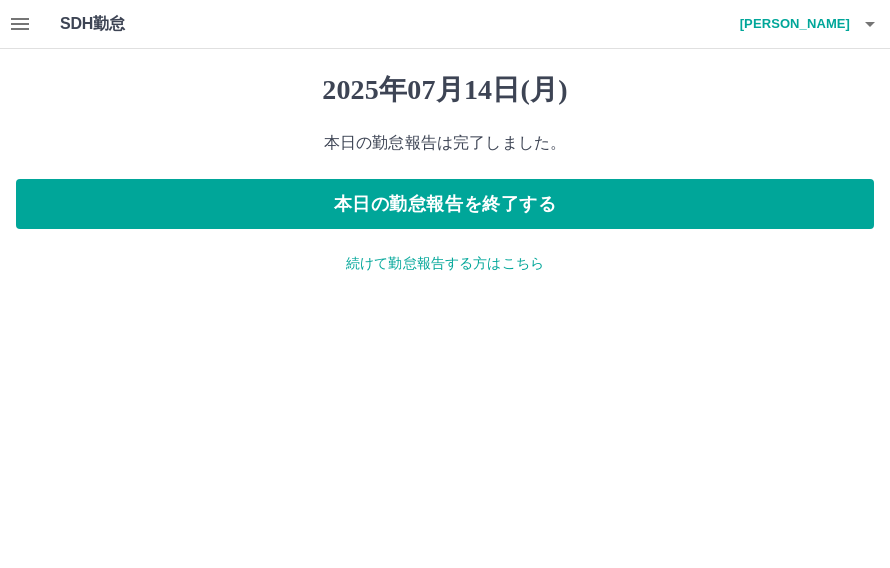 click 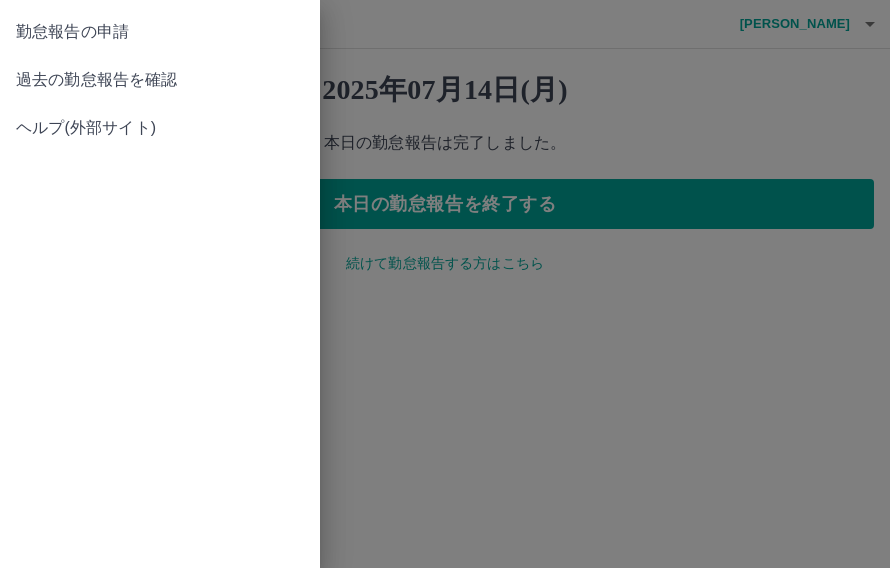 click on "勤怠報告の申請" at bounding box center (160, 32) 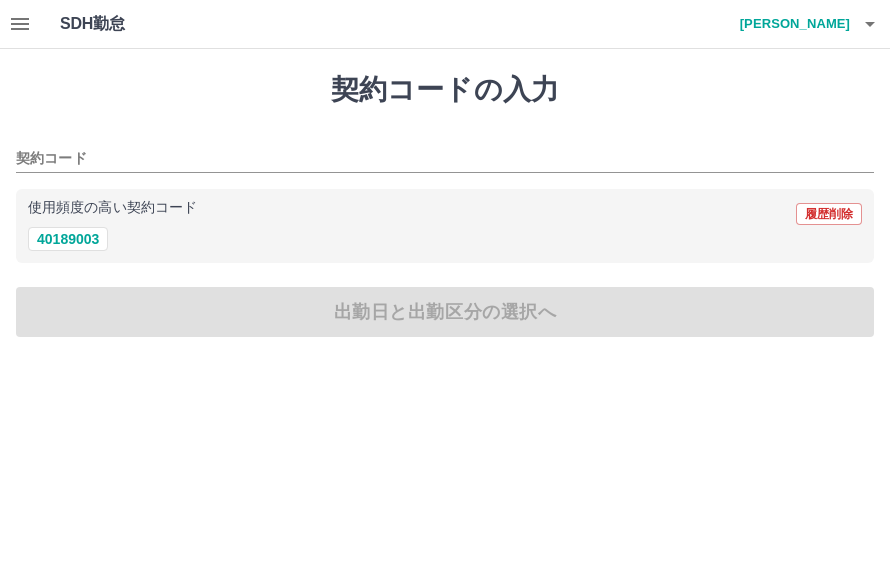 click on "40189003" at bounding box center (68, 239) 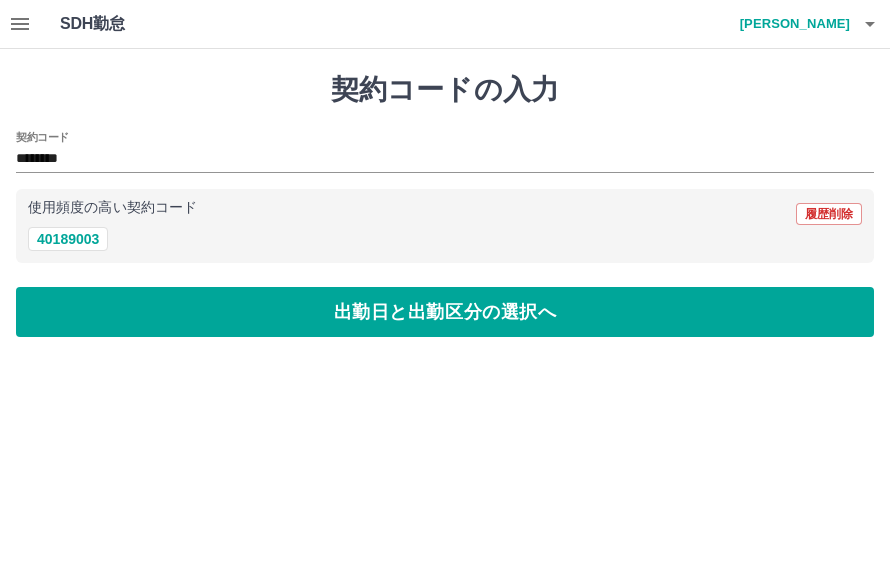 click on "出勤日と出勤区分の選択へ" at bounding box center (445, 312) 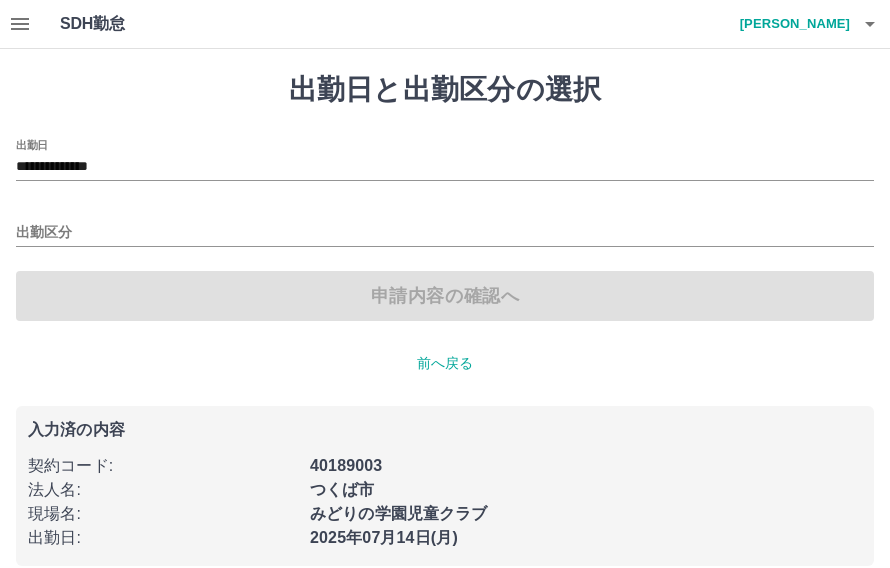 click on "**********" at bounding box center [445, 167] 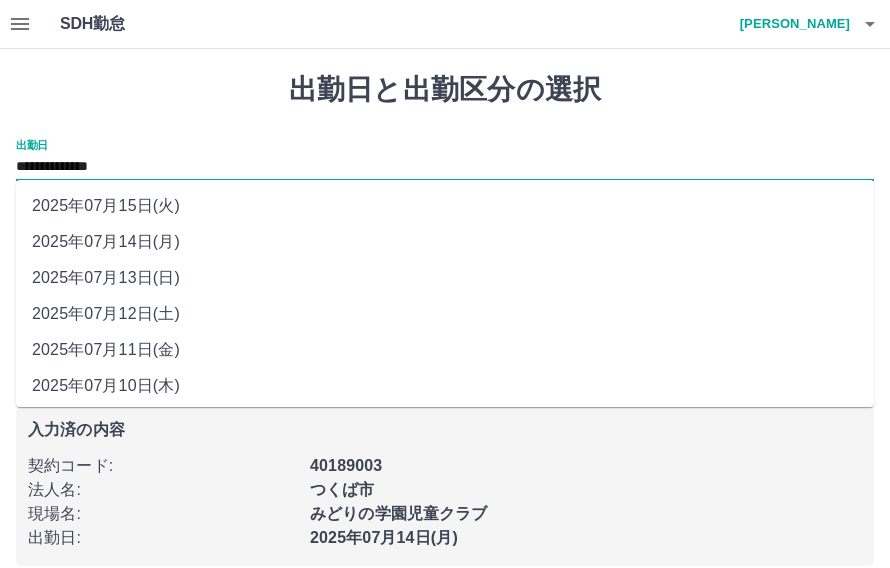click on "2025年07月15日(火)" at bounding box center [445, 206] 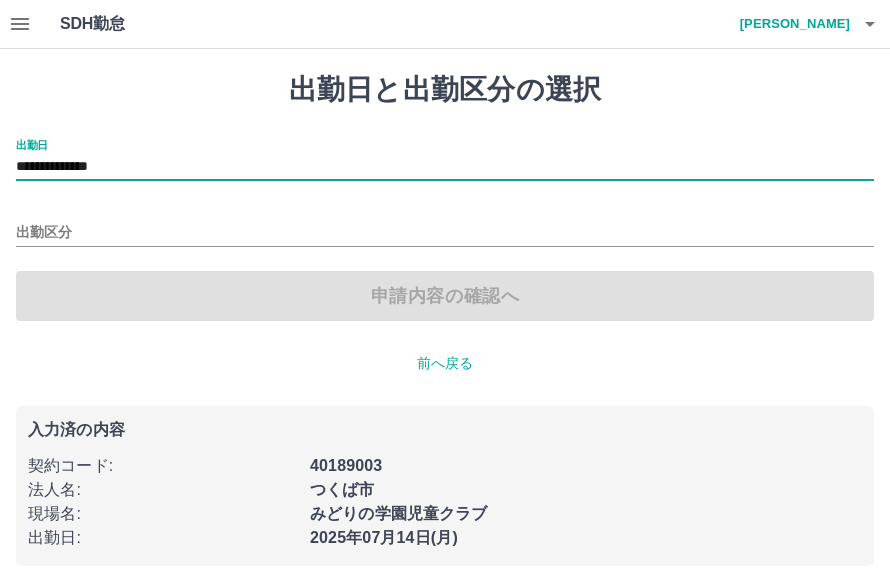 click on "出勤区分" at bounding box center [445, 233] 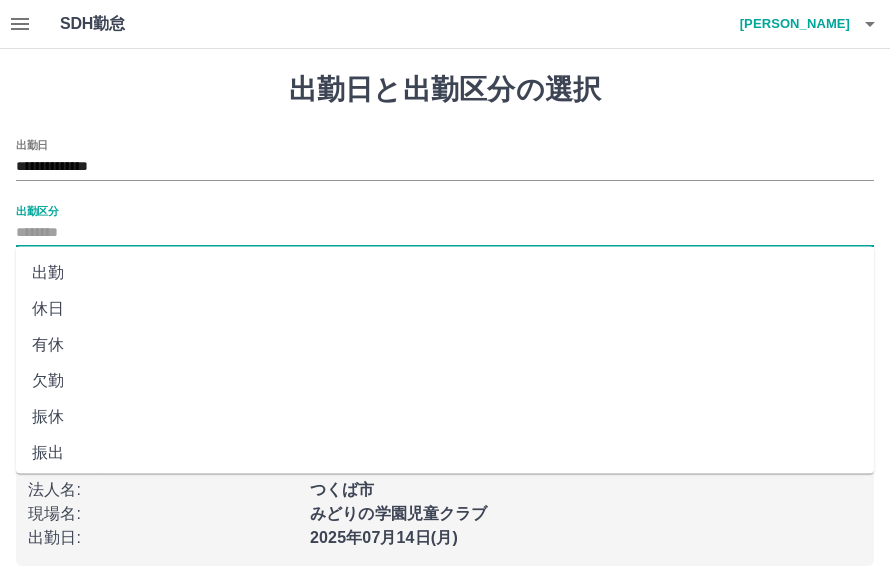 click on "出勤" at bounding box center [445, 273] 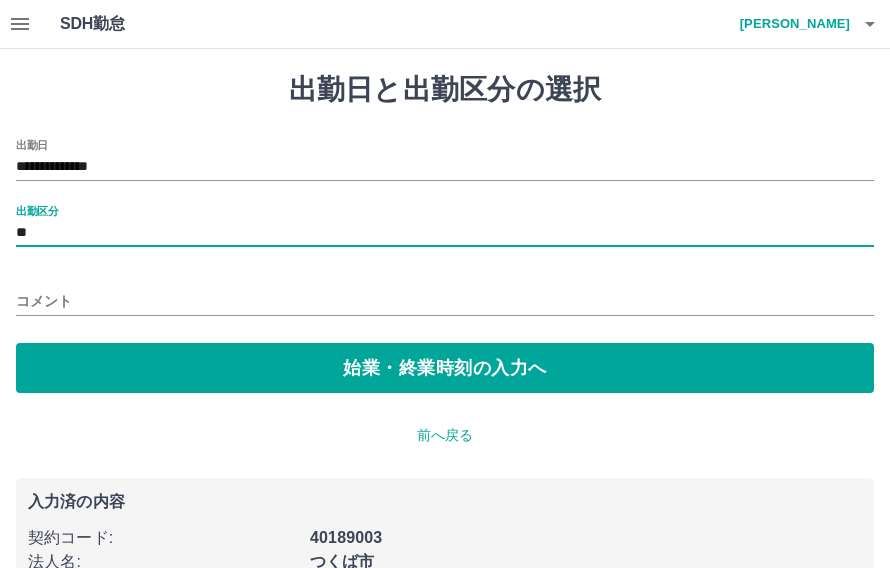 click on "始業・終業時刻の入力へ" at bounding box center (445, 368) 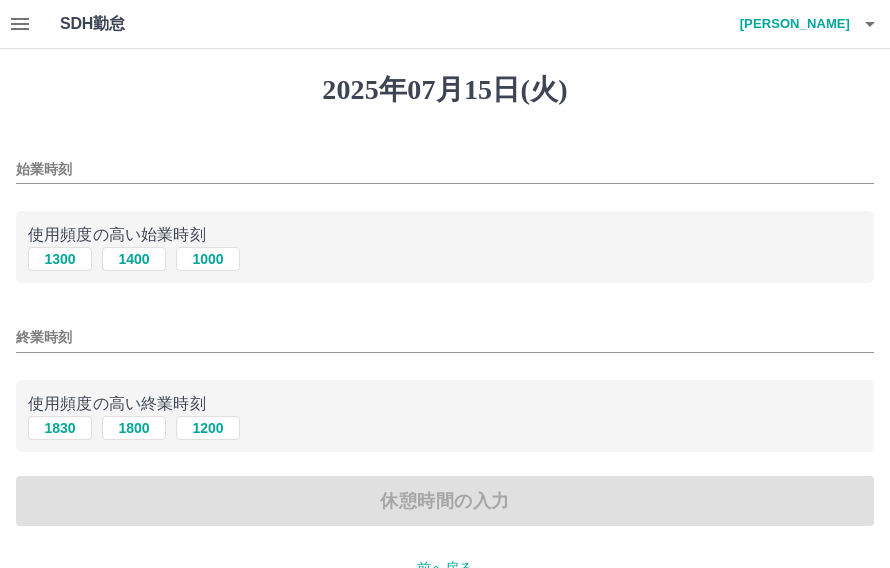 click on "1400" at bounding box center [134, 259] 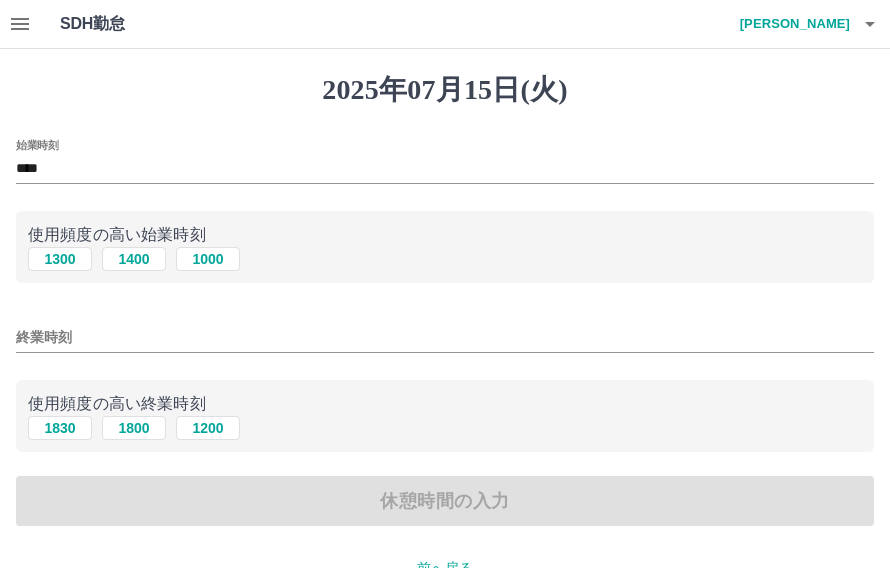 click on "1830" at bounding box center (60, 428) 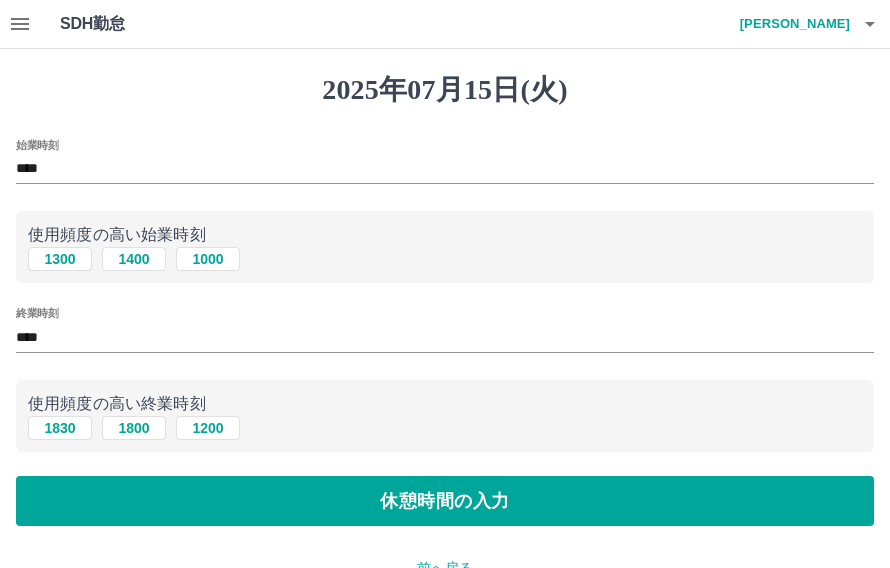 click on "休憩時間の入力" at bounding box center [445, 501] 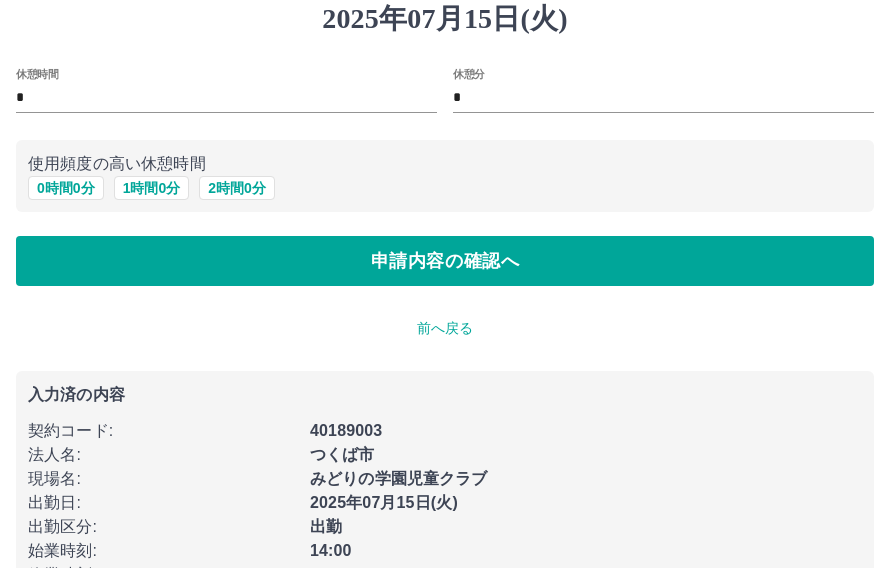 scroll, scrollTop: 70, scrollLeft: 0, axis: vertical 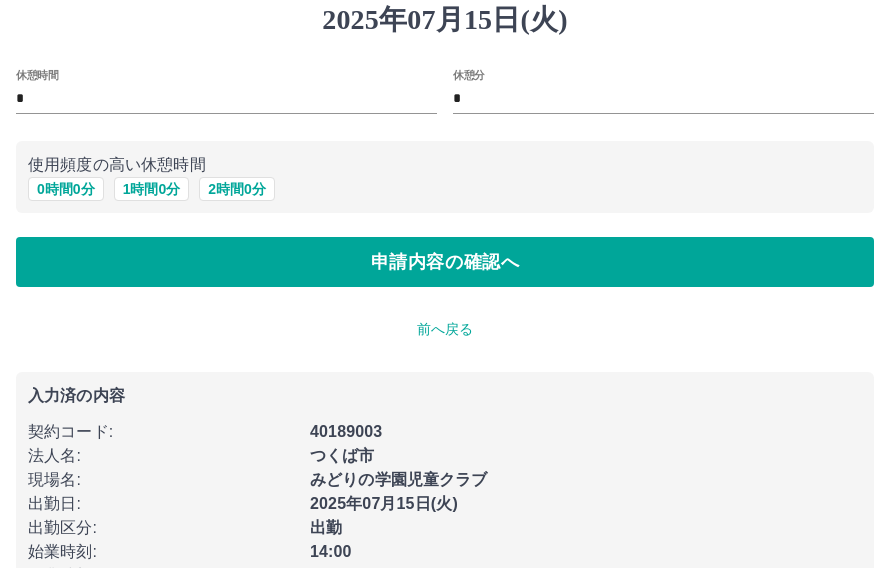 click on "申請内容の確認へ" at bounding box center [445, 262] 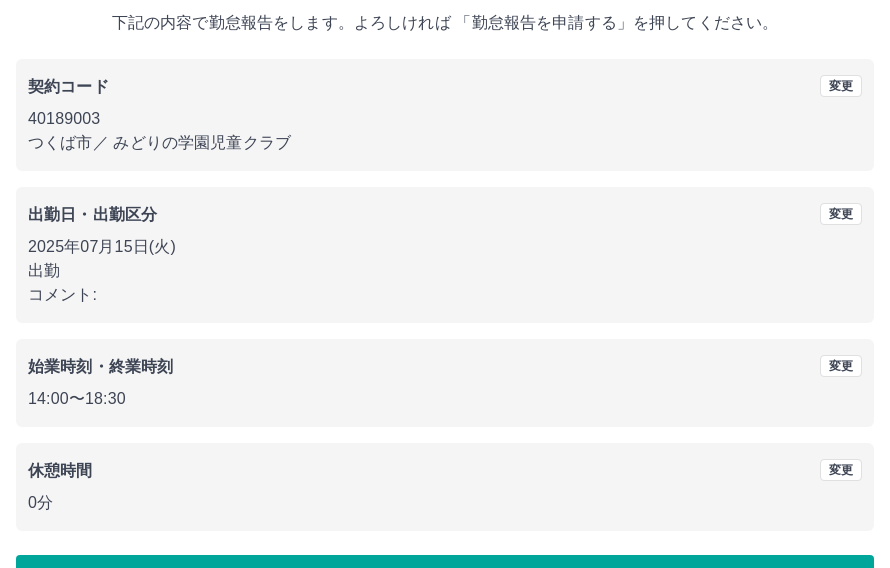 scroll, scrollTop: 119, scrollLeft: 0, axis: vertical 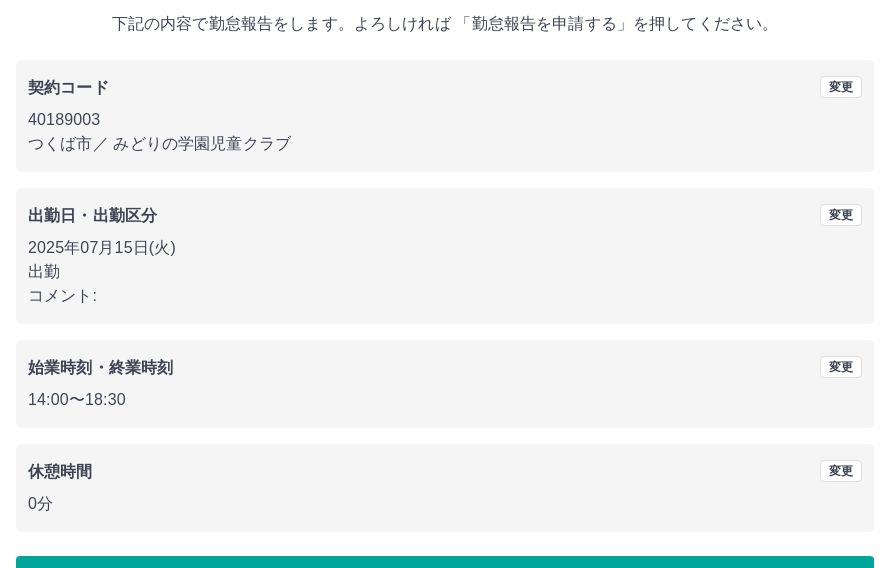 click on "勤怠報告を申請する" at bounding box center (445, 581) 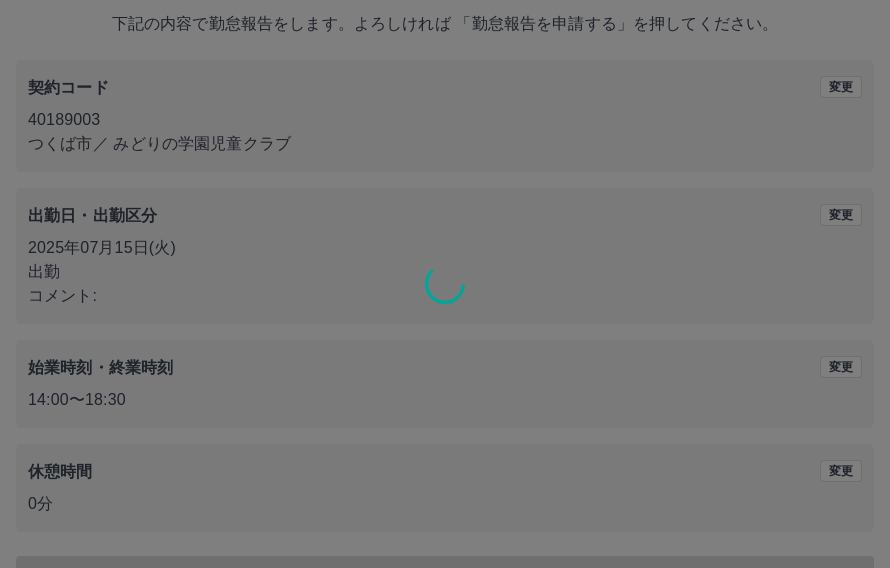 scroll, scrollTop: 0, scrollLeft: 0, axis: both 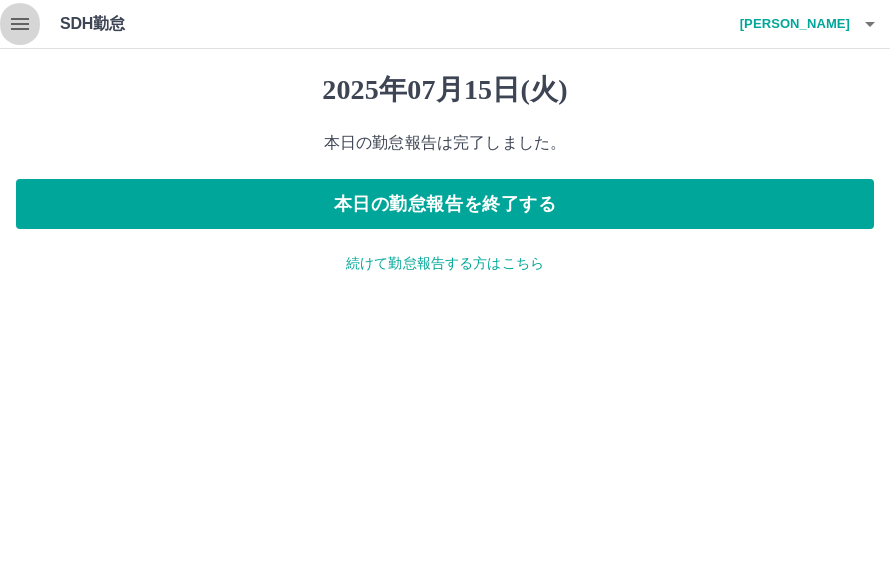 click 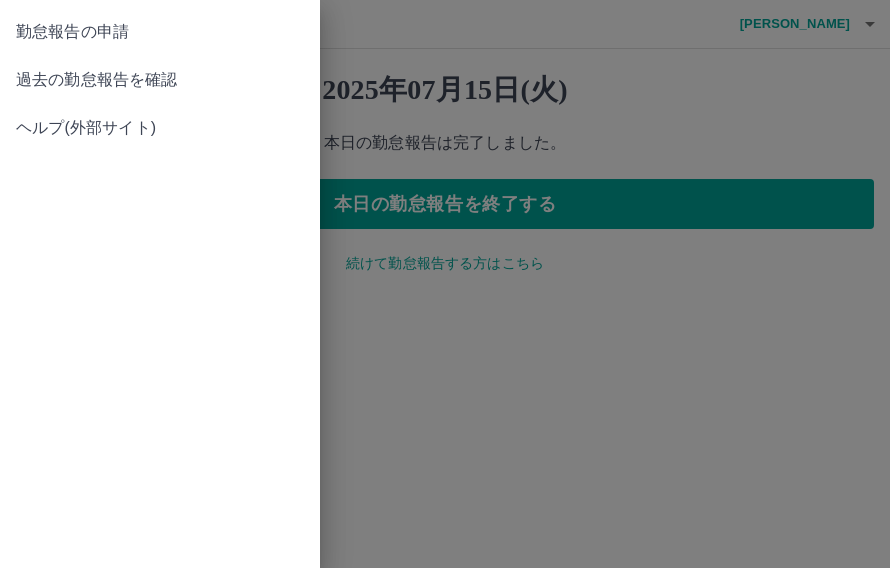 click on "過去の勤怠報告を確認" at bounding box center [160, 80] 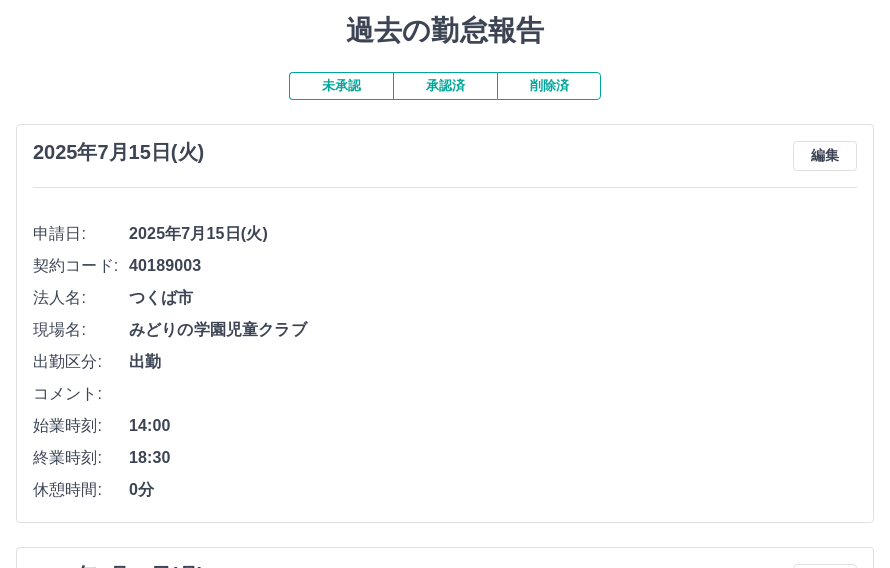 scroll, scrollTop: 0, scrollLeft: 0, axis: both 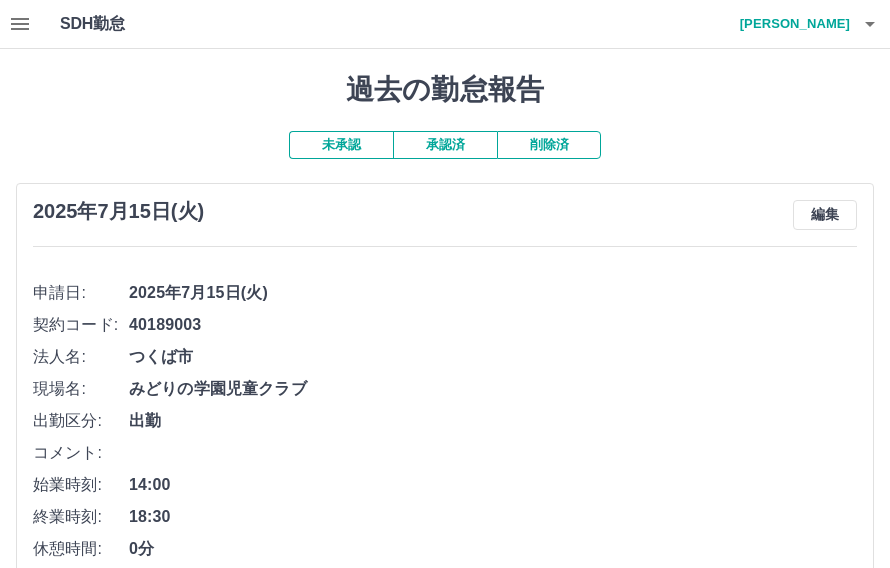 click on "承認済" at bounding box center (445, 145) 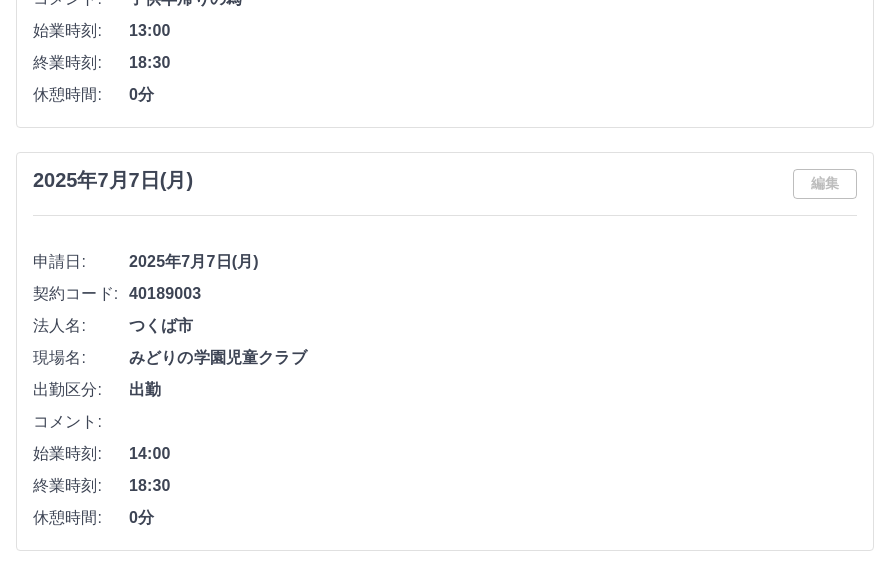 scroll, scrollTop: 1596, scrollLeft: 0, axis: vertical 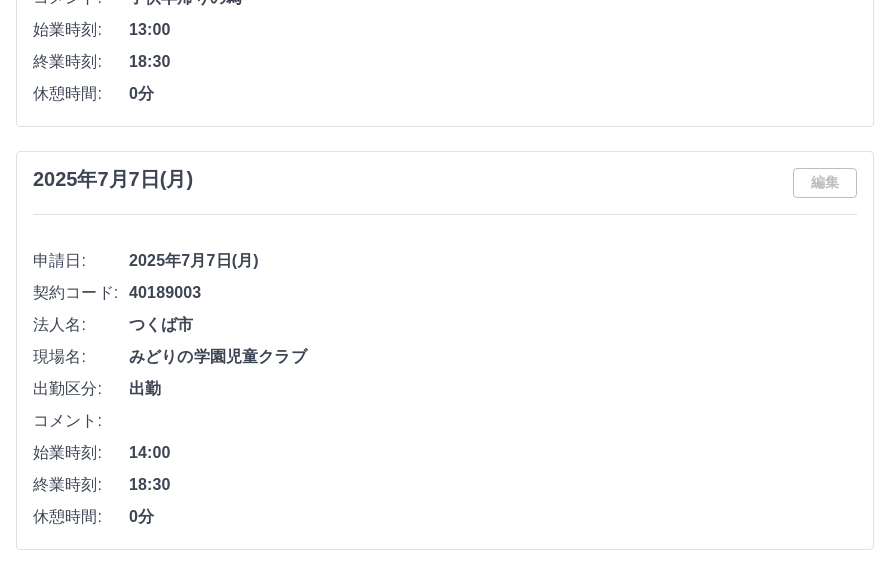 click on "終業時刻: 18:30" at bounding box center (445, 485) 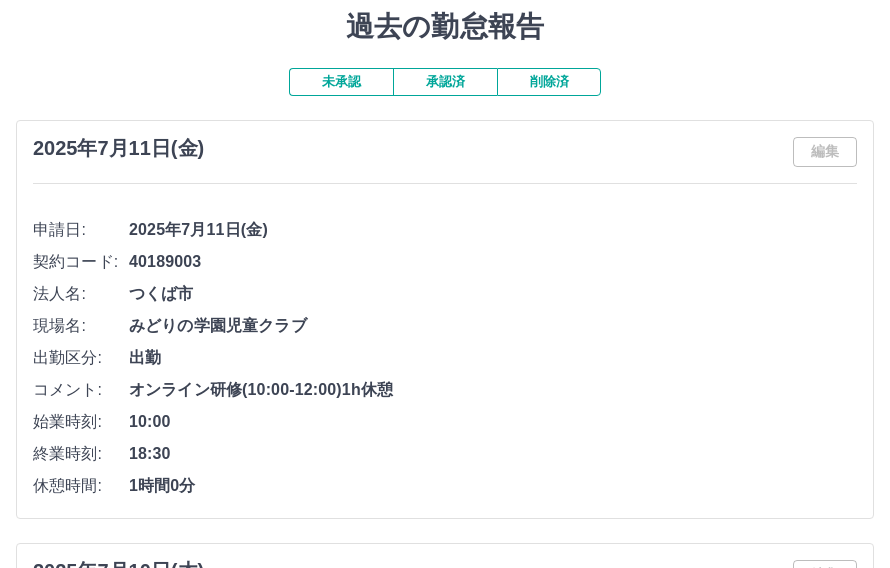scroll, scrollTop: 0, scrollLeft: 0, axis: both 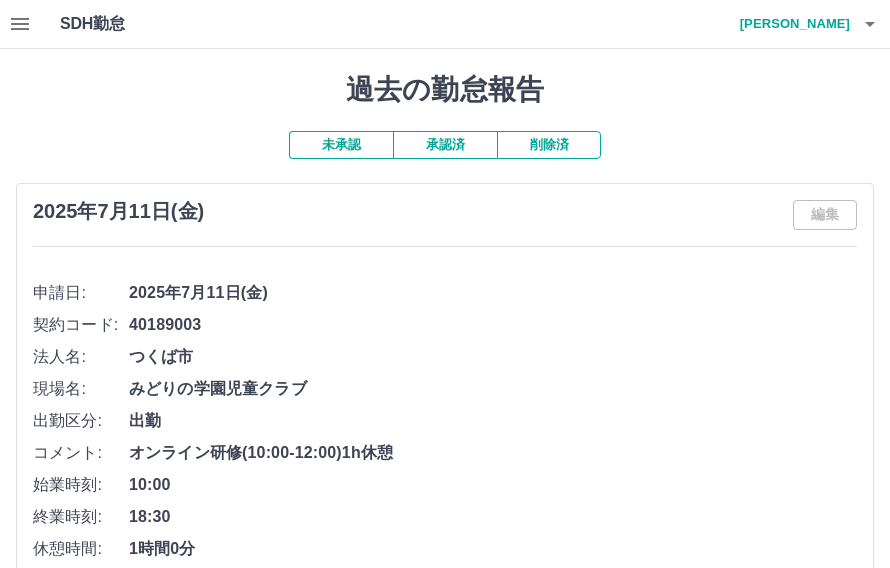 click 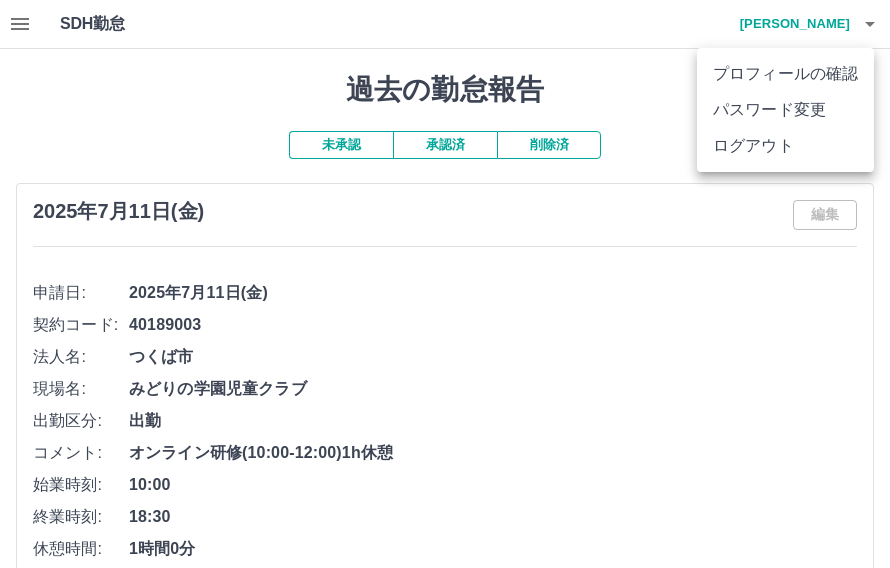 click on "ログアウト" at bounding box center (785, 146) 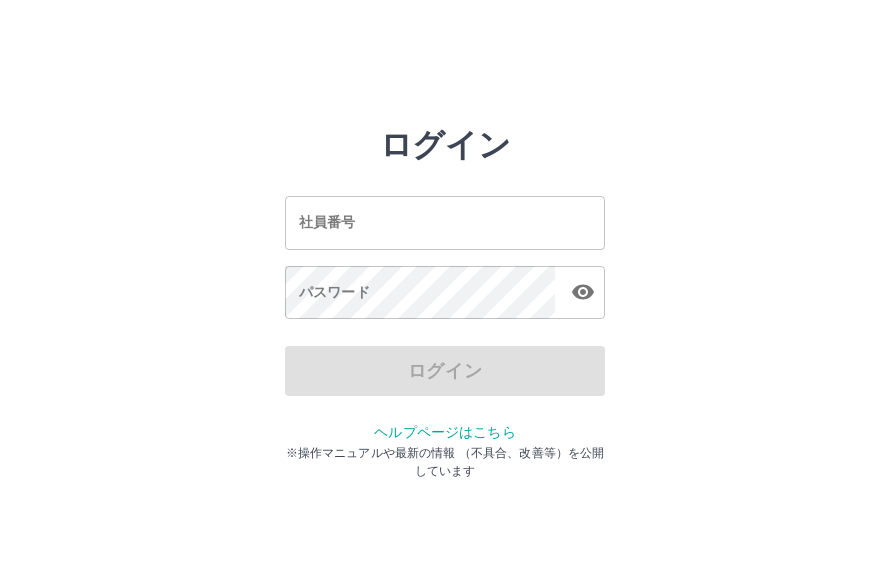 scroll, scrollTop: 0, scrollLeft: 0, axis: both 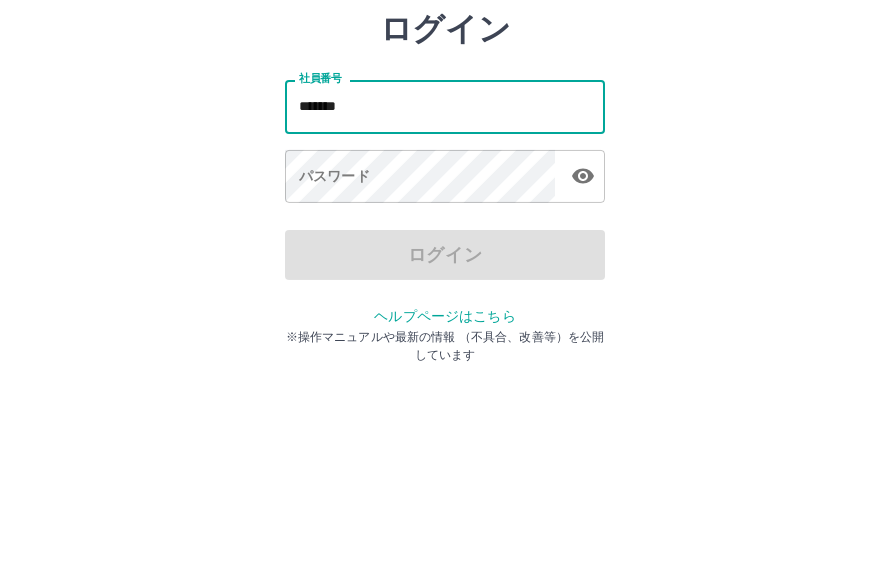 type on "*******" 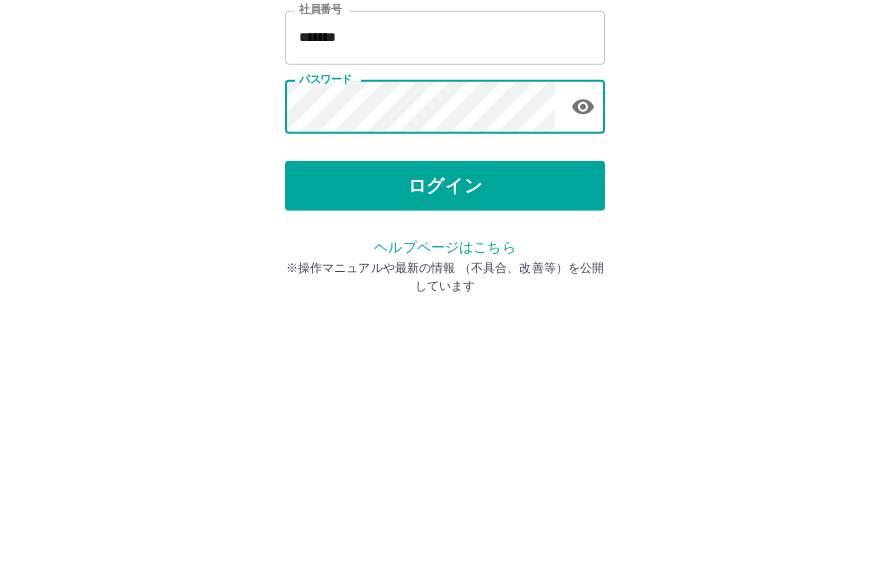click on "ログイン" at bounding box center [445, 371] 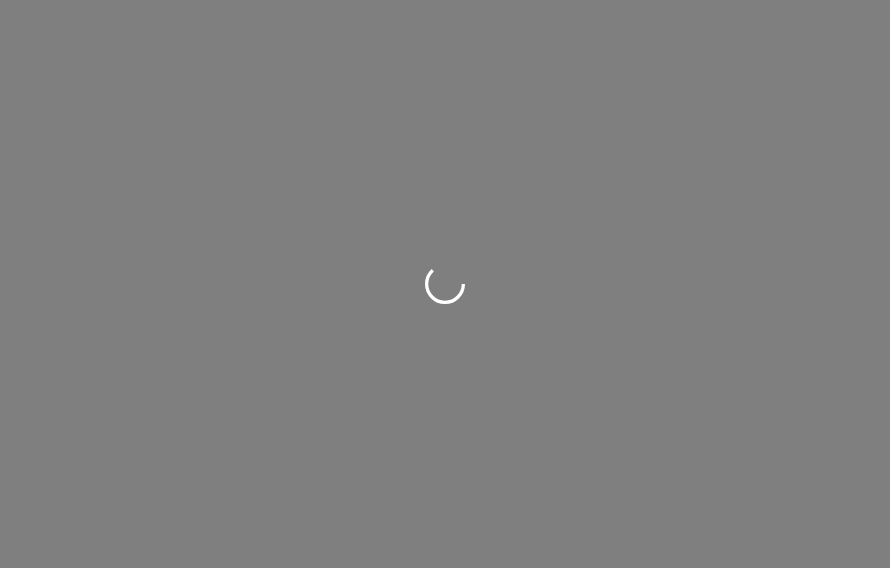 scroll, scrollTop: 0, scrollLeft: 0, axis: both 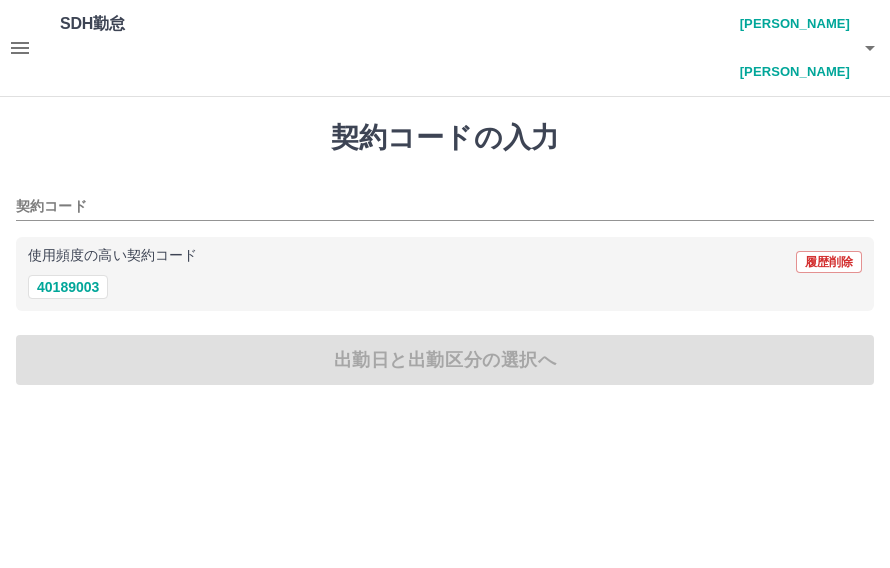 click on "40189003" at bounding box center (68, 287) 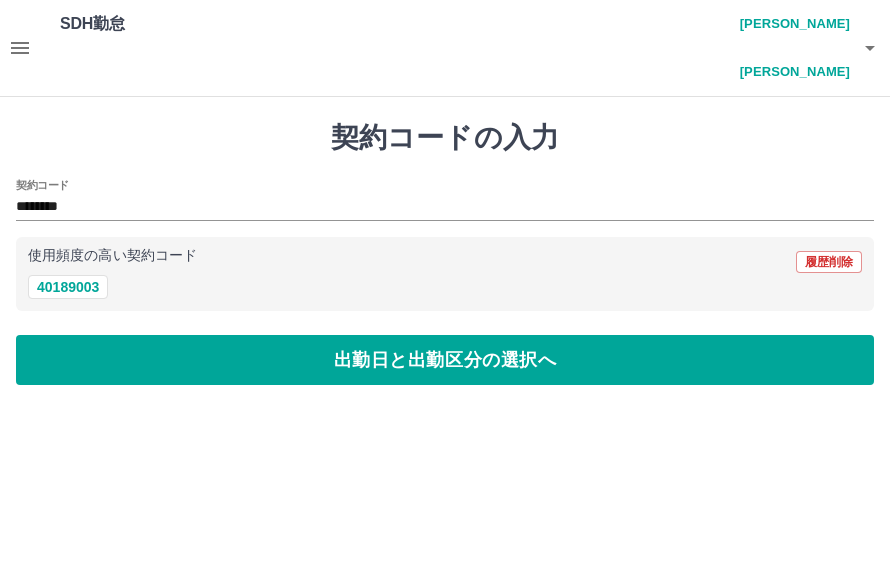 click on "出勤日と出勤区分の選択へ" at bounding box center (445, 360) 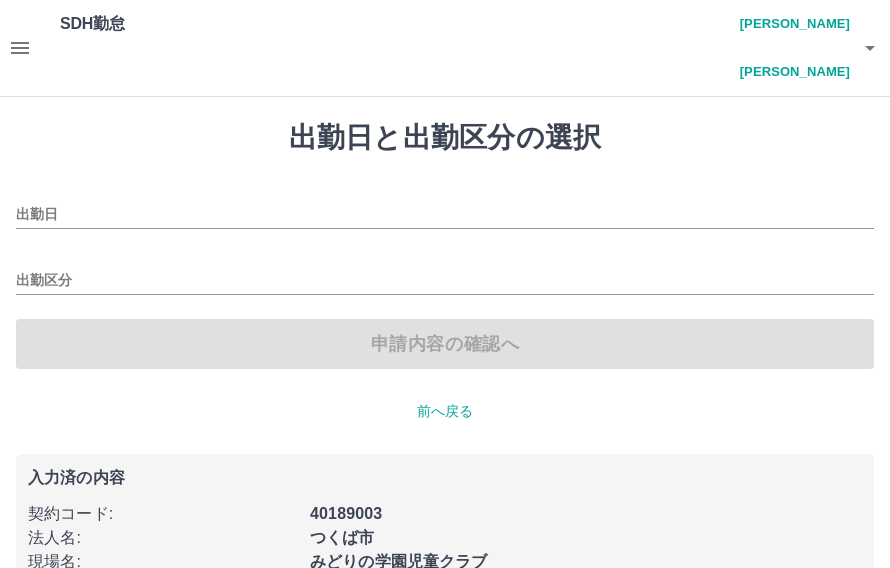 type on "**********" 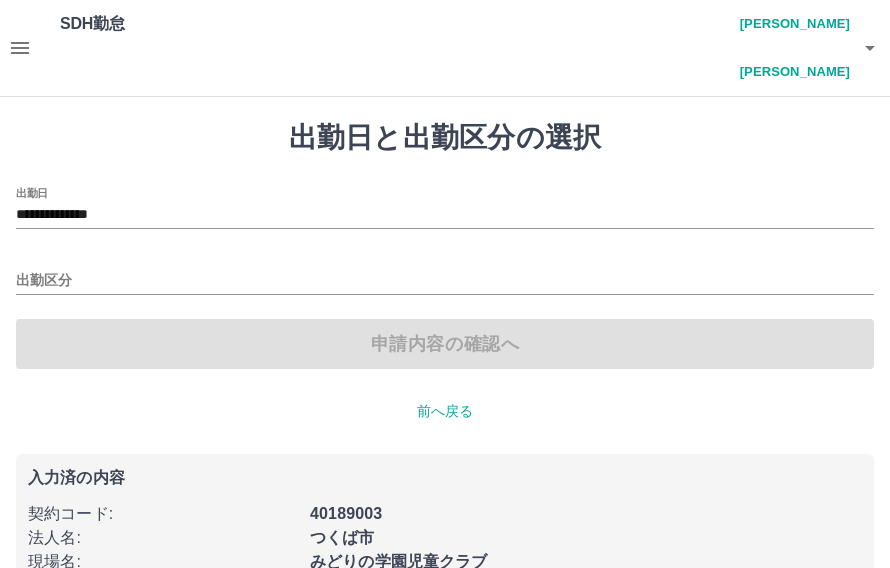 click on "出勤区分" at bounding box center (445, 281) 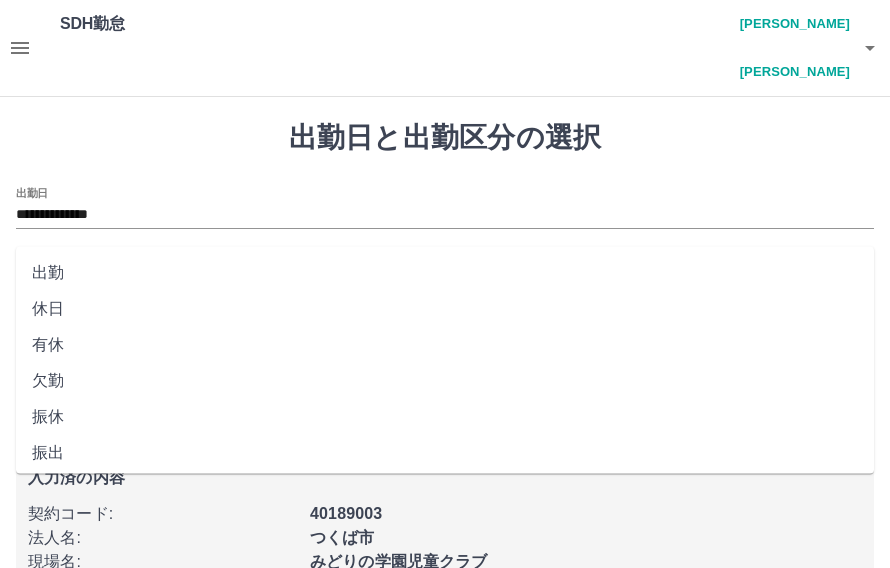 click on "出勤" at bounding box center [445, 273] 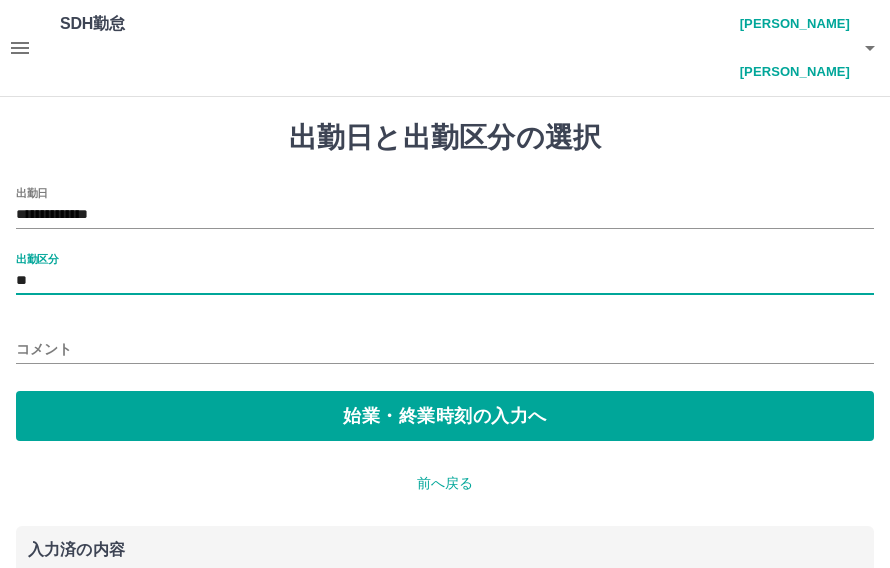 click on "コメント" at bounding box center [445, 349] 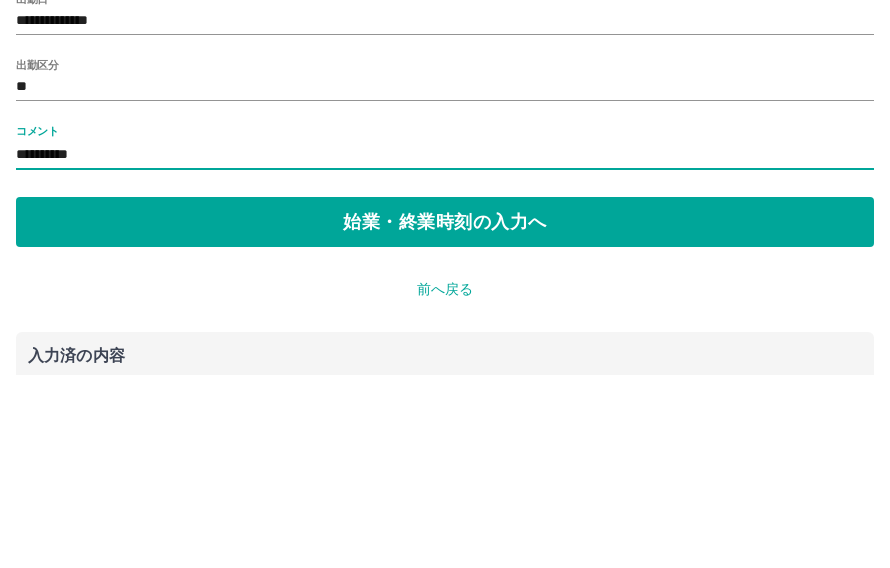 type on "**********" 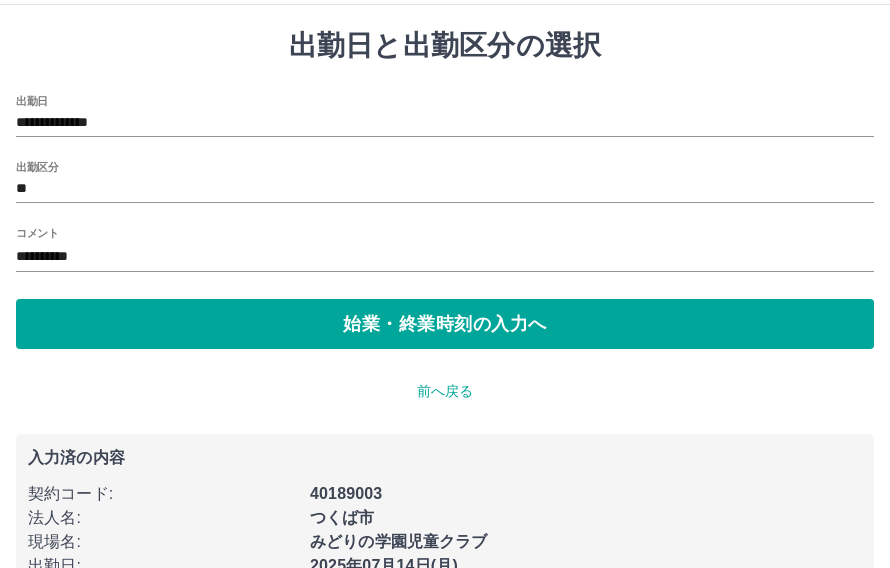 scroll, scrollTop: 0, scrollLeft: 0, axis: both 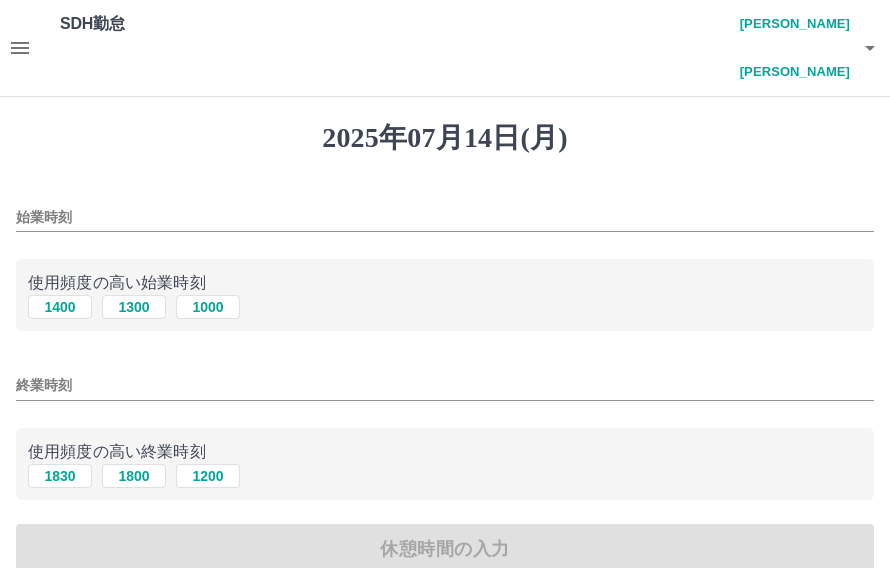 click on "1300" at bounding box center (134, 307) 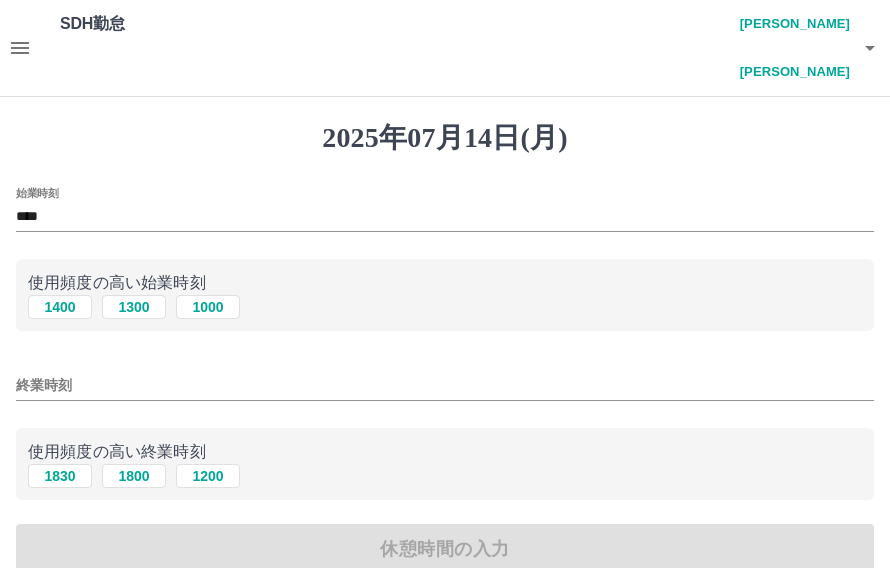 click on "1830" at bounding box center (60, 476) 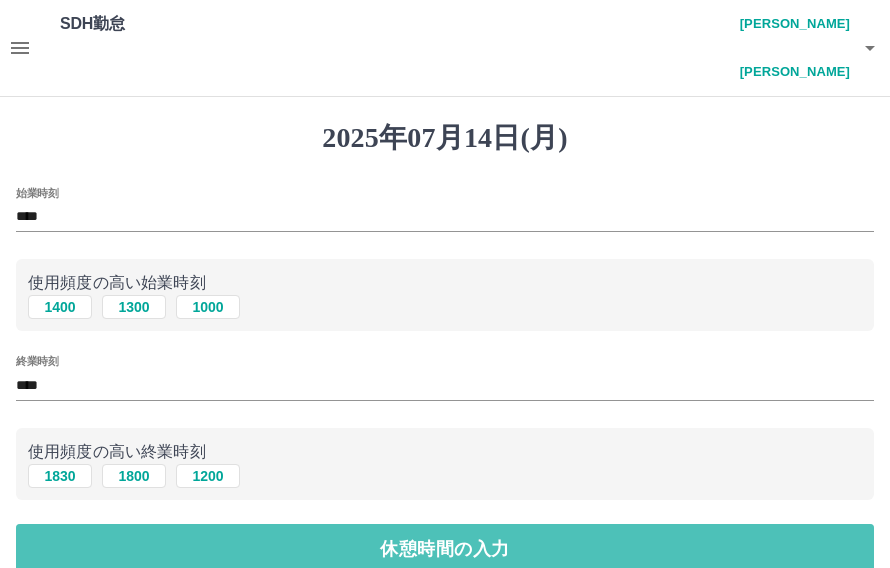 click on "休憩時間の入力" at bounding box center [445, 549] 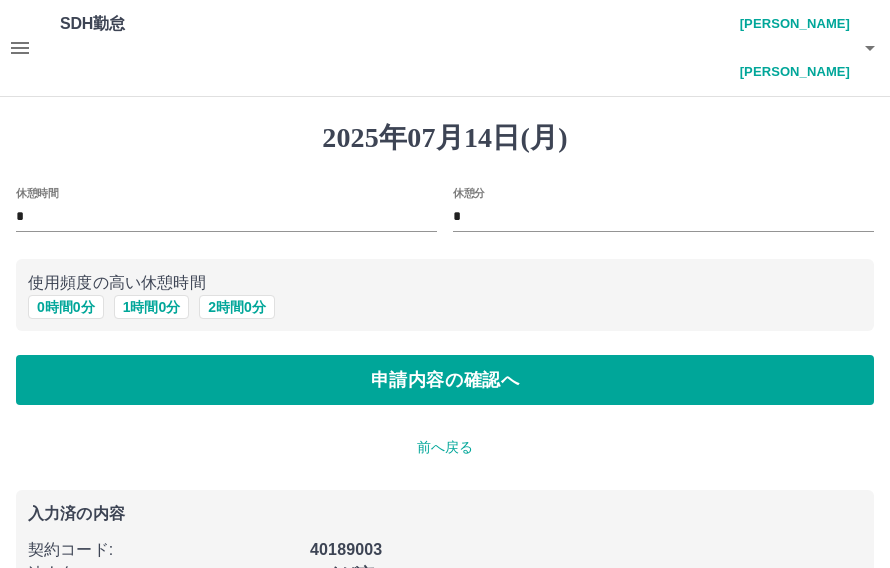 click on "申請内容の確認へ" at bounding box center [445, 380] 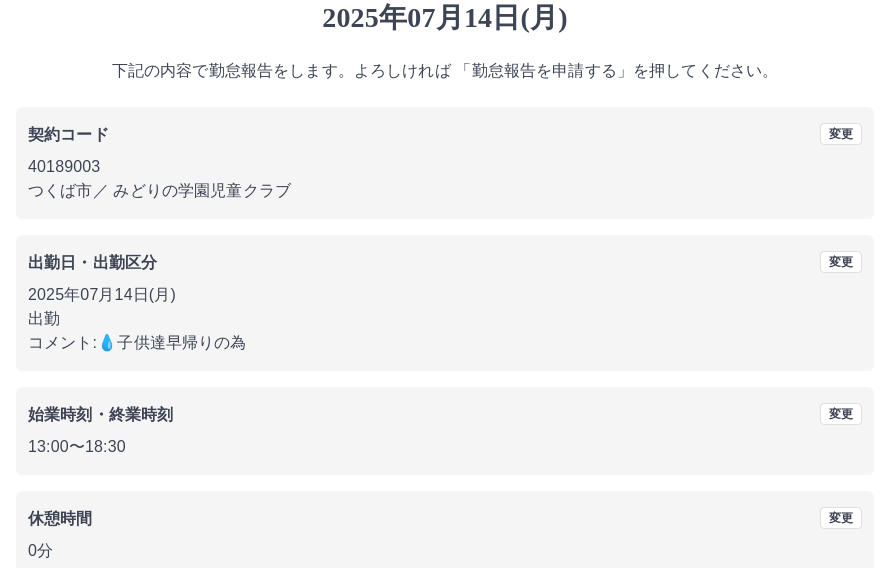 scroll, scrollTop: 119, scrollLeft: 0, axis: vertical 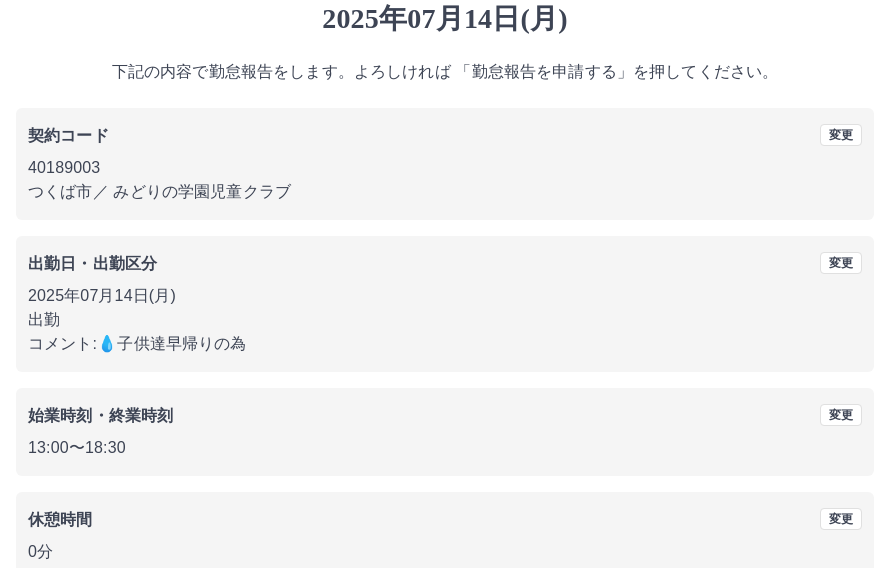 click on "勤怠報告を申請する" at bounding box center [445, 629] 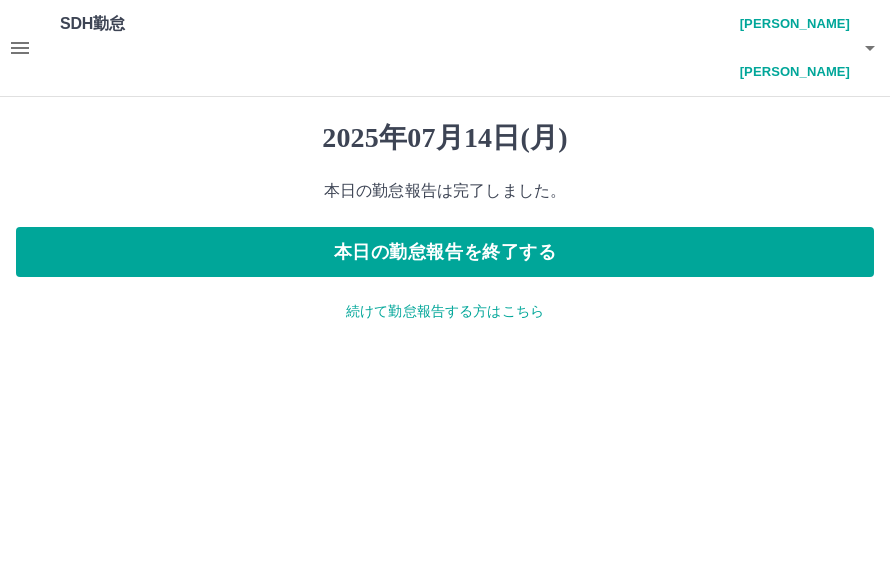 click on "続けて勤怠報告する方はこちら" at bounding box center [445, 311] 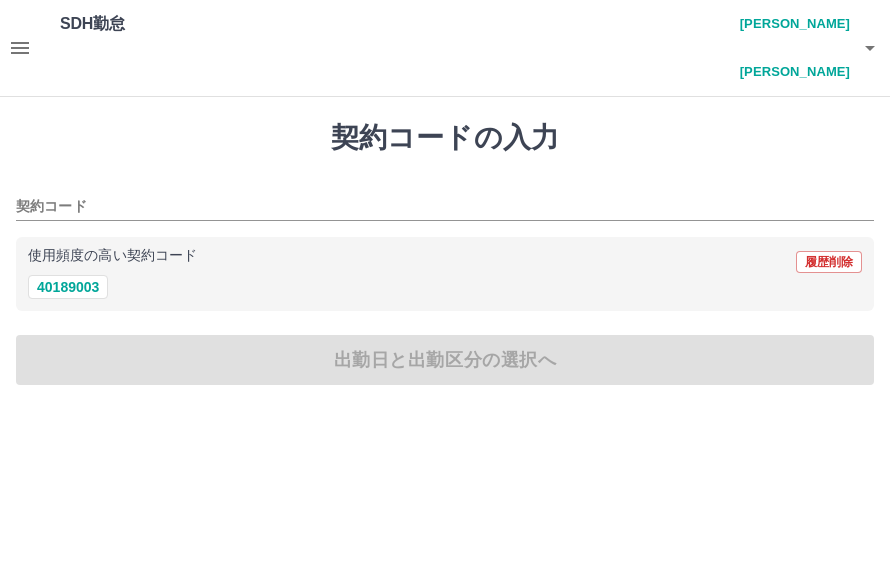 click on "使用頻度の高い契約コード" at bounding box center [112, 256] 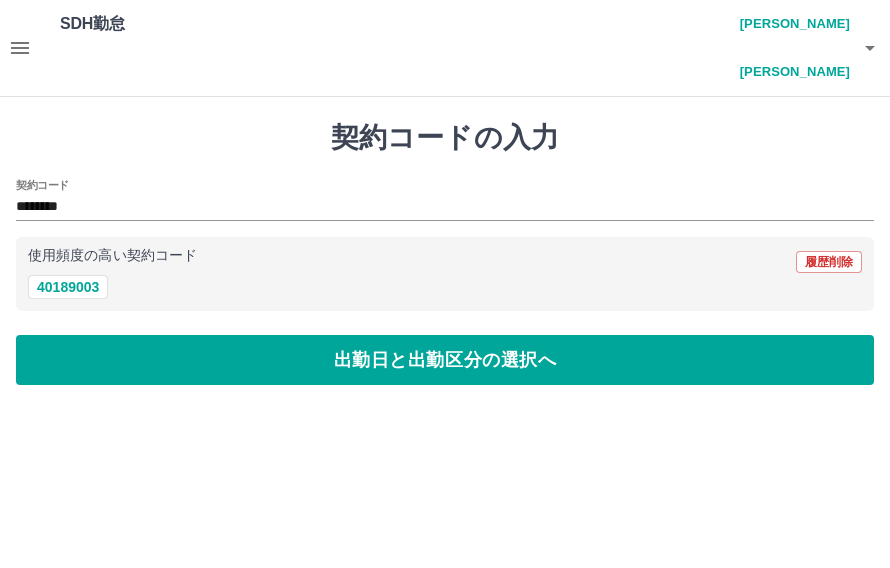 click on "出勤日と出勤区分の選択へ" at bounding box center (445, 360) 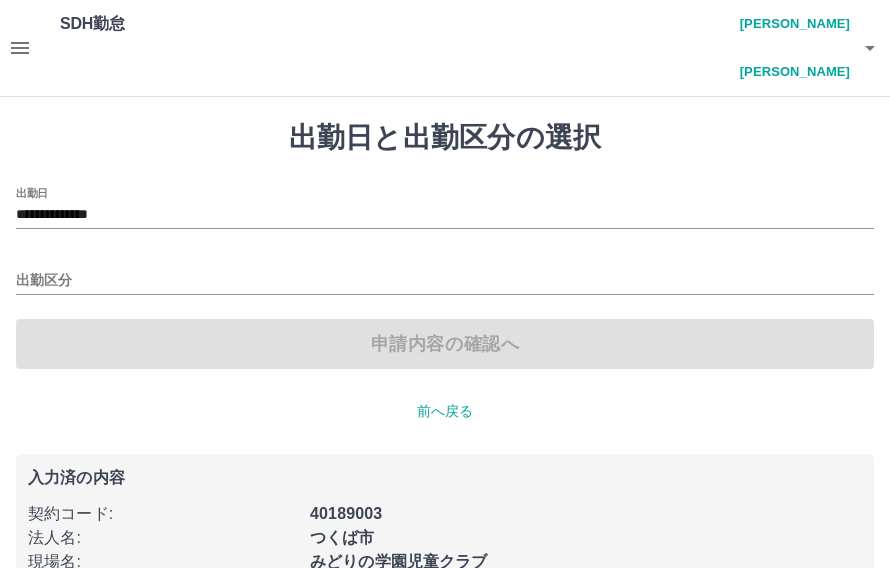 click on "**********" at bounding box center (445, 215) 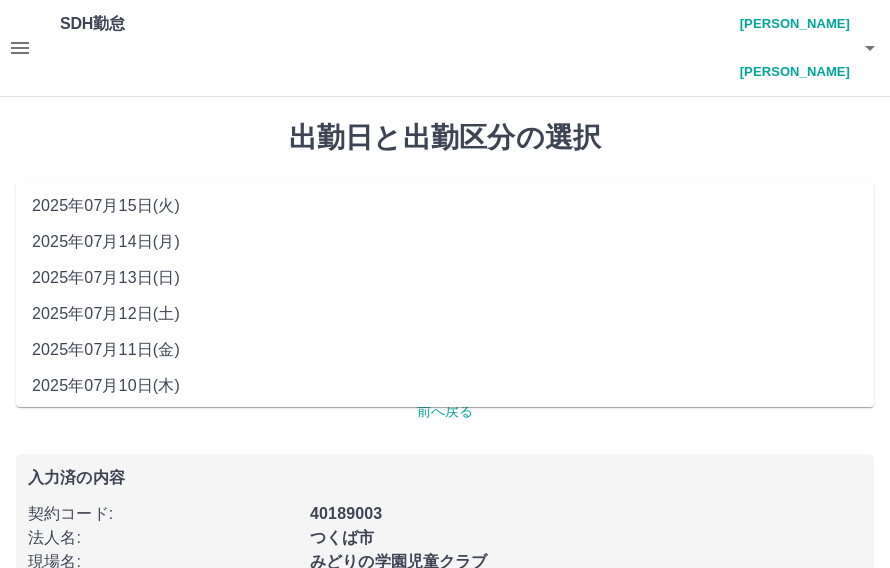 click on "2025年07月15日(火)" at bounding box center [445, 206] 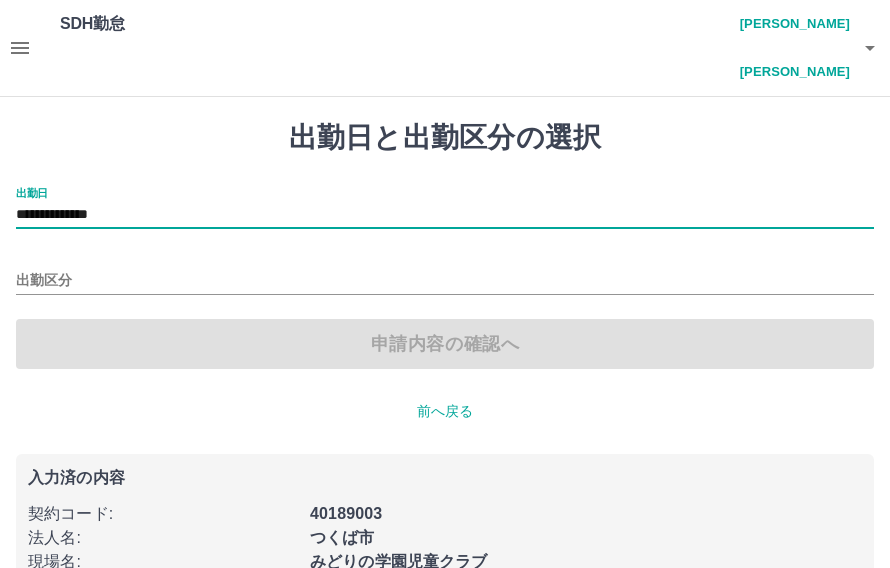 type on "**********" 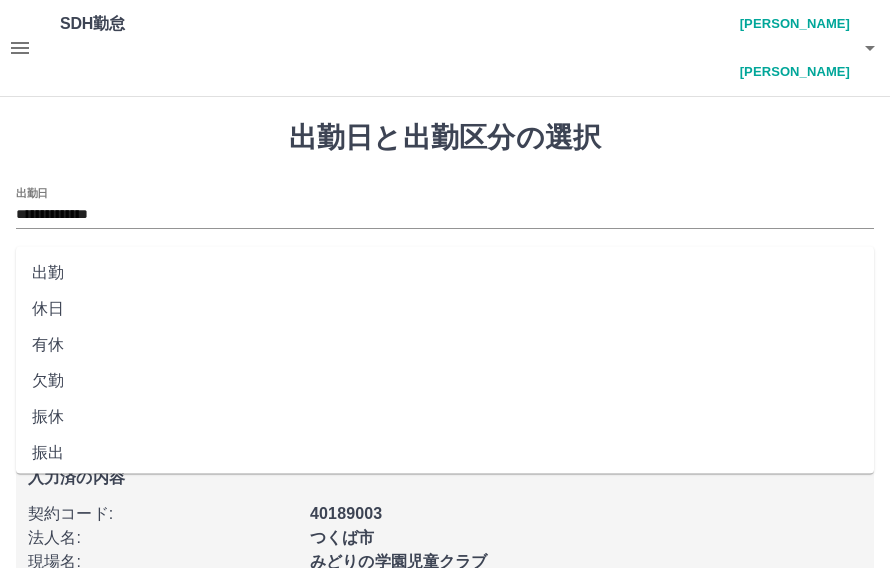click on "出勤" at bounding box center (445, 273) 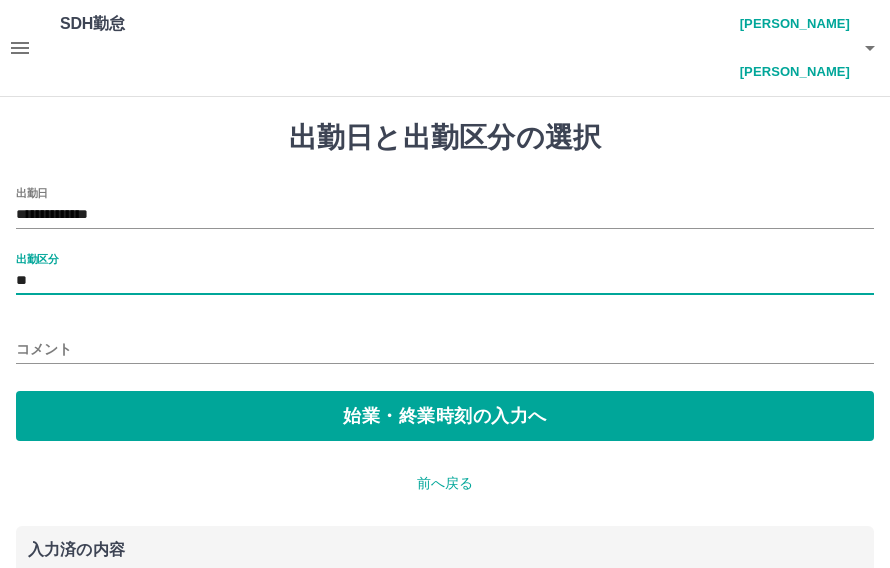 click on "始業・終業時刻の入力へ" at bounding box center (445, 416) 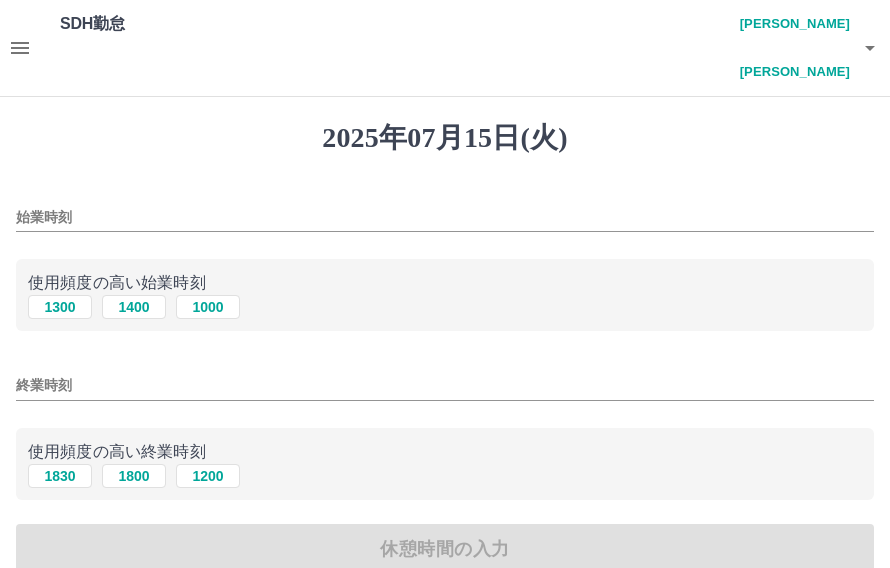 click on "1400" at bounding box center (134, 307) 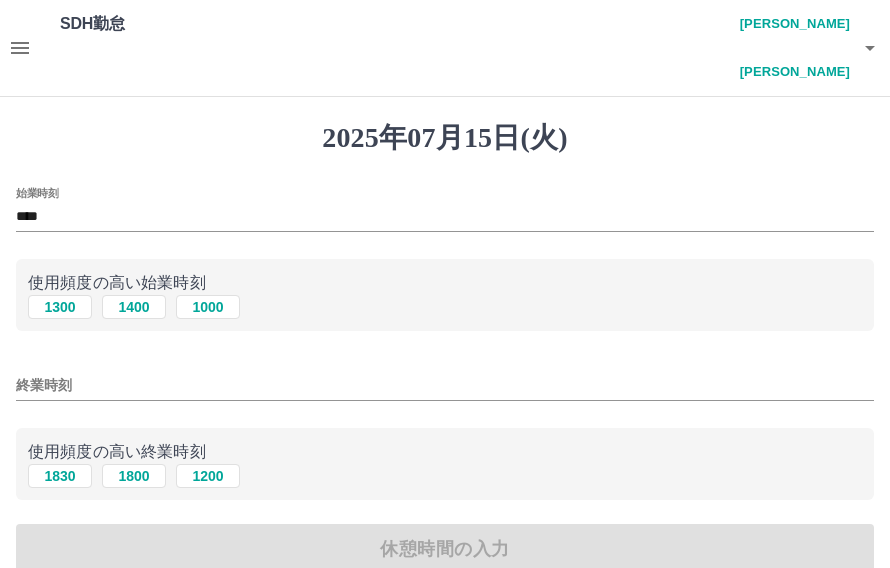 click on "1830" at bounding box center [60, 476] 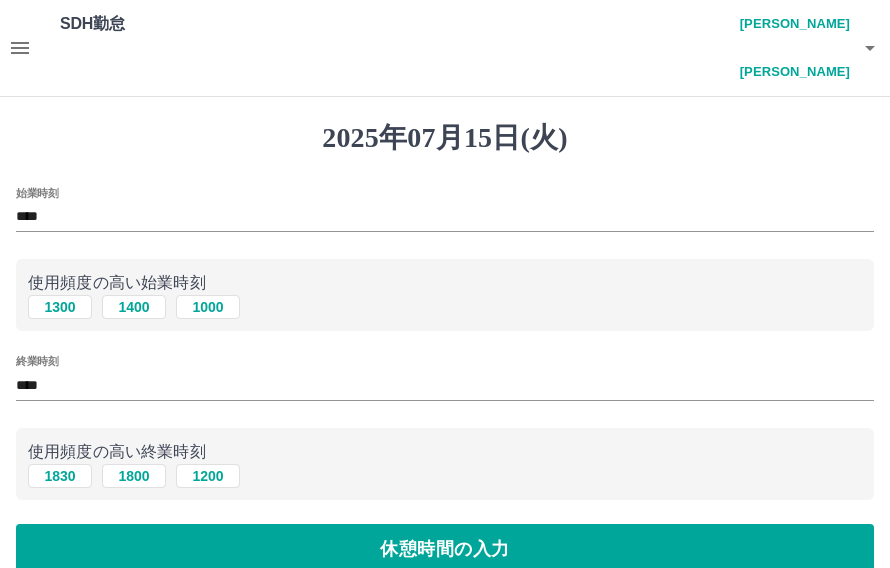 click on "休憩時間の入力" at bounding box center (445, 549) 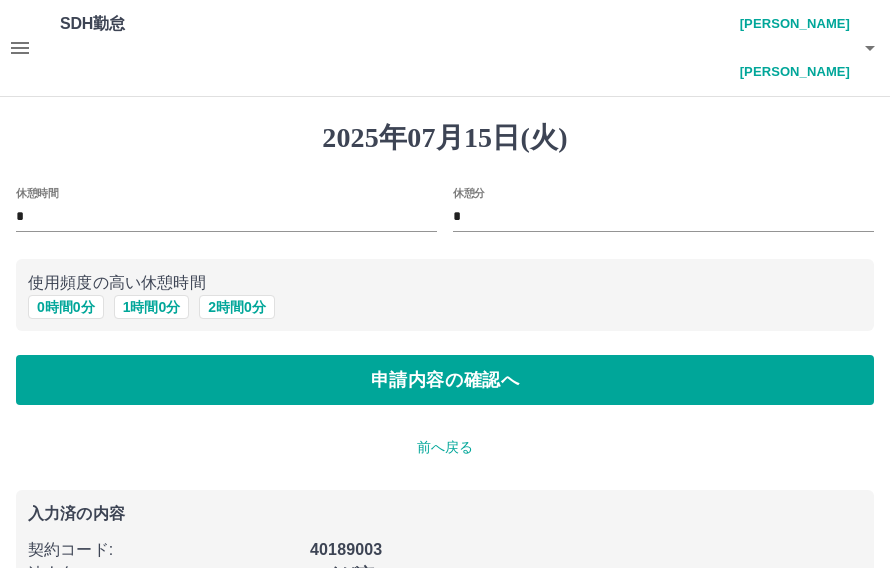 click on "申請内容の確認へ" at bounding box center [445, 380] 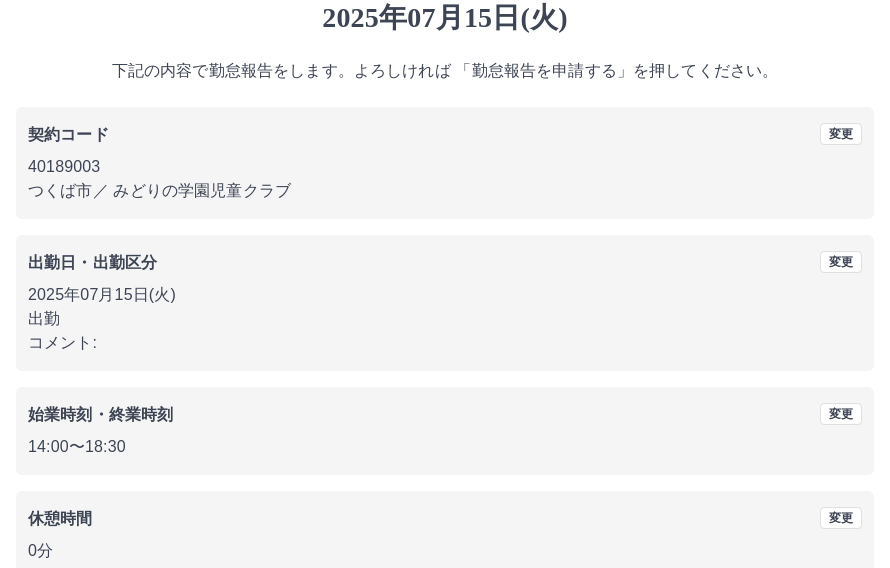 scroll, scrollTop: 119, scrollLeft: 0, axis: vertical 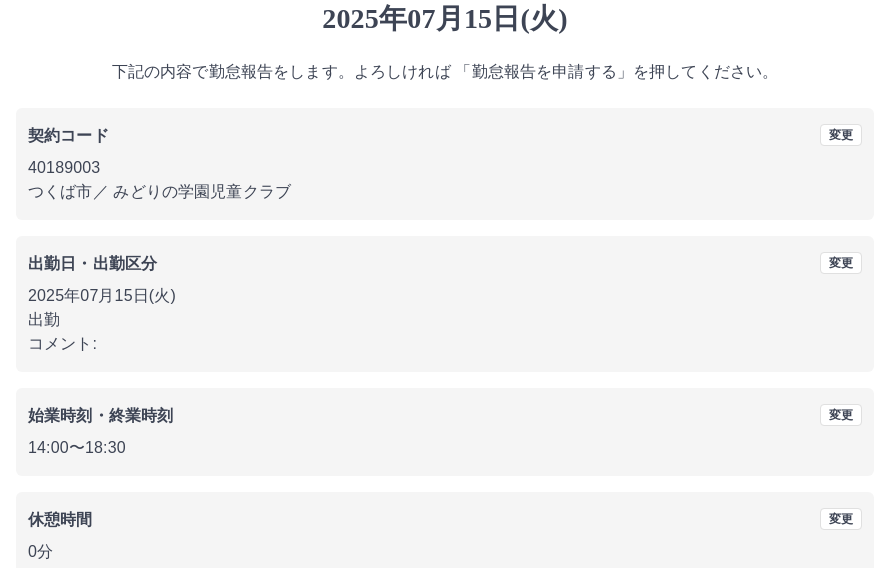 click on "勤怠報告を申請する" at bounding box center [445, 629] 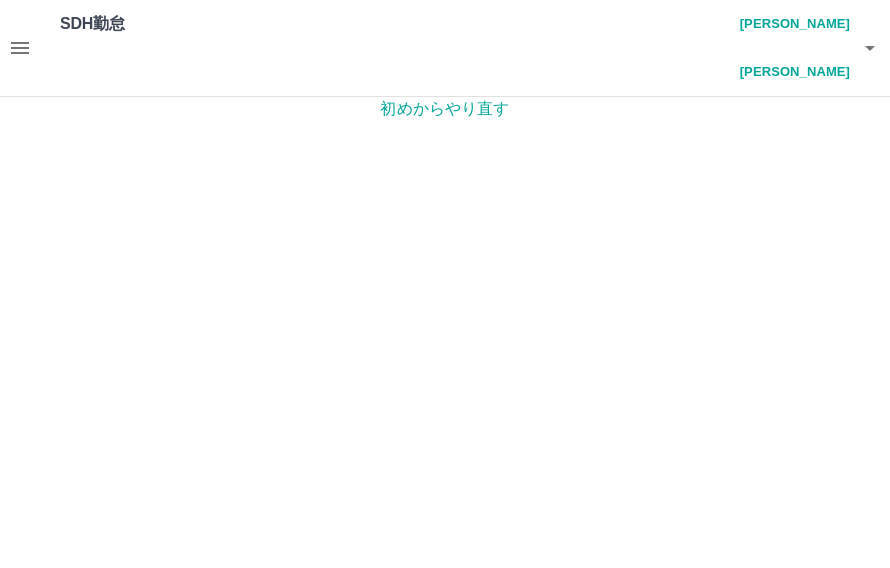 scroll, scrollTop: 0, scrollLeft: 0, axis: both 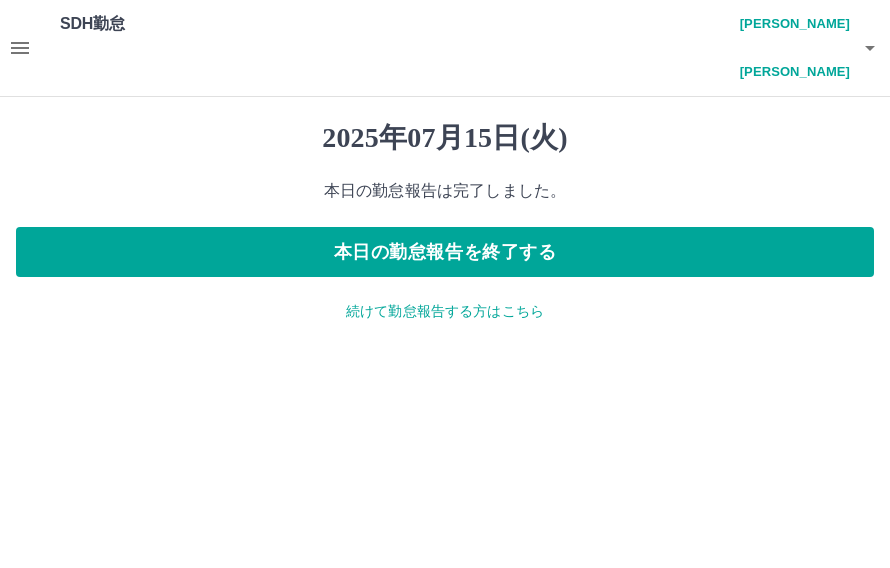click on "本日の勤怠報告を終了する" at bounding box center (445, 252) 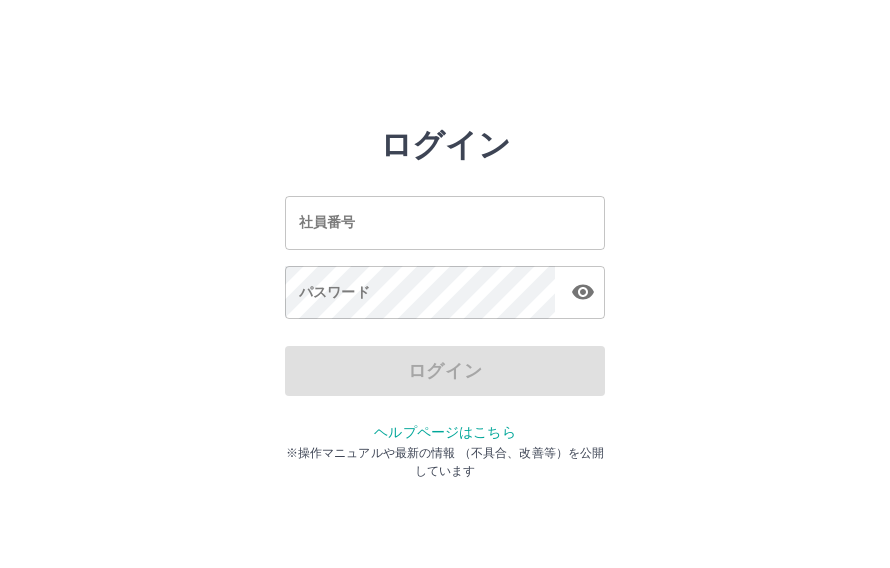 scroll, scrollTop: 0, scrollLeft: 0, axis: both 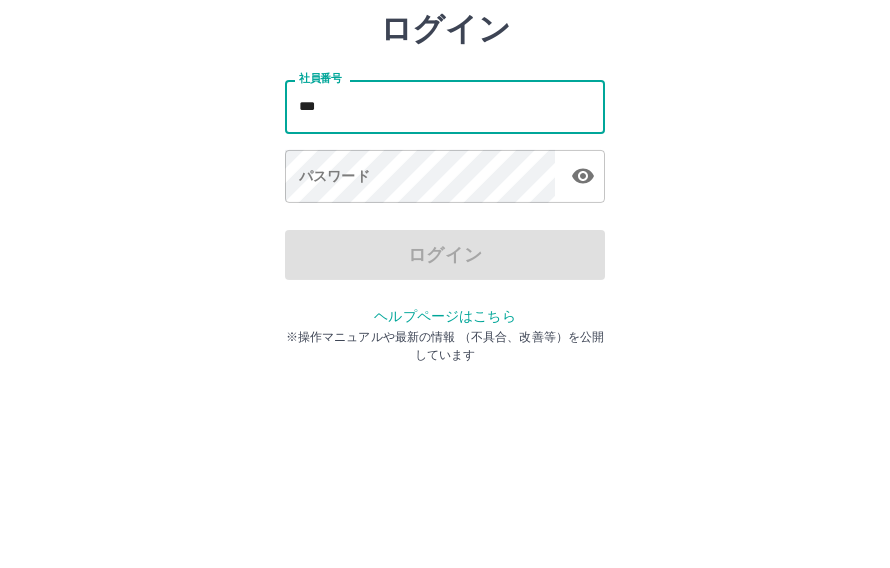 type on "****" 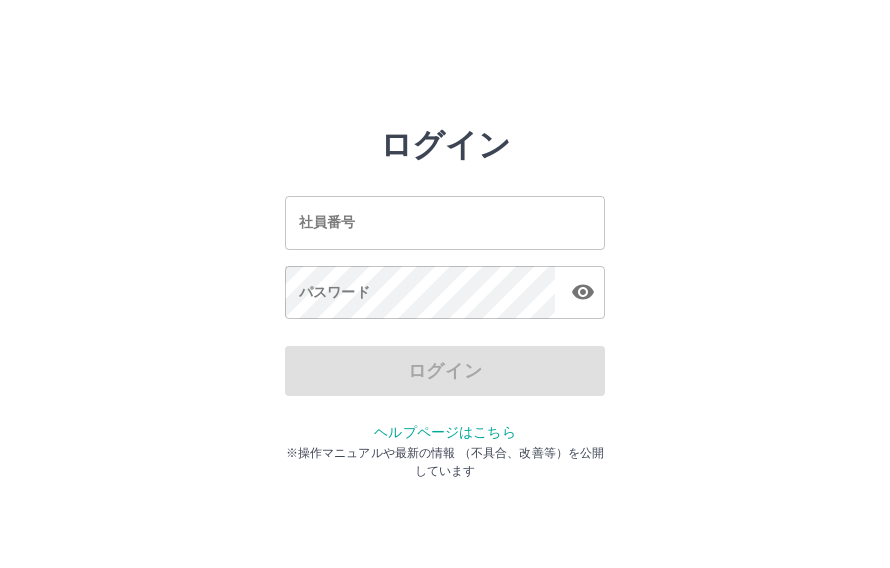scroll, scrollTop: 0, scrollLeft: 0, axis: both 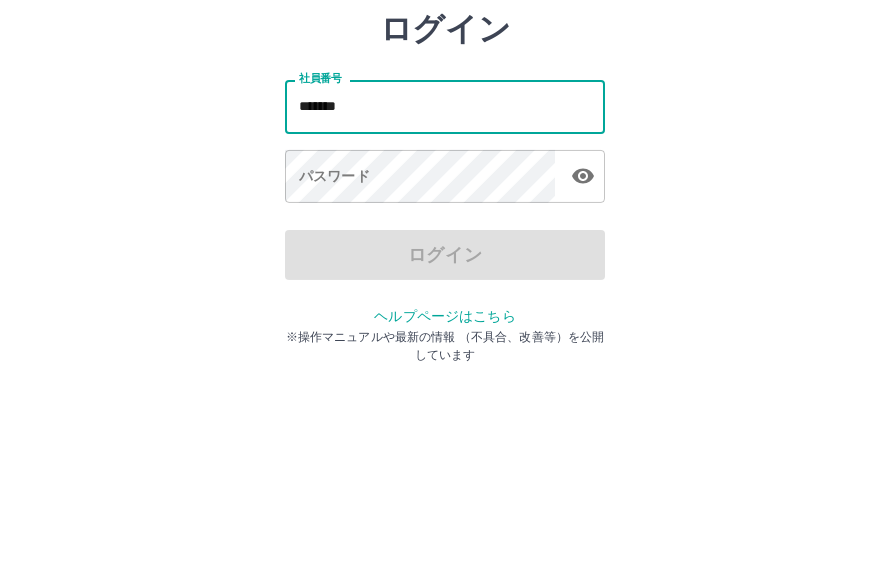 type on "*******" 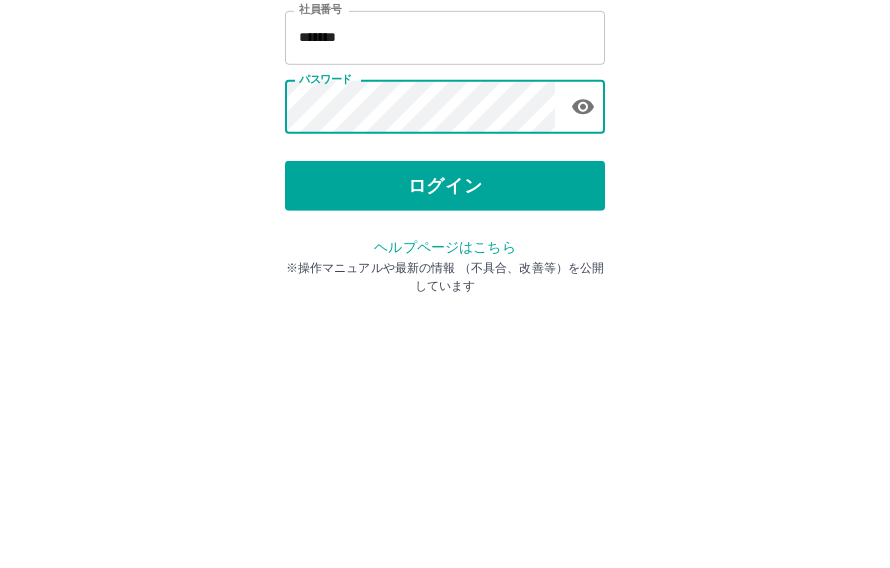 click on "ログイン" at bounding box center (445, 371) 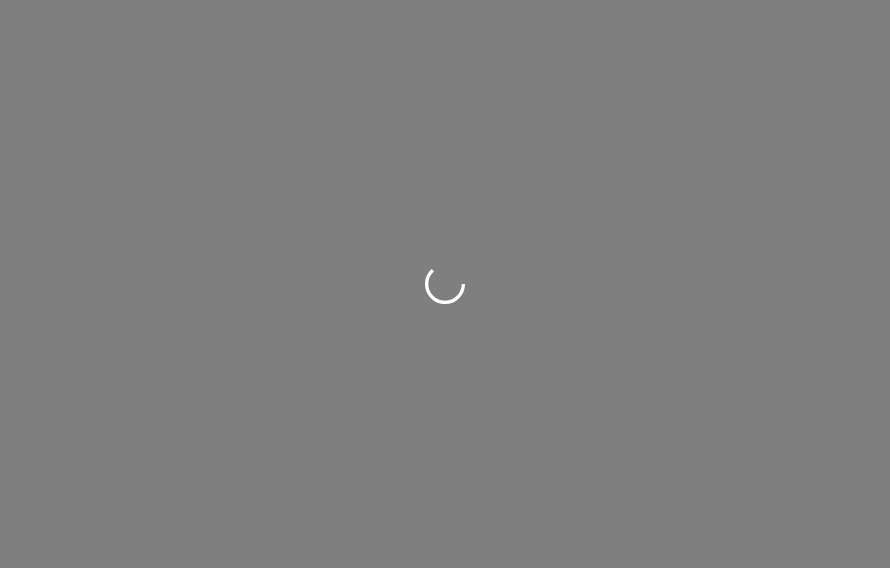scroll, scrollTop: 0, scrollLeft: 0, axis: both 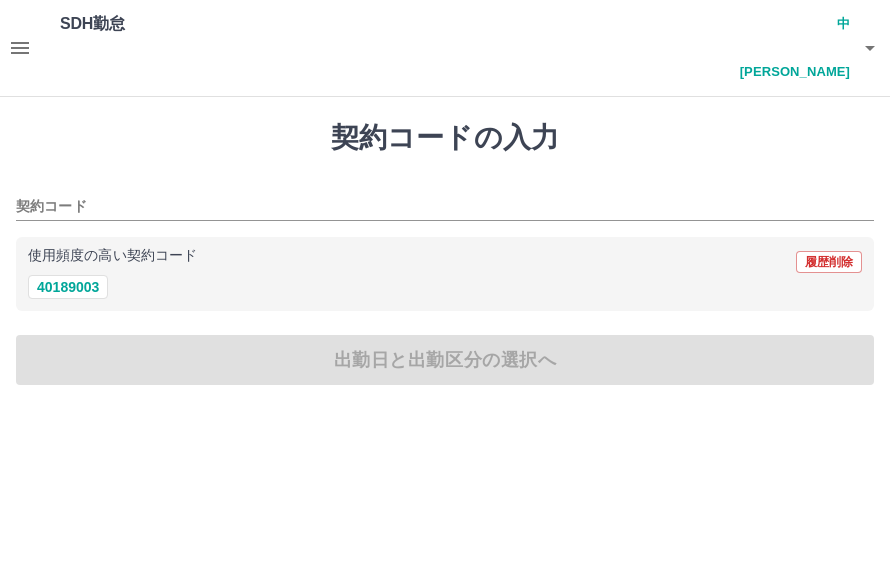 click on "40189003" at bounding box center (68, 287) 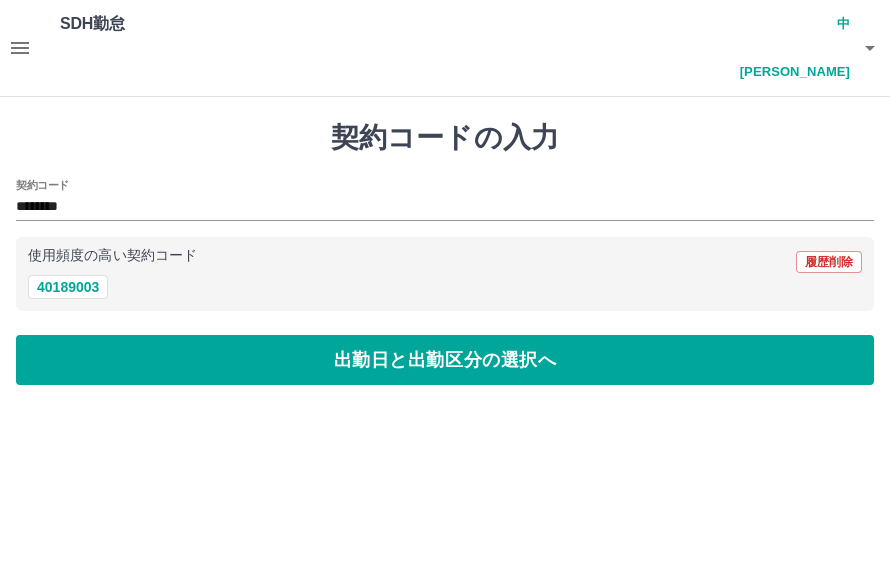 click on "出勤日と出勤区分の選択へ" at bounding box center (445, 360) 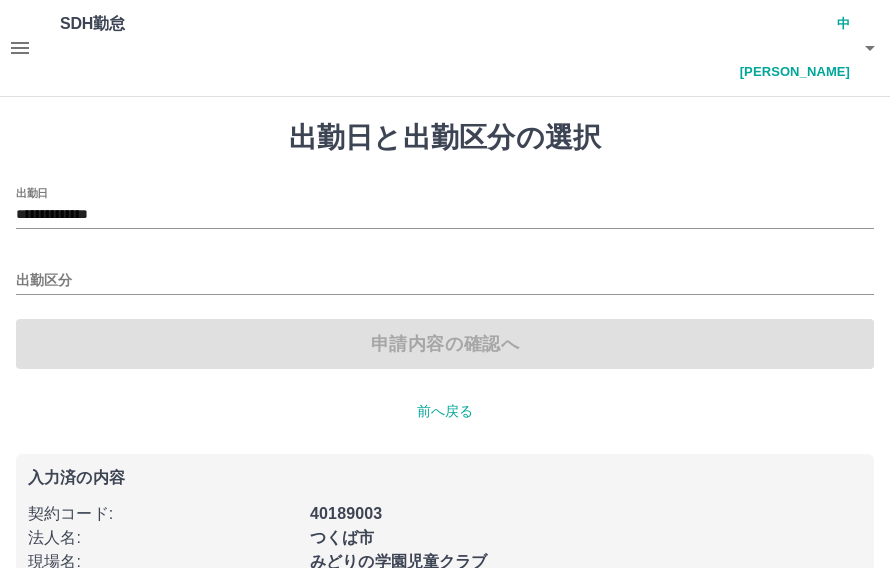 click on "出勤区分" at bounding box center (445, 281) 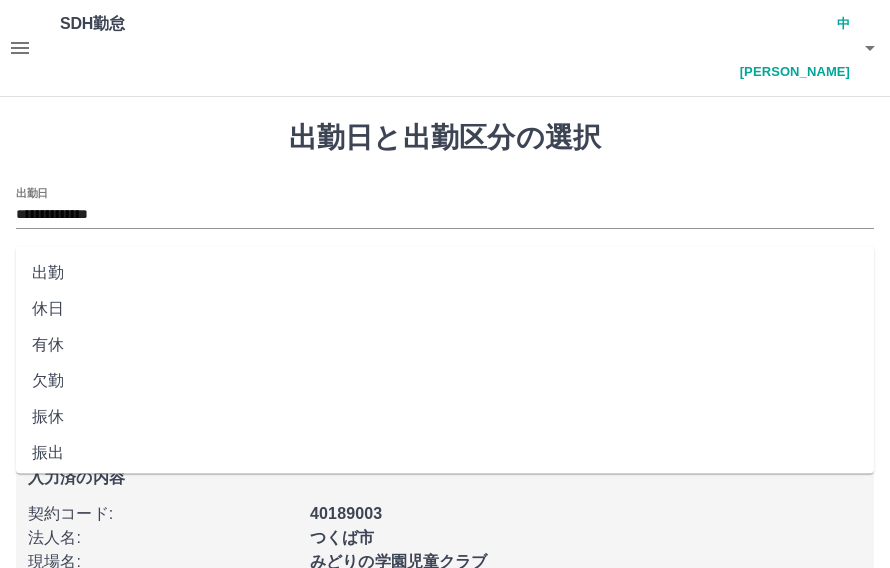 click on "出勤" at bounding box center (445, 273) 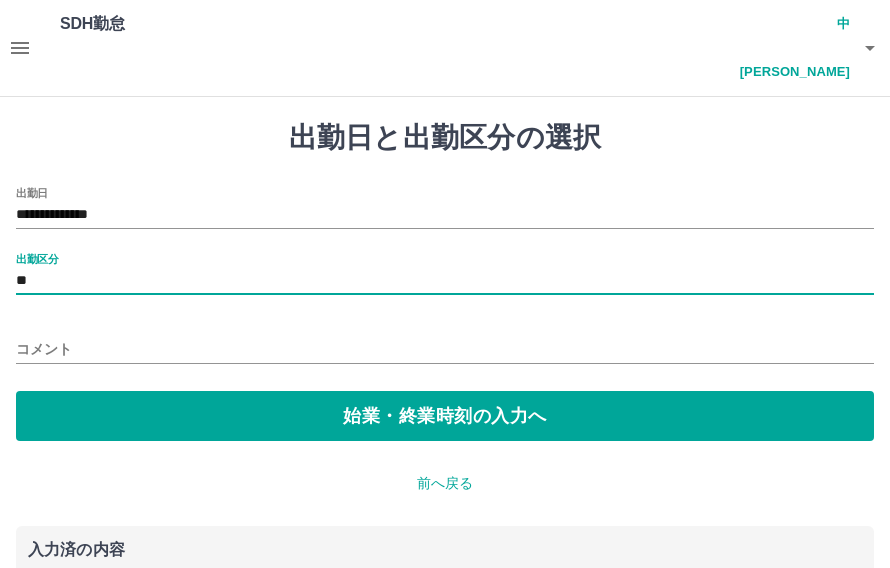 click on "コメント" at bounding box center [445, 349] 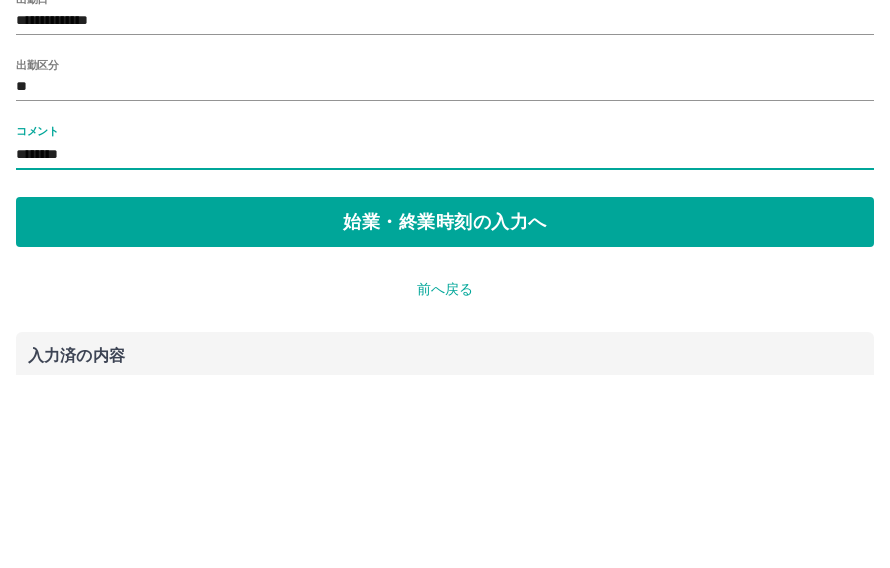type on "********" 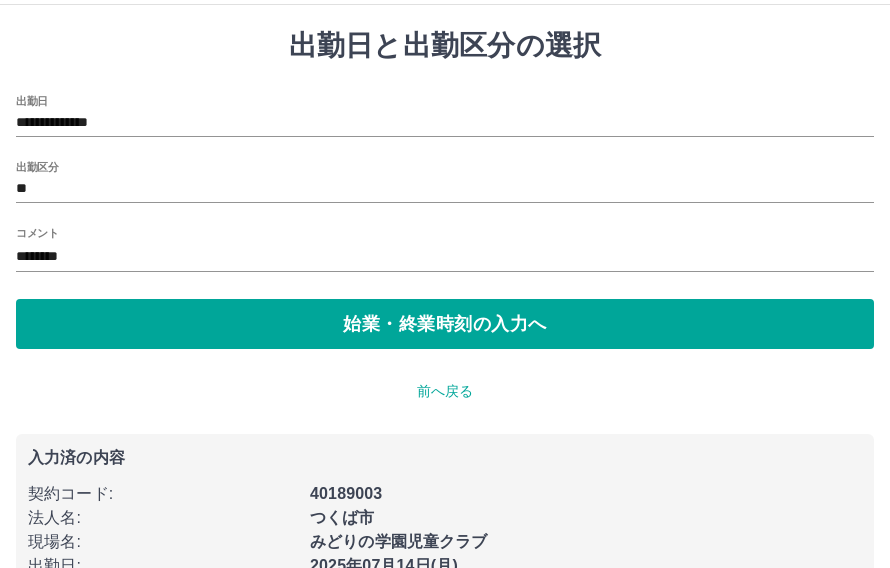 scroll, scrollTop: 0, scrollLeft: 0, axis: both 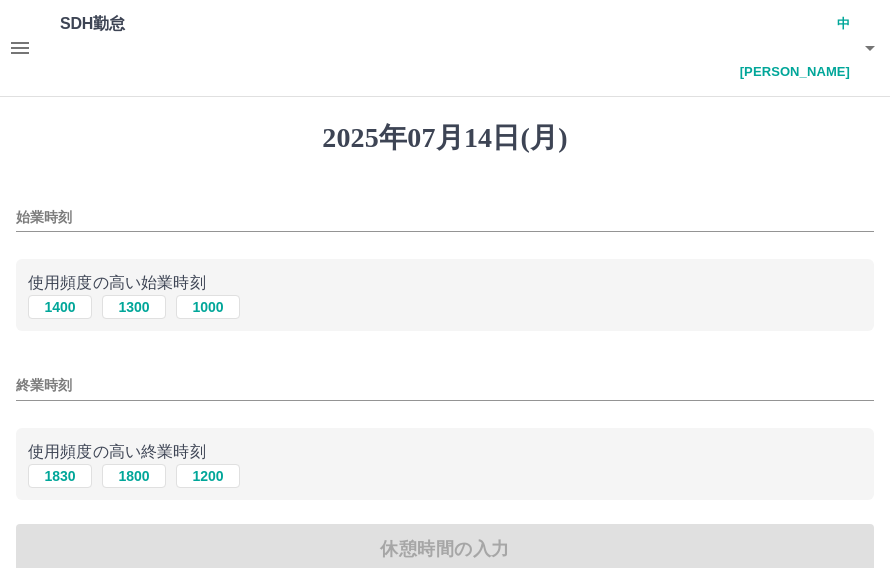 click on "1400" at bounding box center [60, 307] 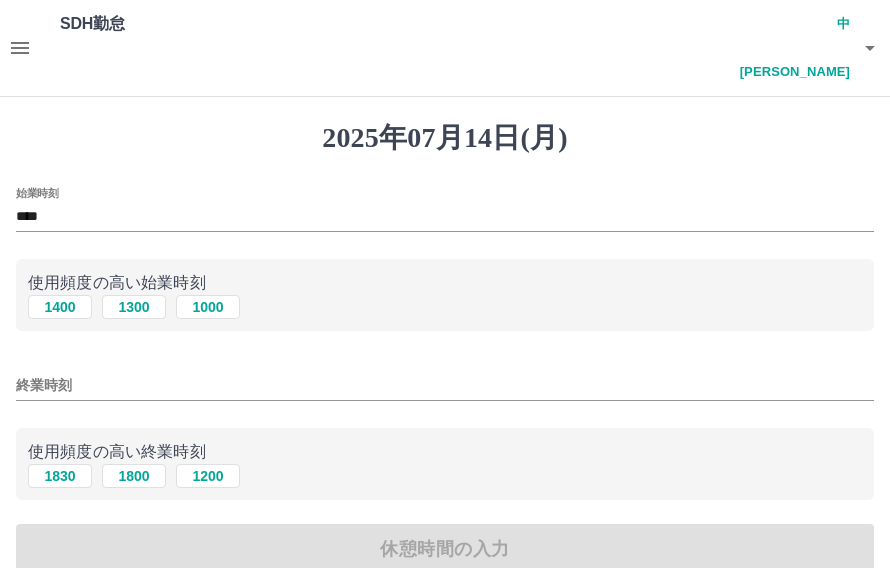 click on "1830" at bounding box center (60, 476) 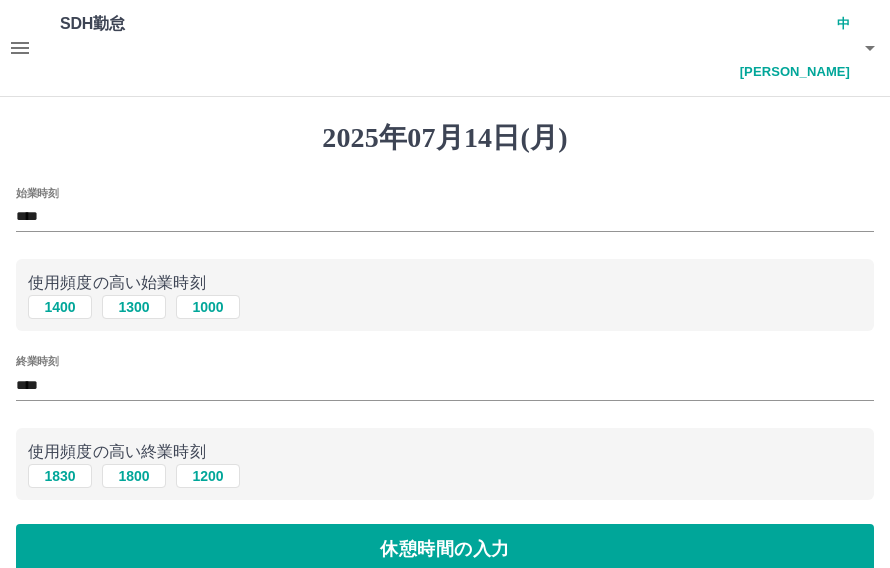 click on "休憩時間の入力" at bounding box center (445, 549) 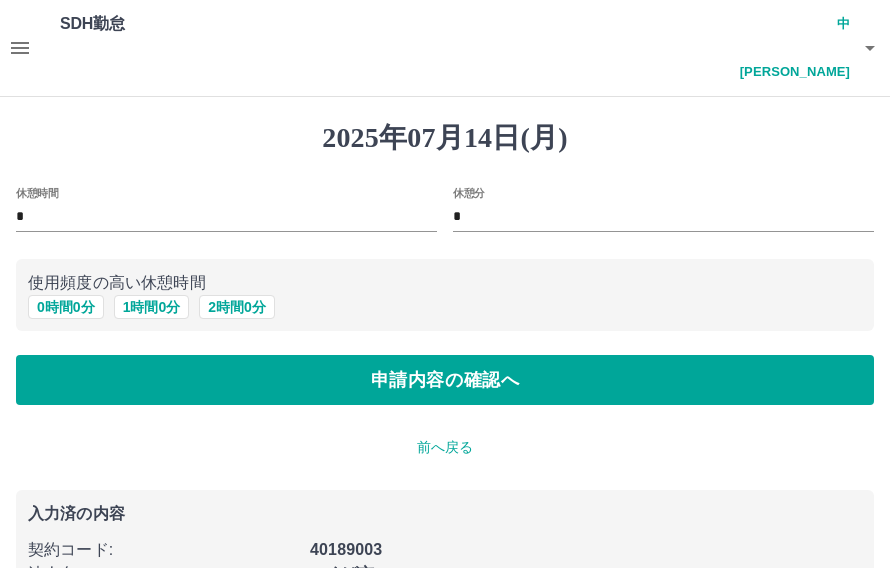 click on "申請内容の確認へ" at bounding box center (445, 380) 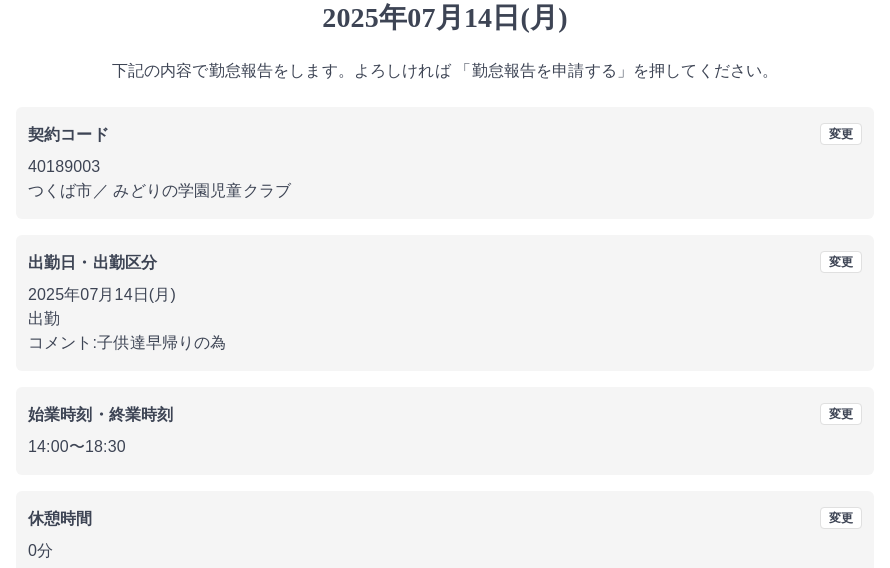 scroll, scrollTop: 119, scrollLeft: 0, axis: vertical 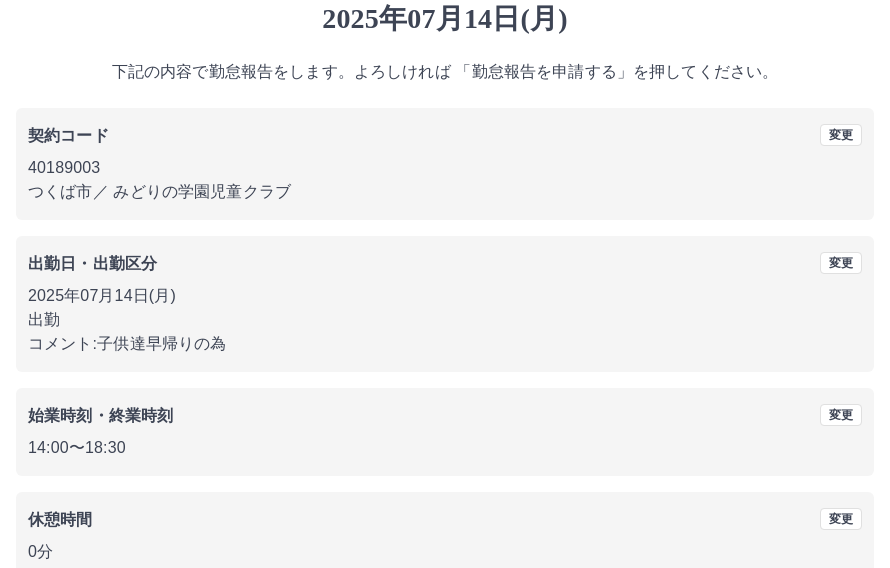 click on "勤怠報告を申請する" at bounding box center [445, 629] 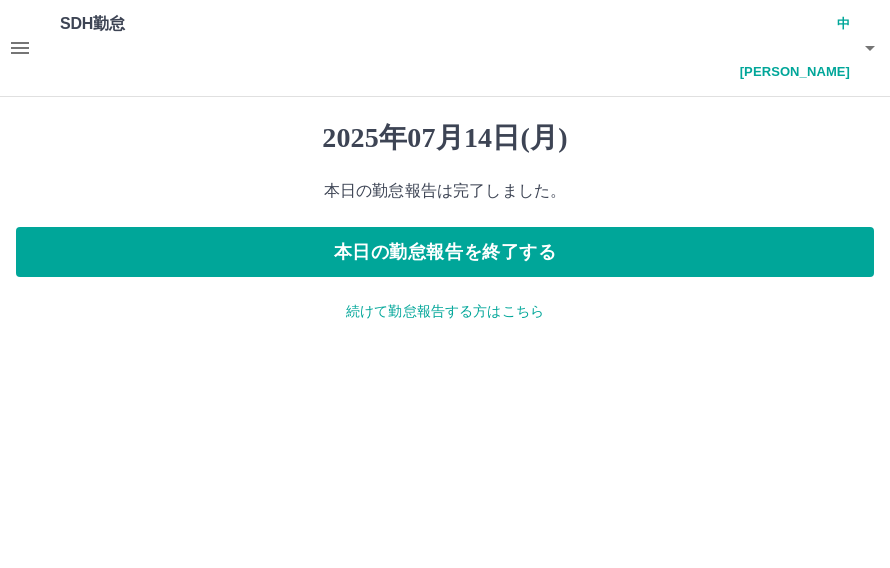 click on "続けて勤怠報告する方はこちら" at bounding box center [445, 311] 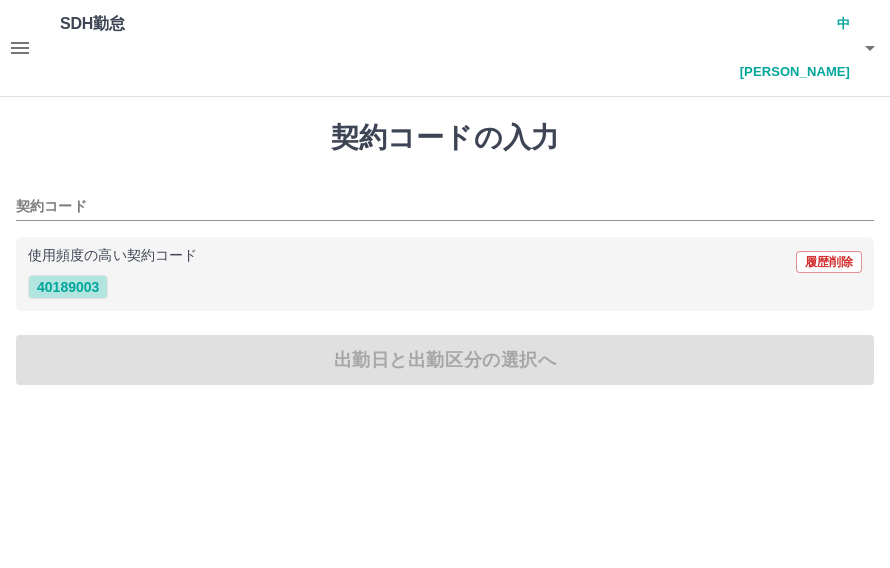 click on "40189003" at bounding box center [68, 287] 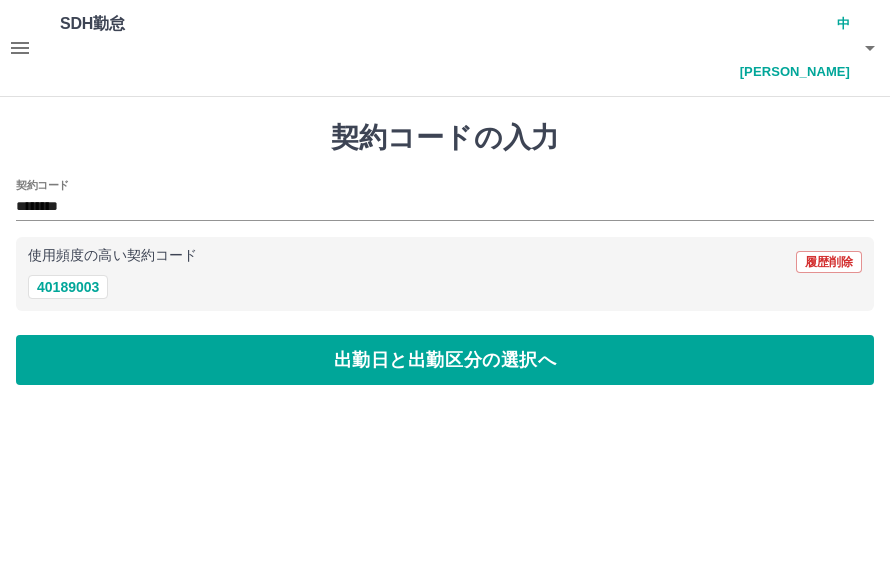 click on "出勤日と出勤区分の選択へ" at bounding box center [445, 360] 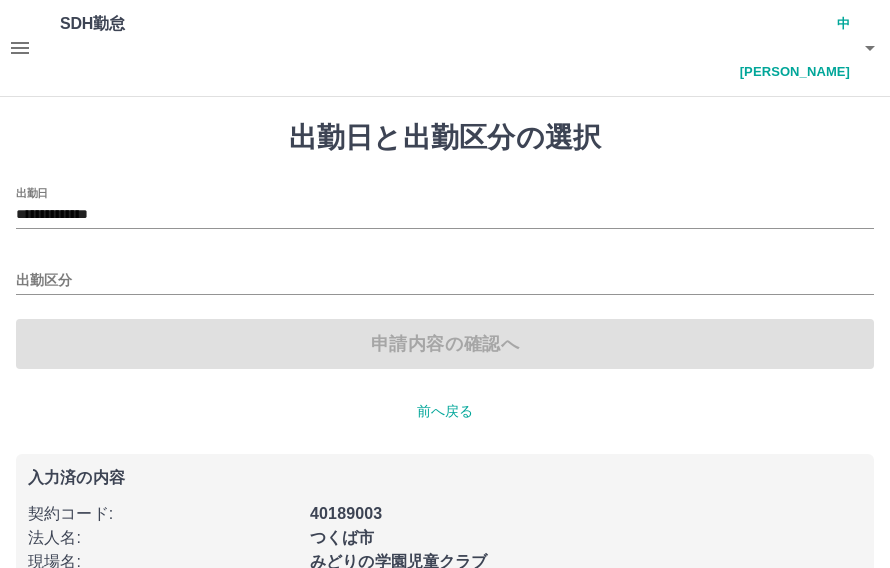 click on "**********" at bounding box center [445, 215] 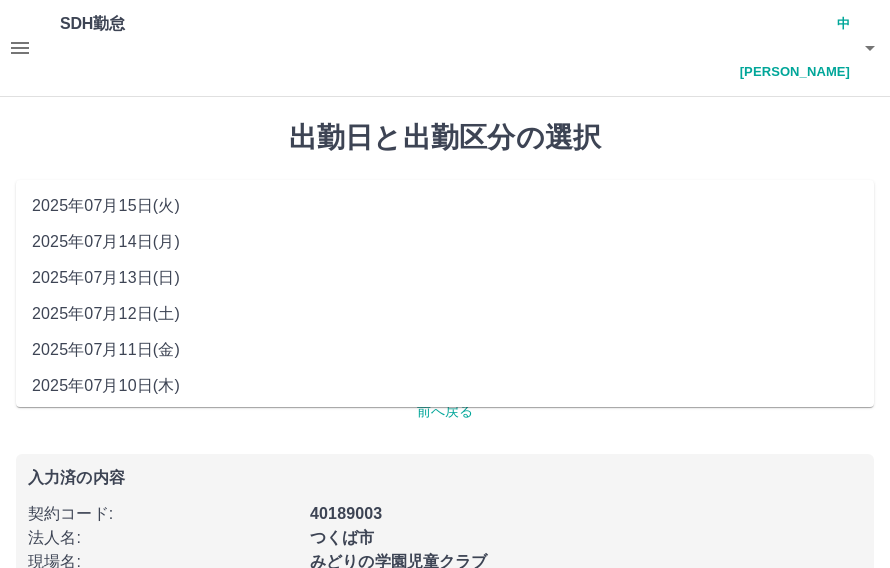 click on "2025年07月15日(火)" at bounding box center (445, 206) 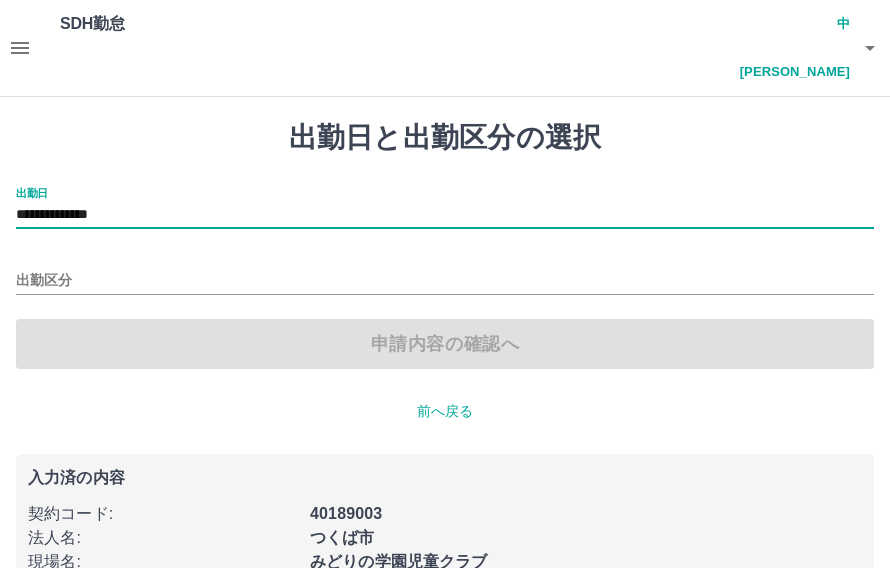 click on "出勤区分" at bounding box center (445, 281) 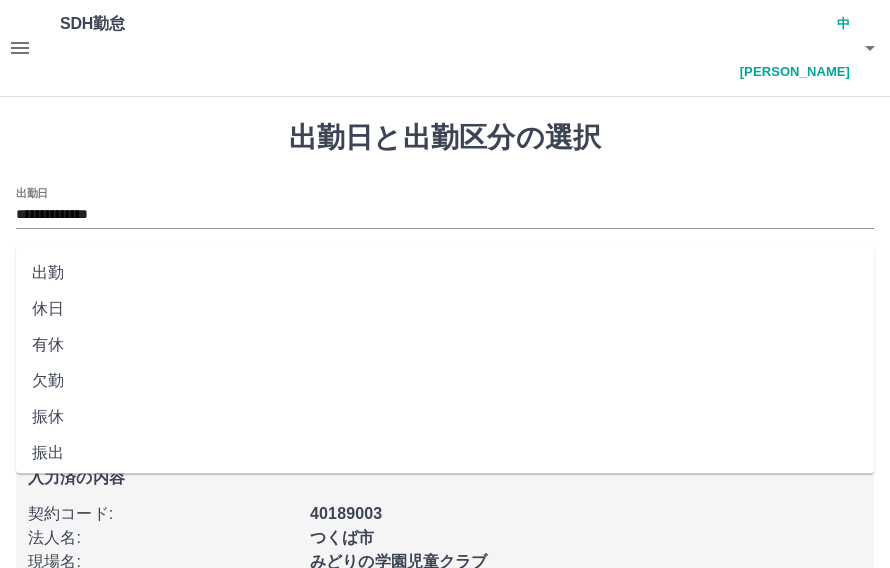 click on "出勤" at bounding box center [445, 273] 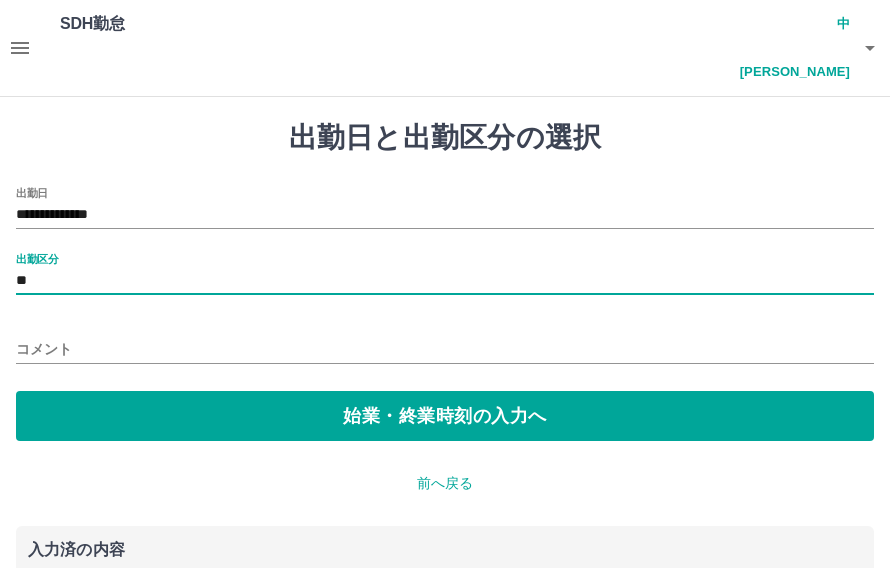 click on "始業・終業時刻の入力へ" at bounding box center [445, 416] 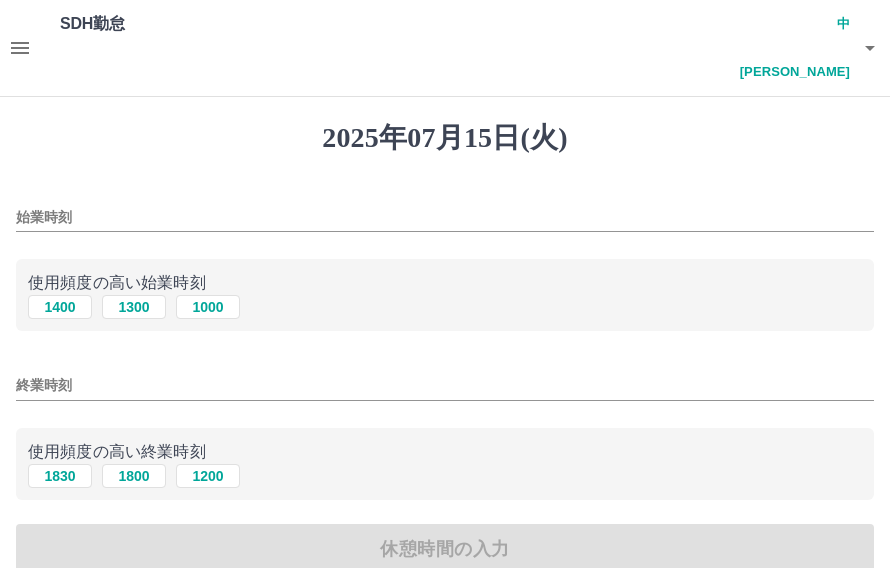 click on "1400" at bounding box center [60, 307] 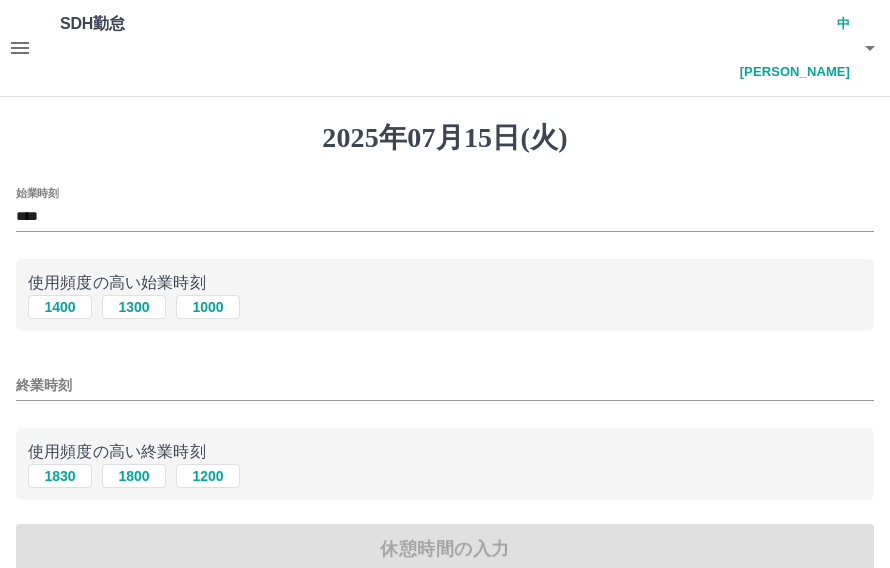 click on "1830" at bounding box center [60, 476] 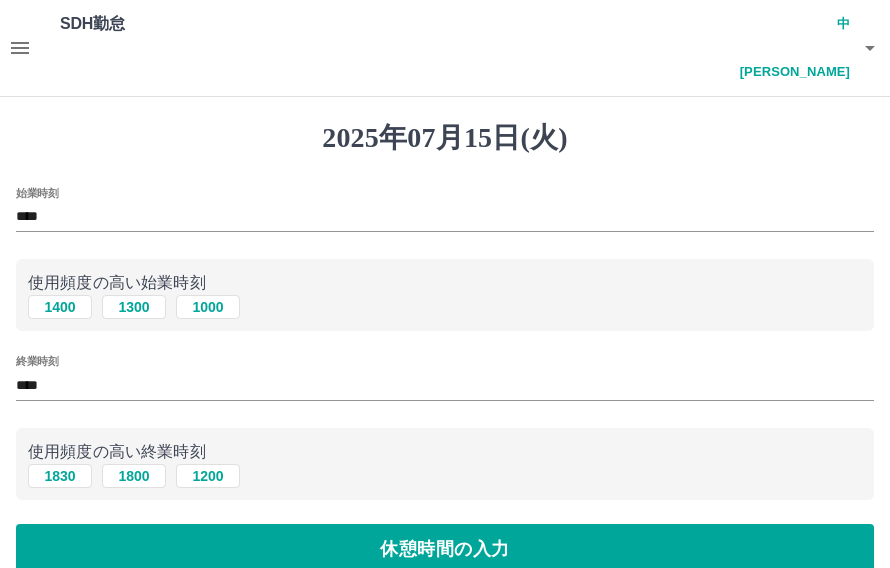 click on "休憩時間の入力" at bounding box center (445, 549) 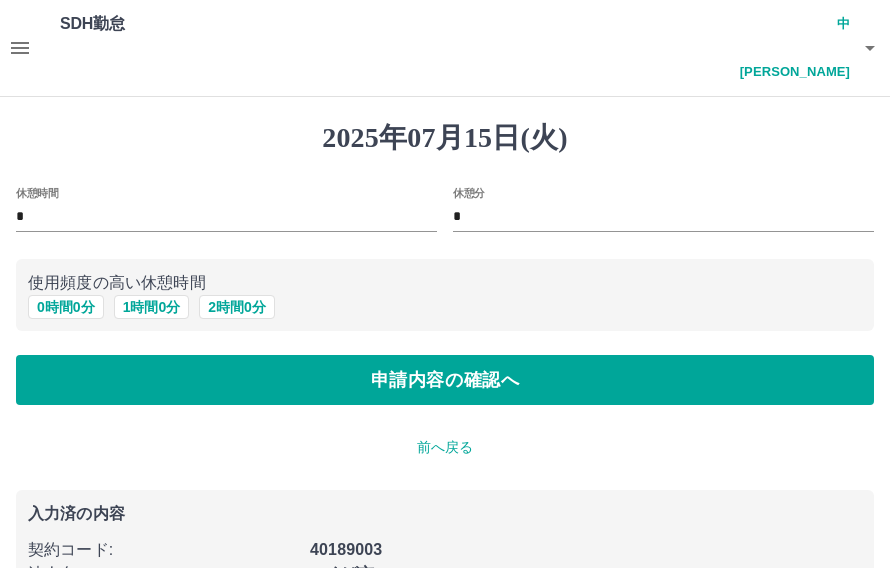 click on "申請内容の確認へ" at bounding box center [445, 380] 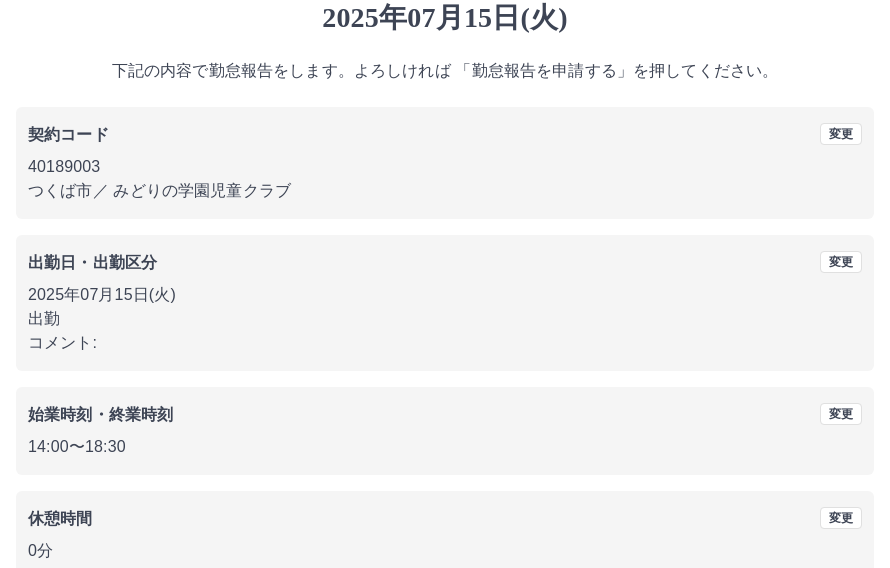 scroll, scrollTop: 119, scrollLeft: 0, axis: vertical 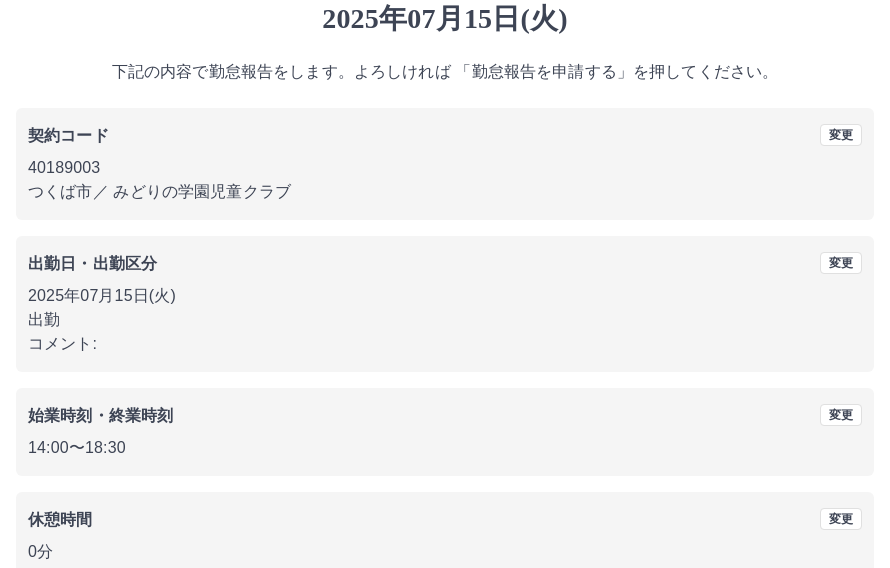 click on "勤怠報告を申請する" at bounding box center [445, 629] 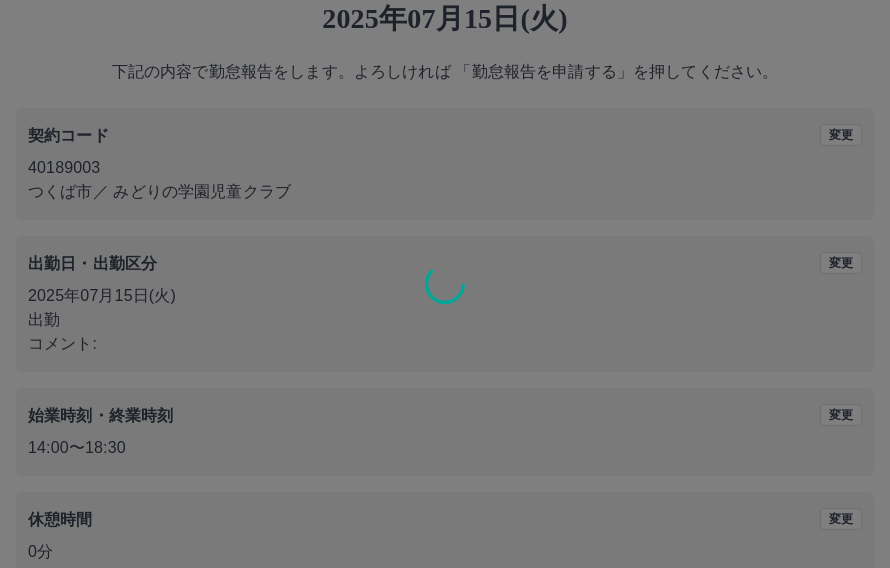 scroll, scrollTop: 0, scrollLeft: 0, axis: both 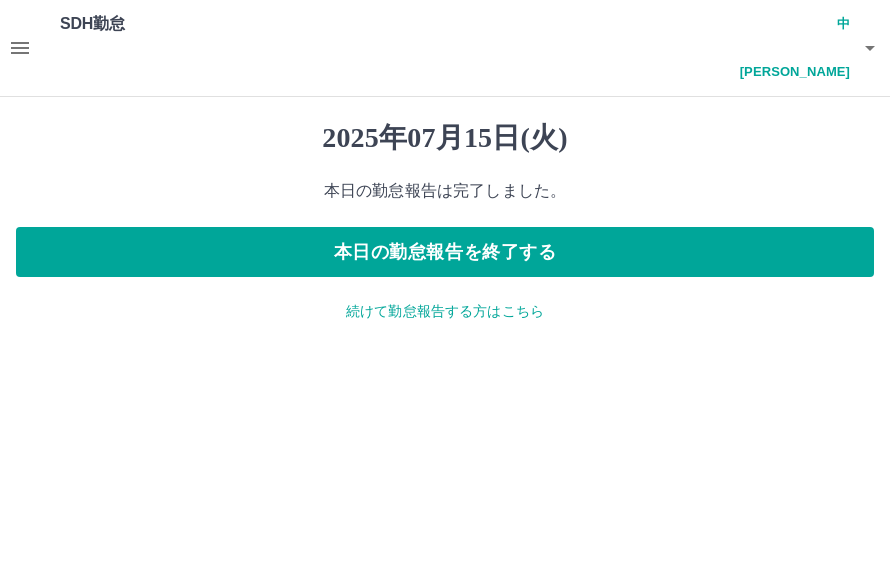 click 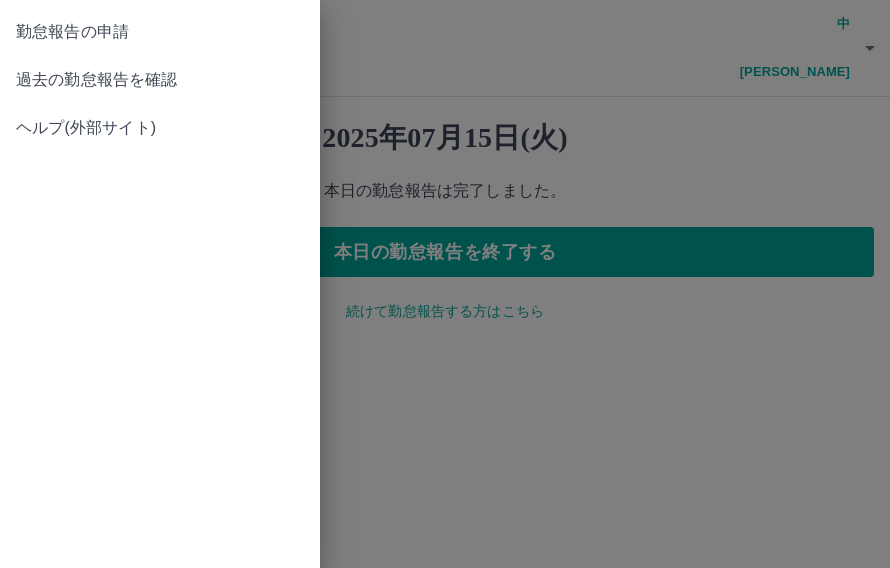 click on "過去の勤怠報告を確認" at bounding box center [160, 80] 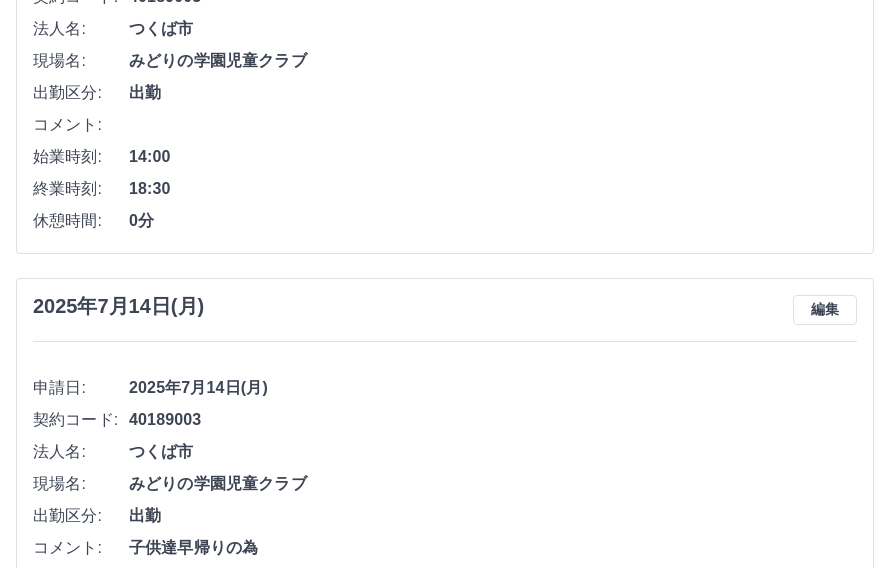 scroll, scrollTop: 388, scrollLeft: 0, axis: vertical 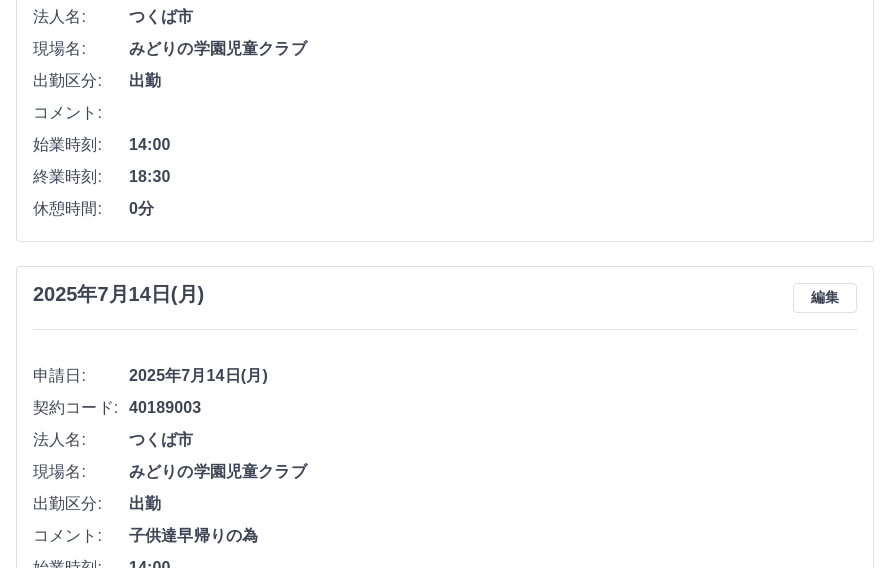 click on "編集" at bounding box center (825, 298) 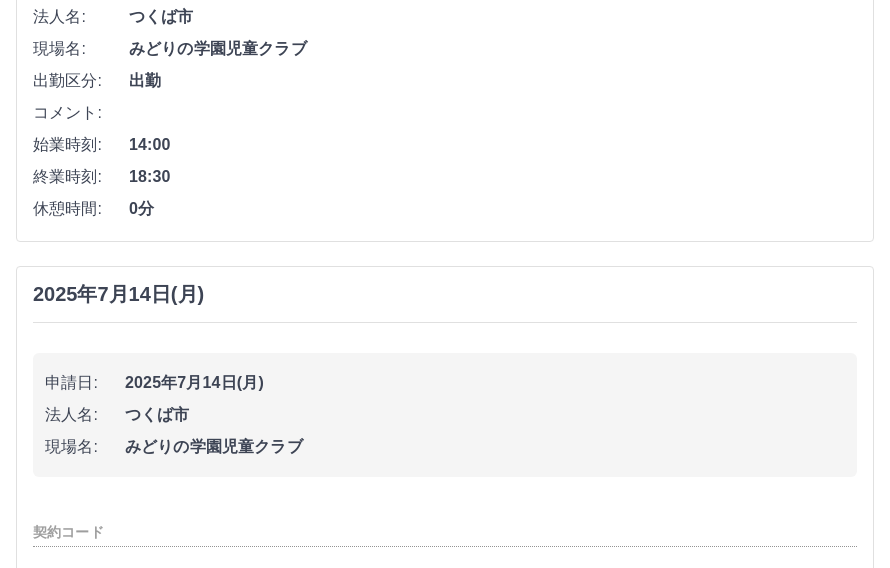 type on "********" 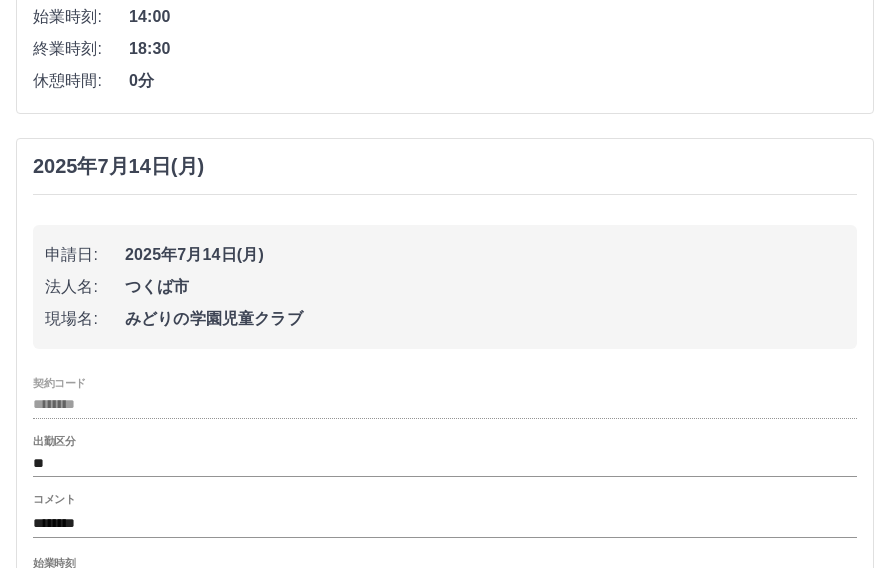 scroll, scrollTop: 517, scrollLeft: 0, axis: vertical 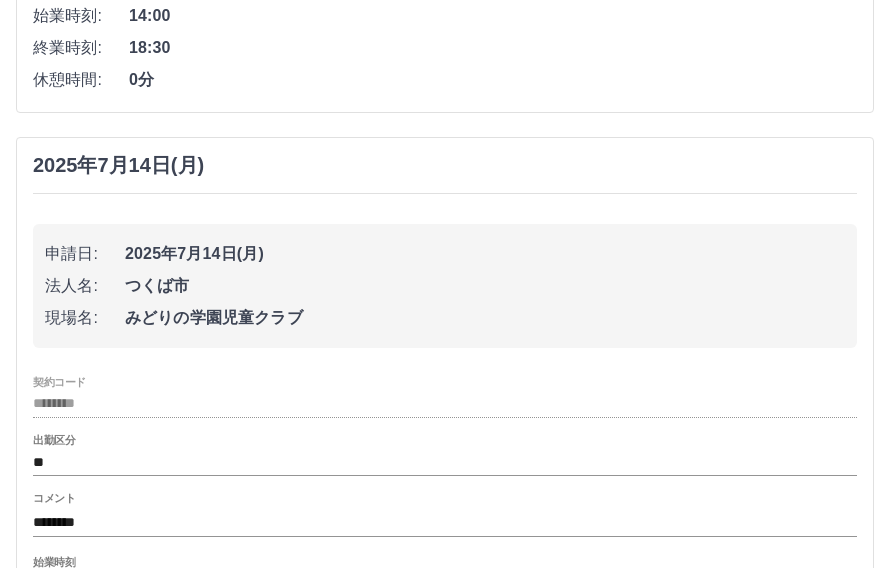 click on "****" at bounding box center [445, 586] 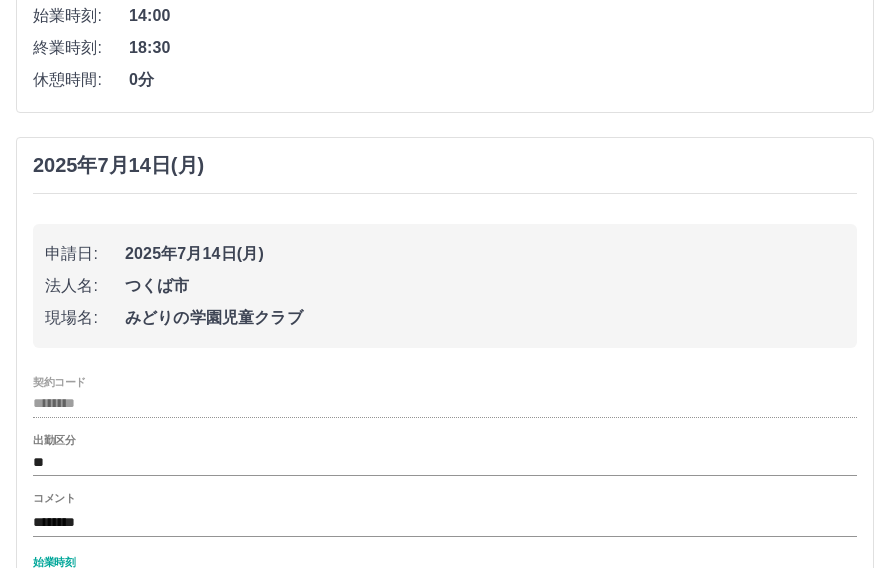 scroll, scrollTop: 563, scrollLeft: 0, axis: vertical 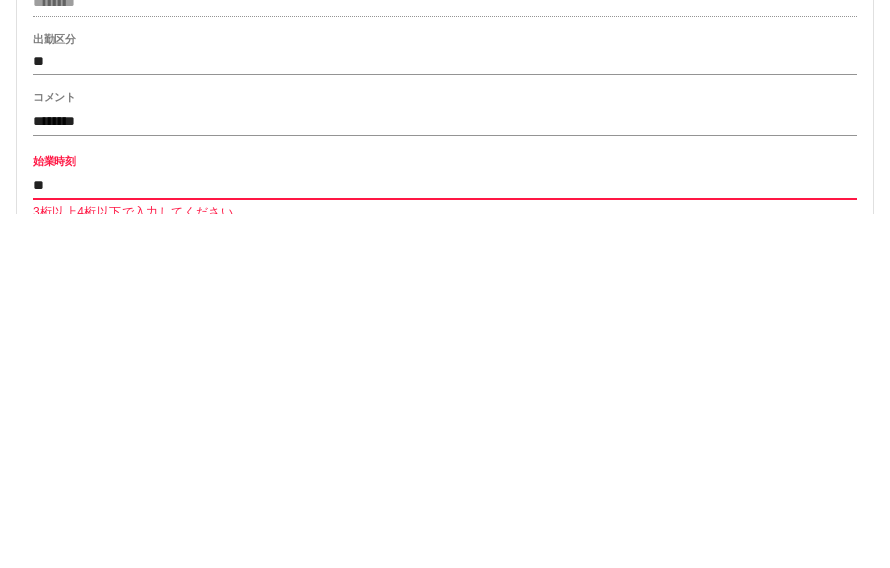 type on "*" 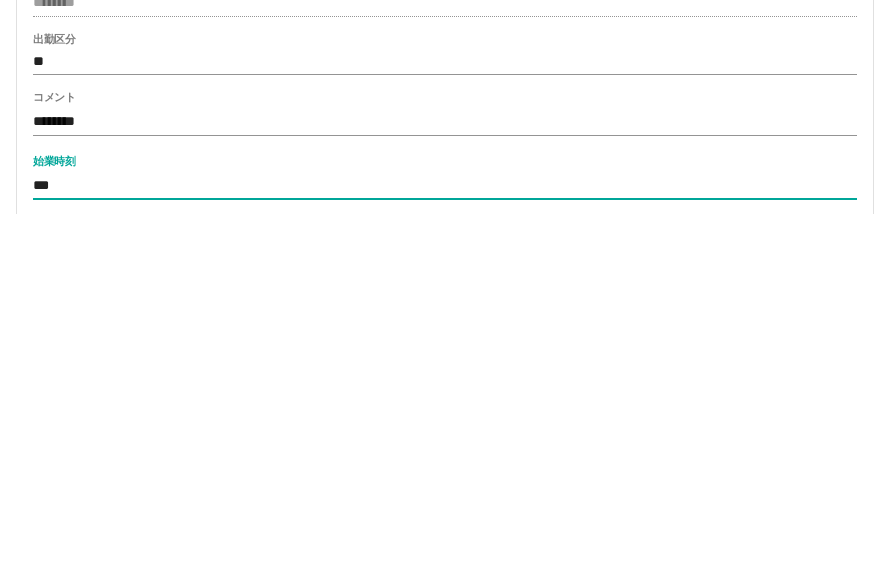 type on "****" 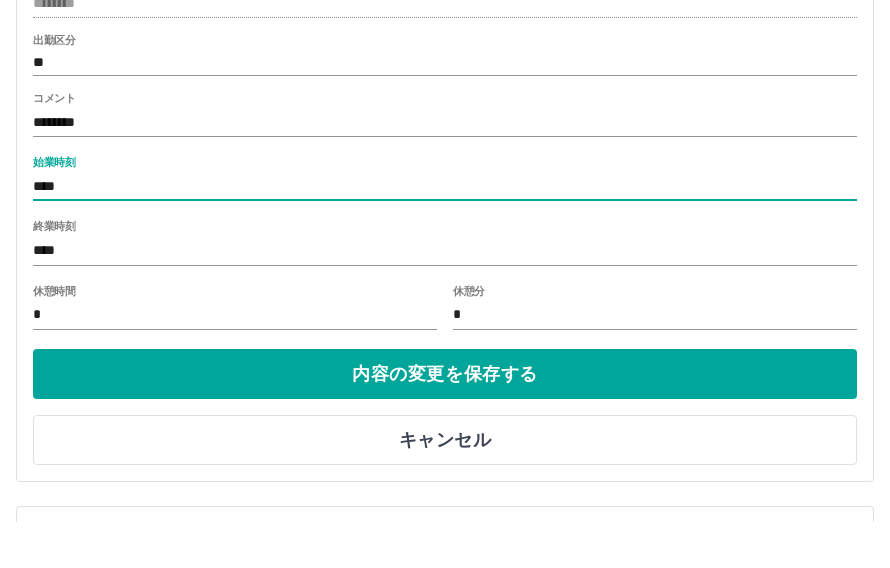 scroll, scrollTop: 936, scrollLeft: 0, axis: vertical 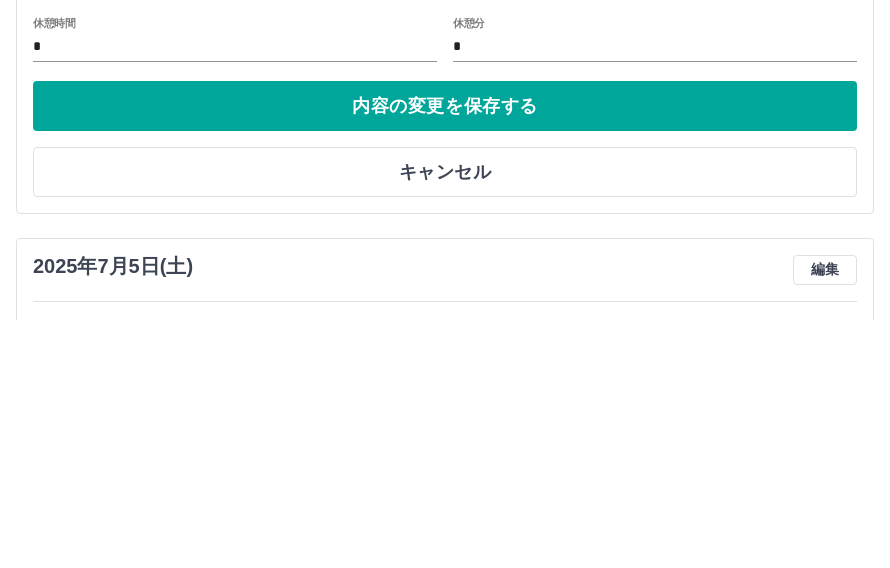 click on "内容の変更を保存する" at bounding box center [445, 355] 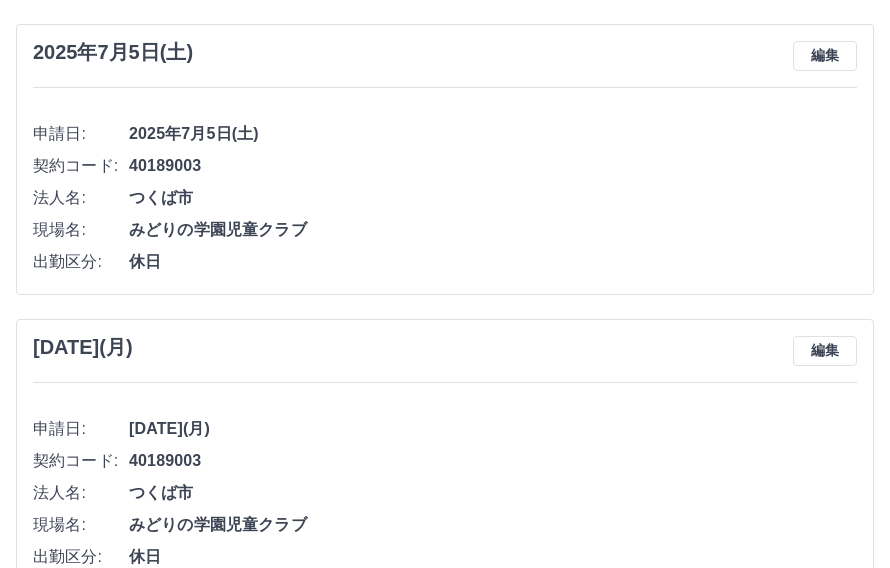scroll, scrollTop: 1041, scrollLeft: 0, axis: vertical 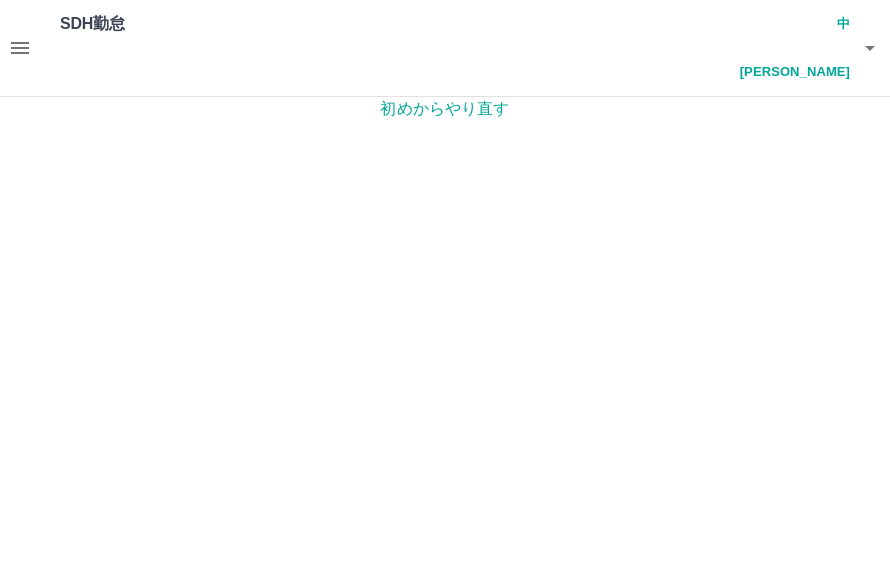 click 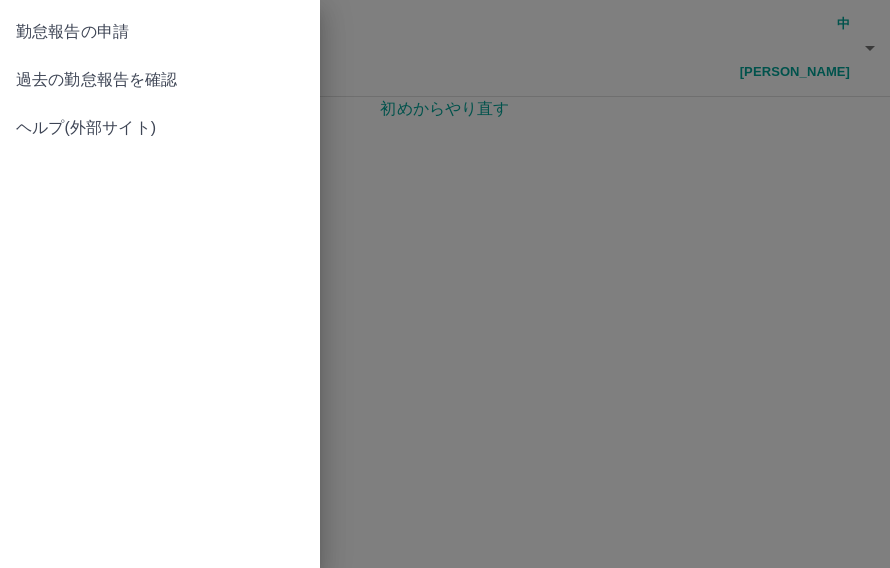click on "勤怠報告の申請 過去の勤怠報告を確認 ヘルプ(外部サイト)" at bounding box center [160, 284] 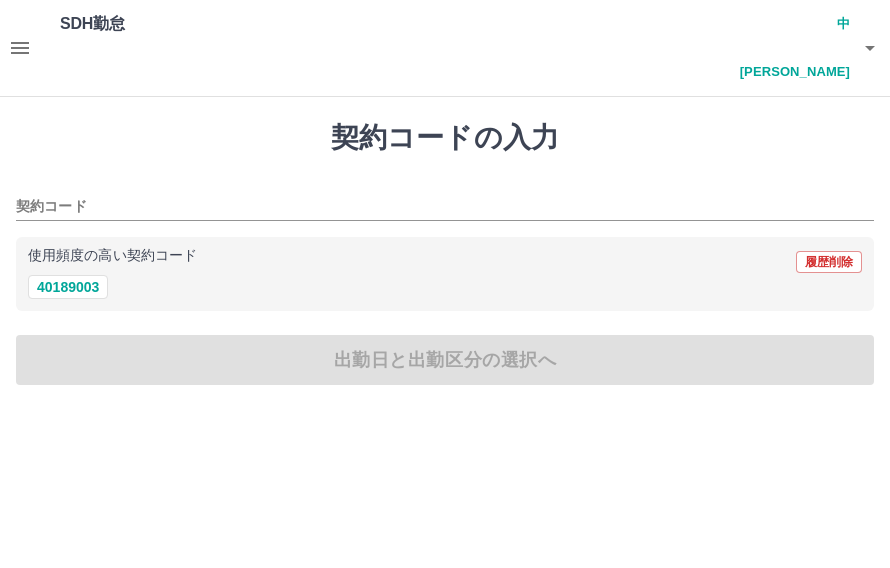 click on "中堂園　富子" at bounding box center [790, 48] 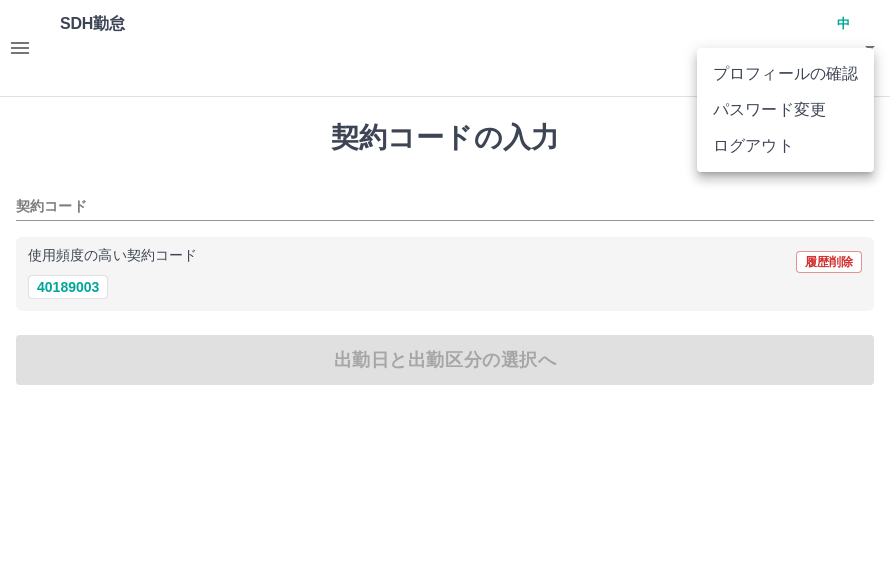 click on "ログアウト" at bounding box center (785, 146) 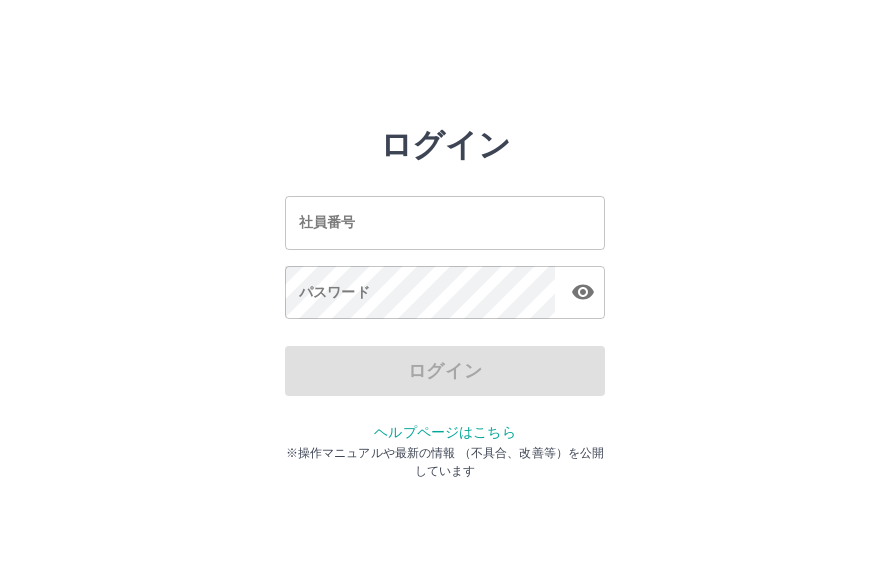 scroll, scrollTop: 0, scrollLeft: 0, axis: both 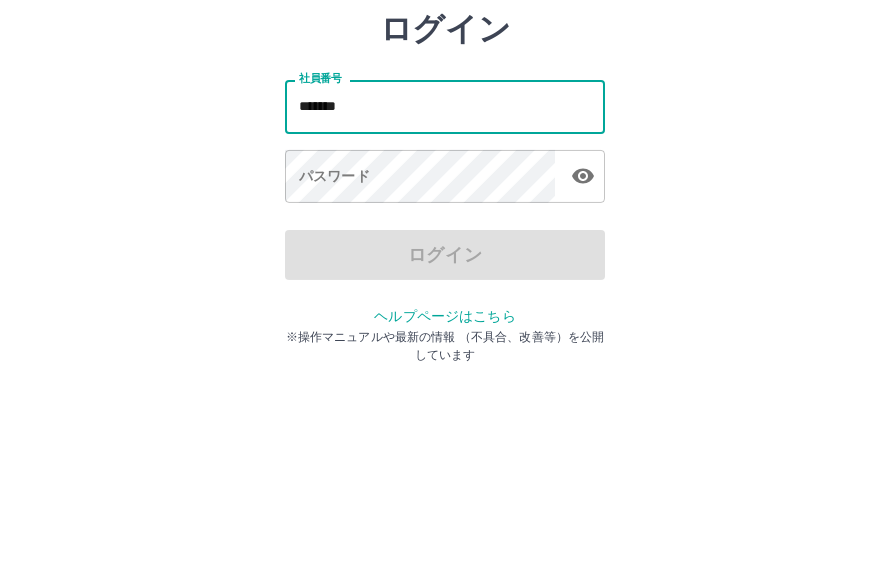 type on "*******" 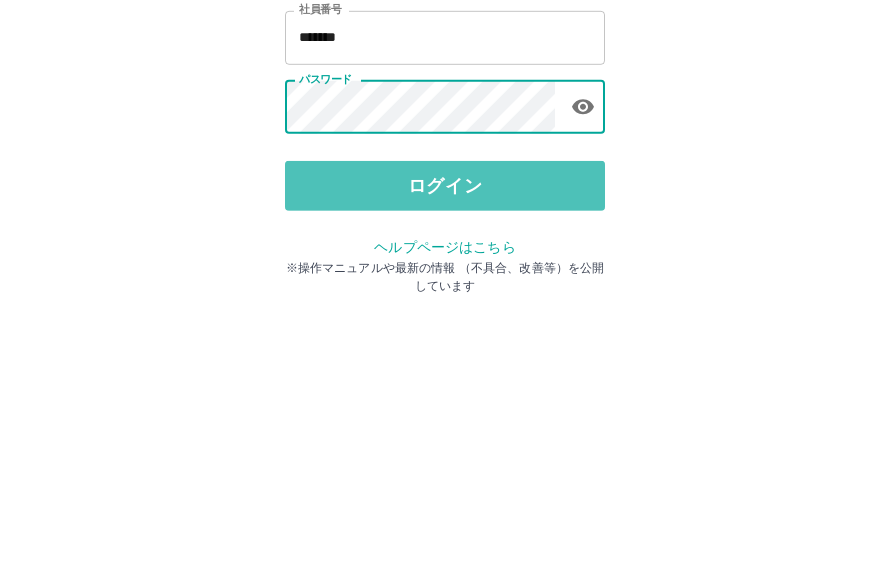 click on "ログイン" at bounding box center (445, 371) 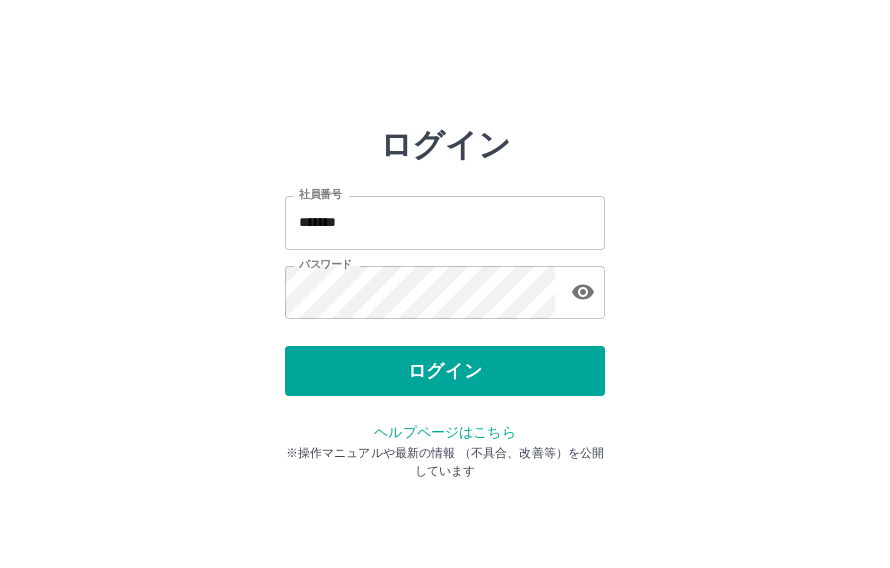 click on "ログイン" at bounding box center (445, 371) 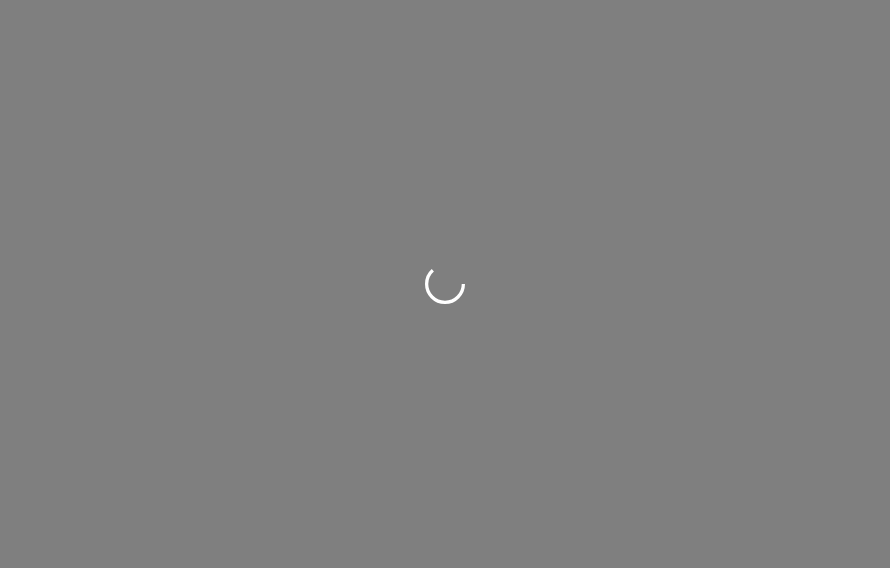 scroll, scrollTop: 0, scrollLeft: 0, axis: both 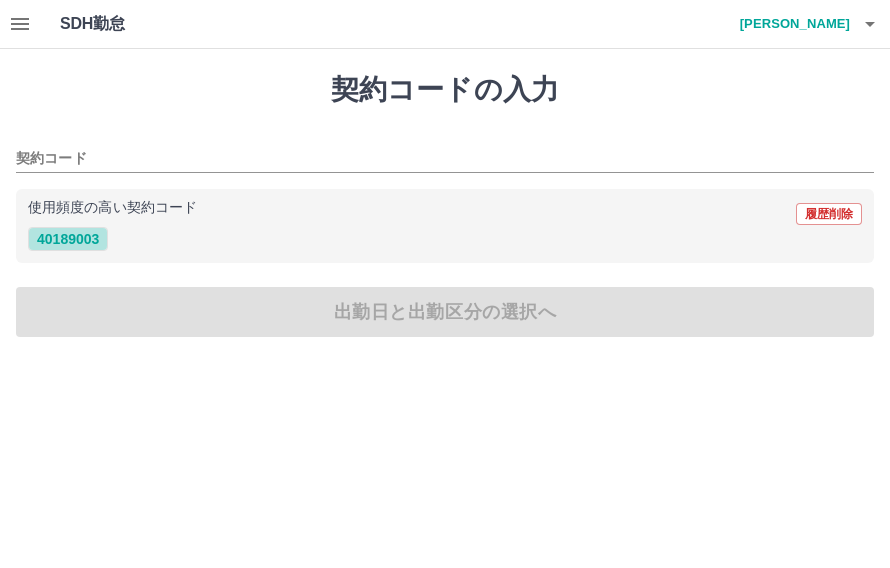 click on "40189003" at bounding box center (68, 239) 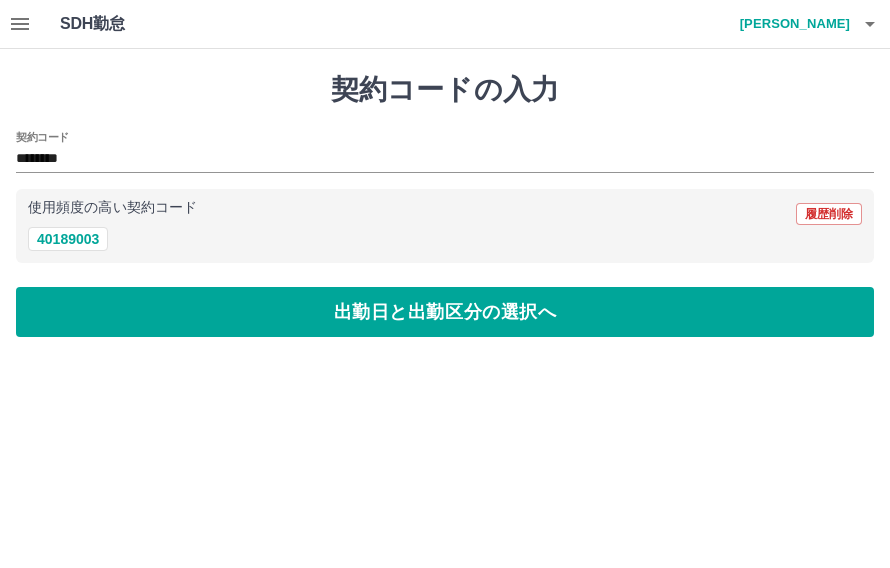 click on "出勤日と出勤区分の選択へ" at bounding box center [445, 312] 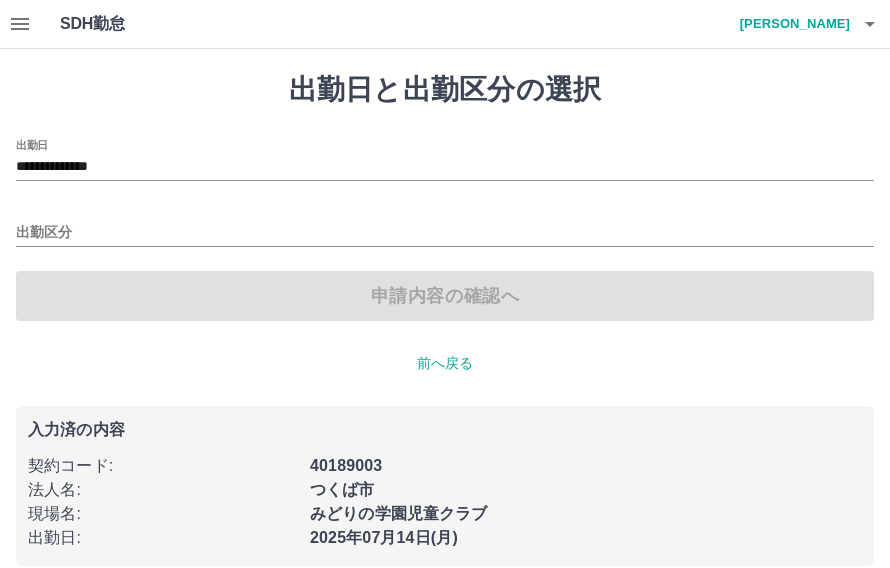 click on "出勤区分" at bounding box center (445, 233) 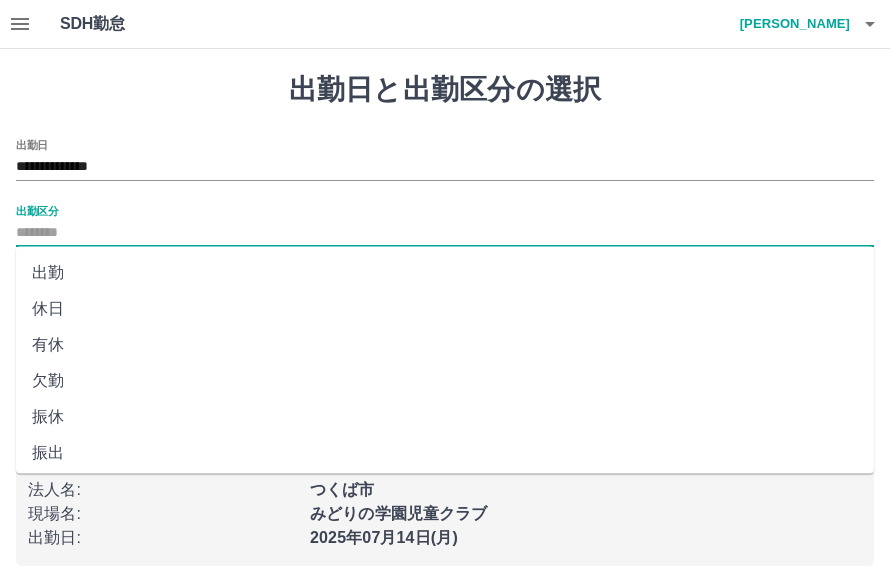 click on "出勤" at bounding box center (445, 273) 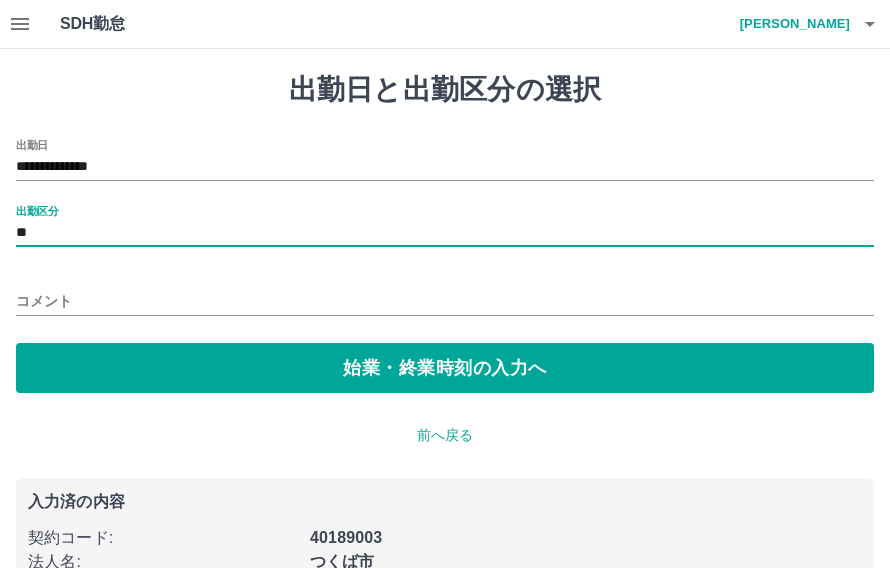 click on "コメント" at bounding box center [445, 301] 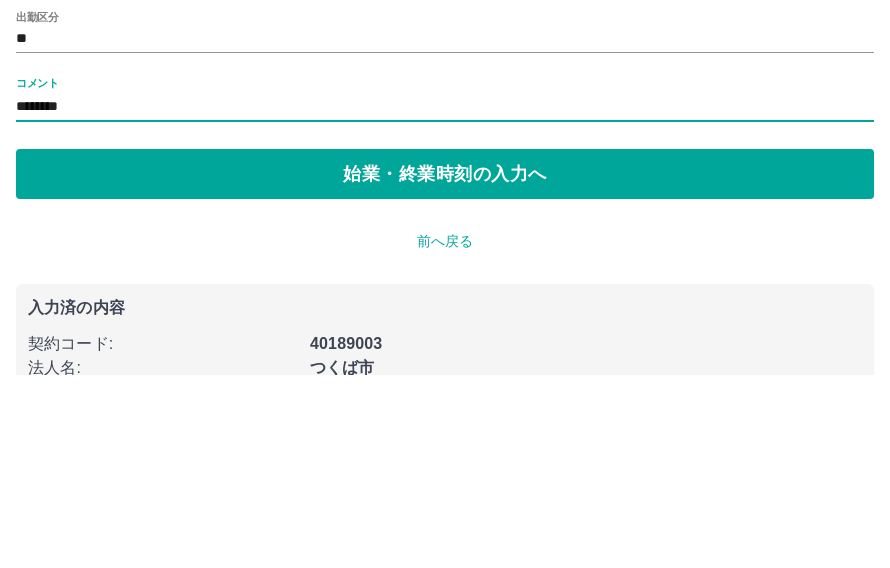 type on "********" 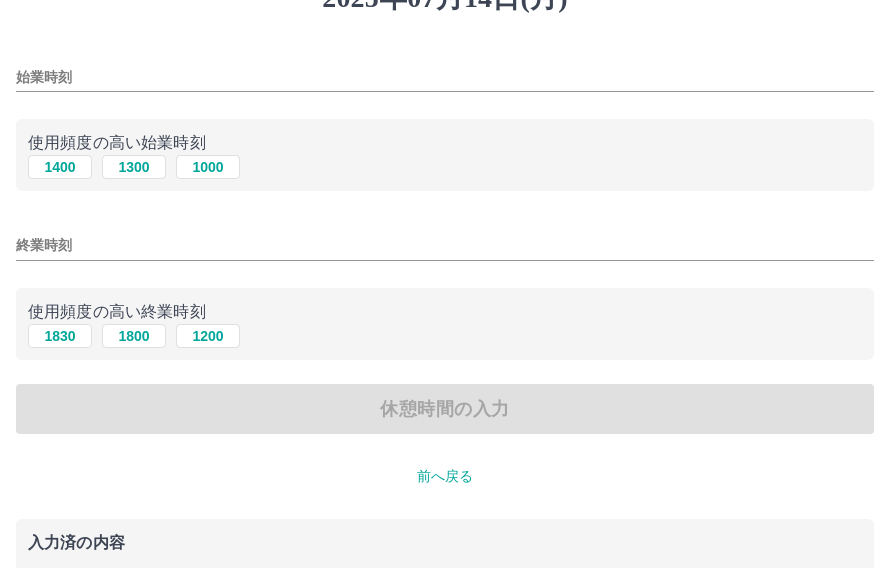 scroll, scrollTop: 0, scrollLeft: 0, axis: both 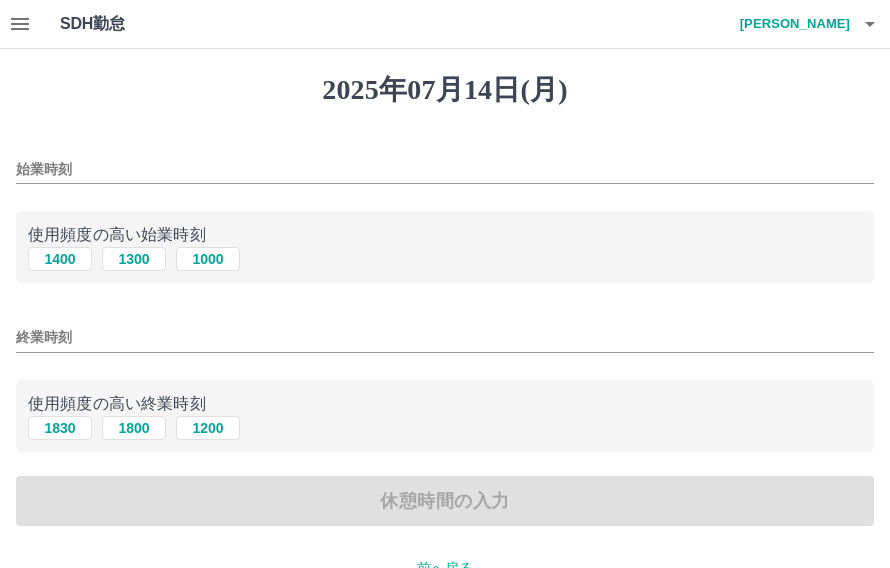 click on "1300" at bounding box center (134, 259) 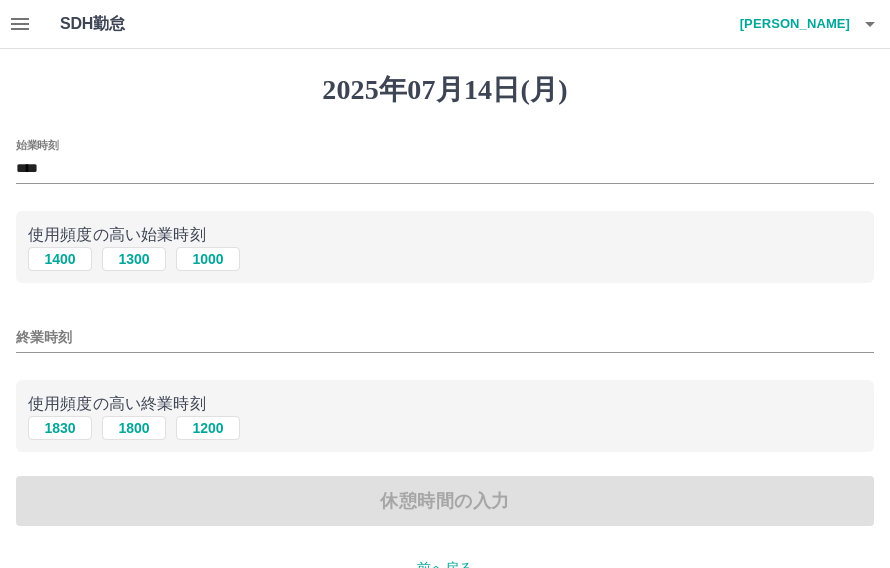 click on "1830" at bounding box center (60, 428) 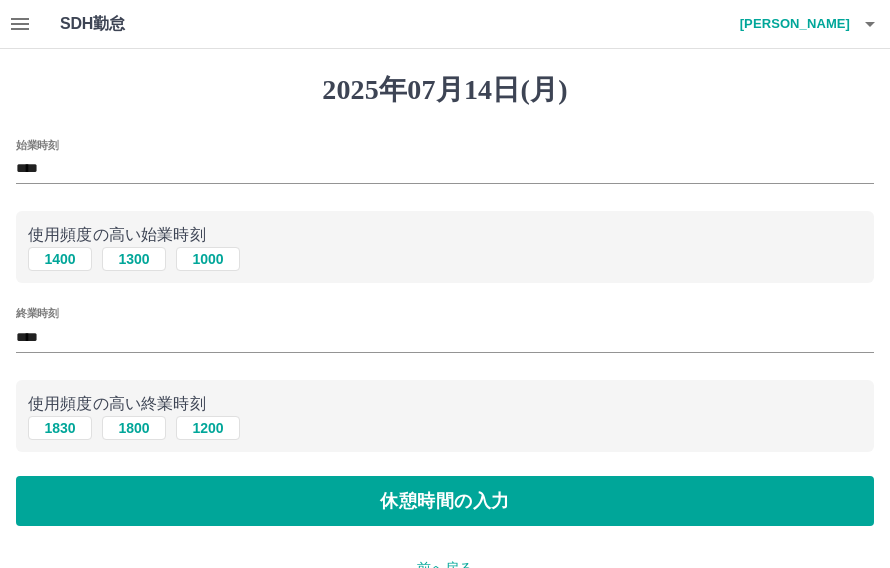 click on "休憩時間の入力" at bounding box center (445, 501) 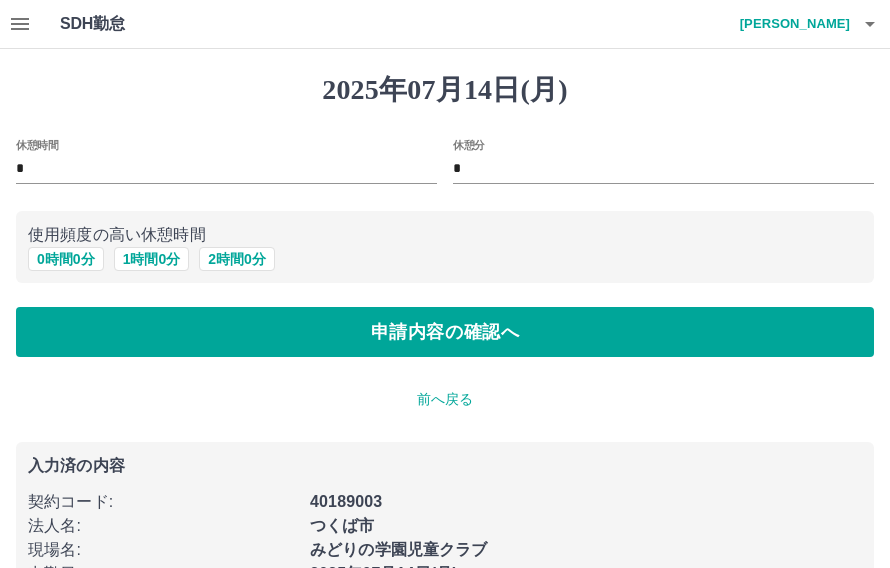 click on "申請内容の確認へ" at bounding box center [445, 332] 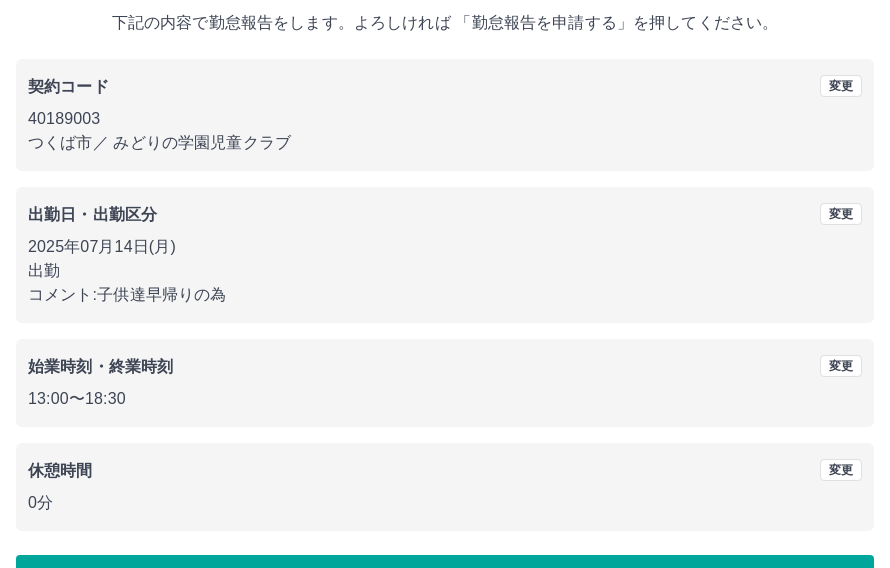 scroll, scrollTop: 119, scrollLeft: 0, axis: vertical 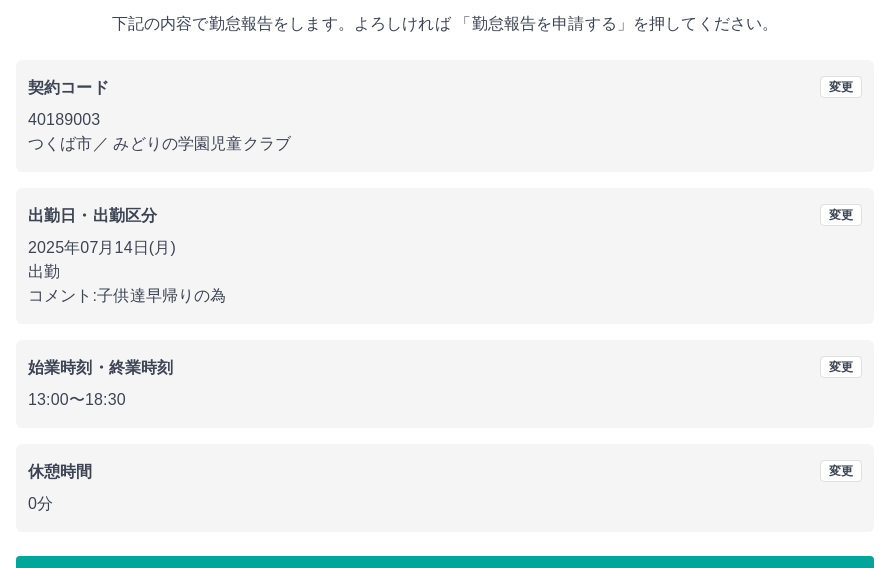 click on "勤怠報告を申請する" at bounding box center [445, 581] 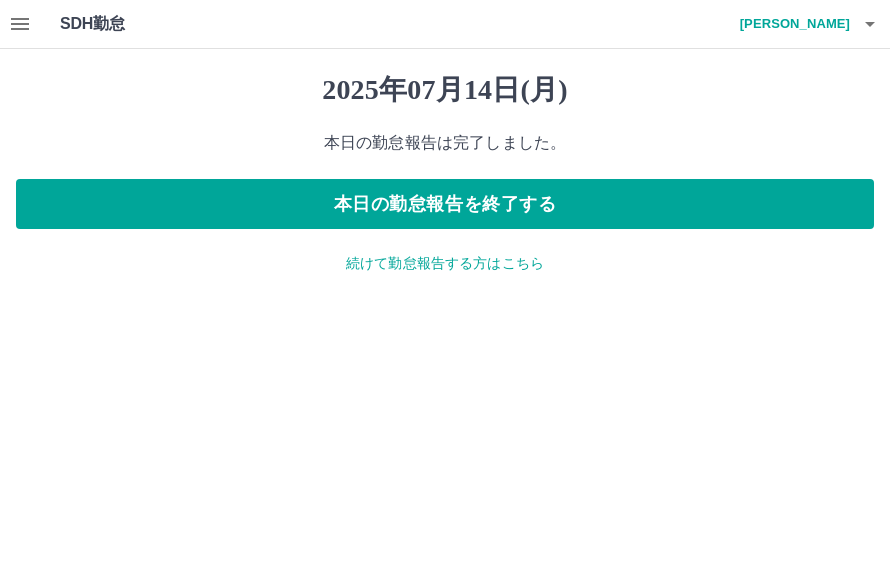 click on "続けて勤怠報告する方はこちら" at bounding box center (445, 263) 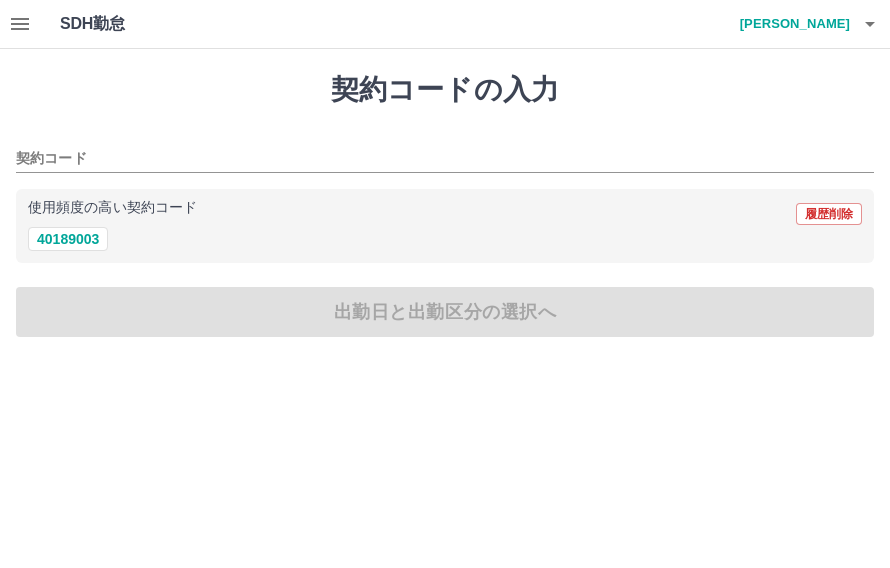 click on "40189003" at bounding box center (68, 239) 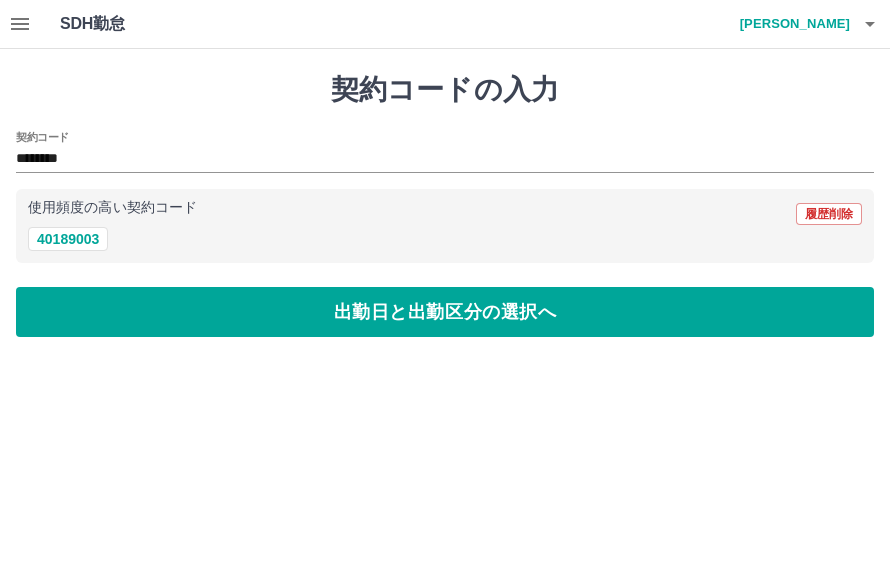 click on "出勤日と出勤区分の選択へ" at bounding box center [445, 312] 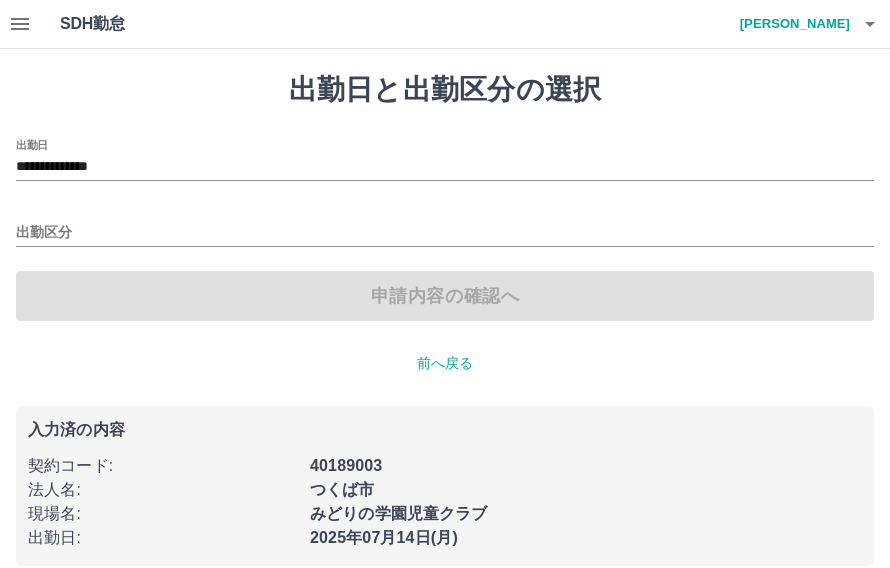 click on "**********" at bounding box center (445, 167) 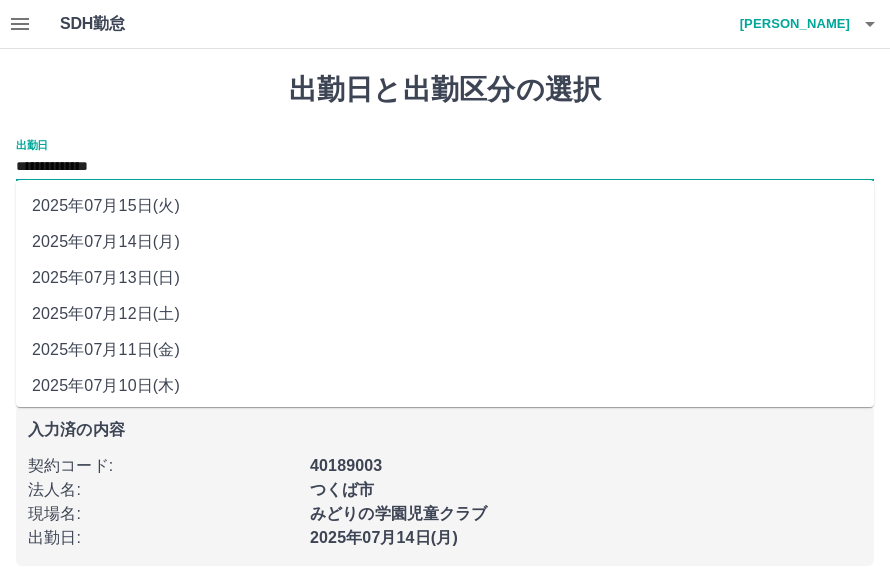 click on "2025年07月15日(火)" at bounding box center [445, 206] 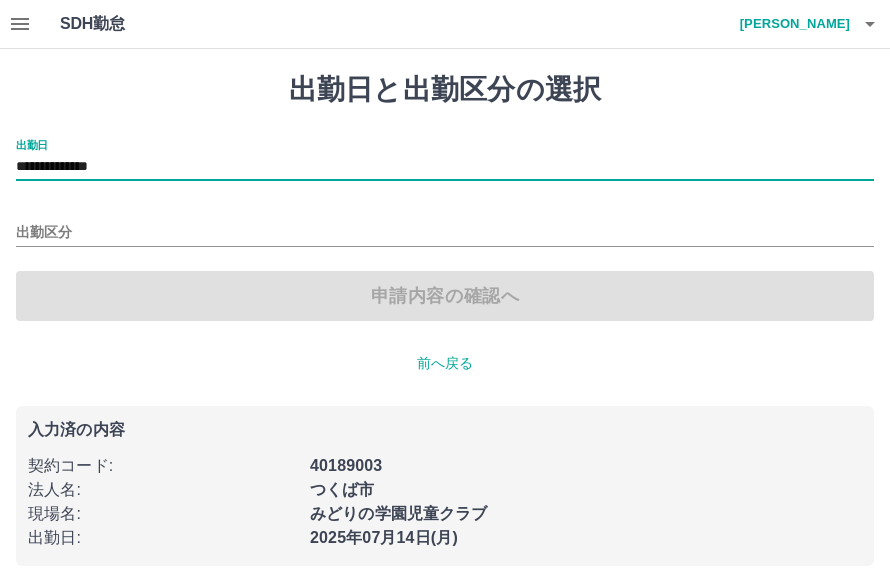 click on "出勤区分" at bounding box center [445, 233] 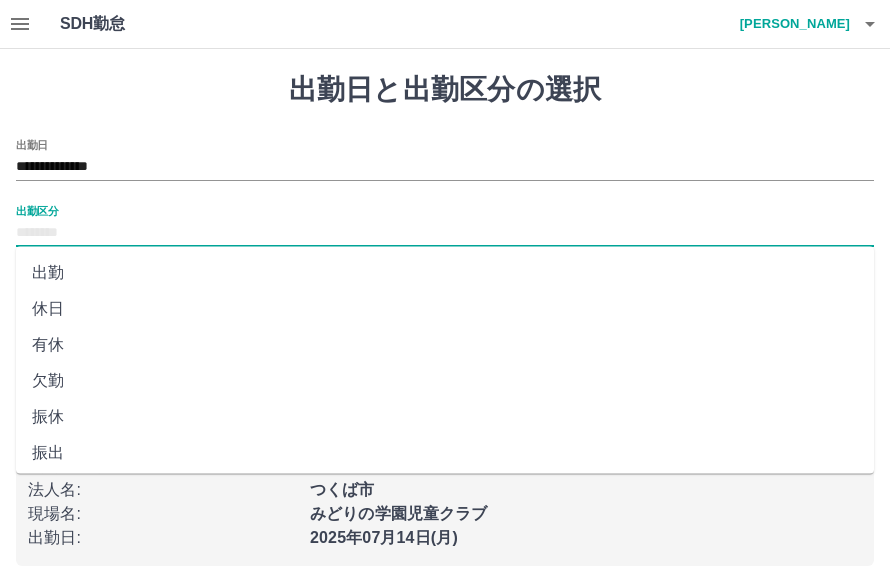 click on "出勤" at bounding box center [445, 273] 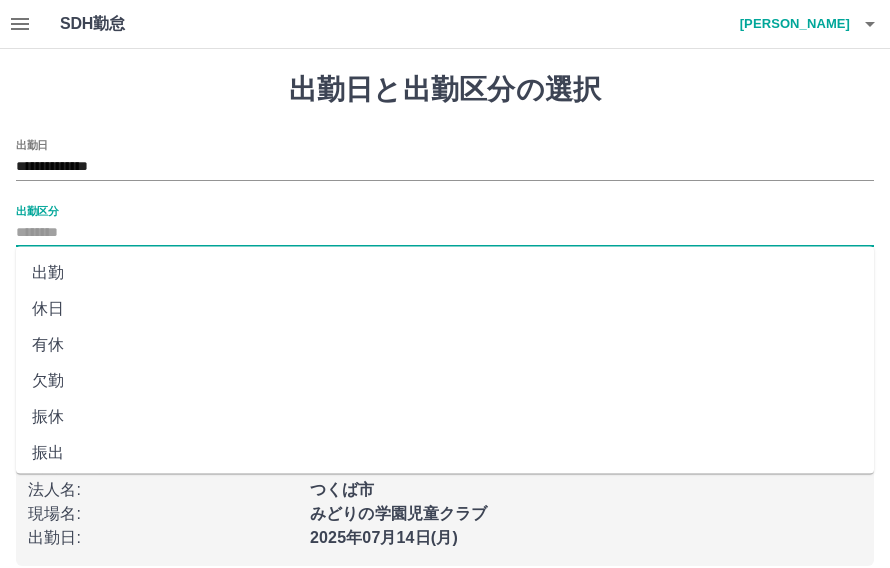 type on "**" 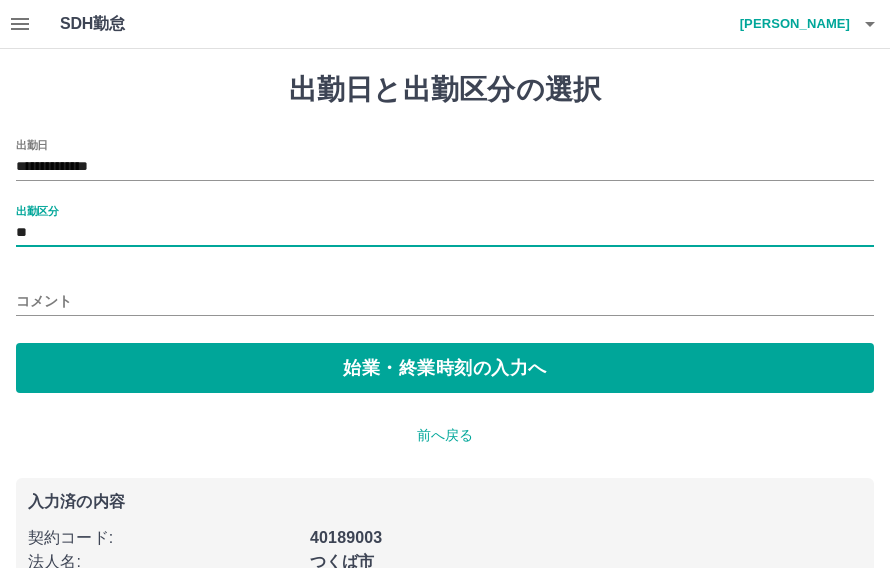 click on "始業・終業時刻の入力へ" at bounding box center (445, 368) 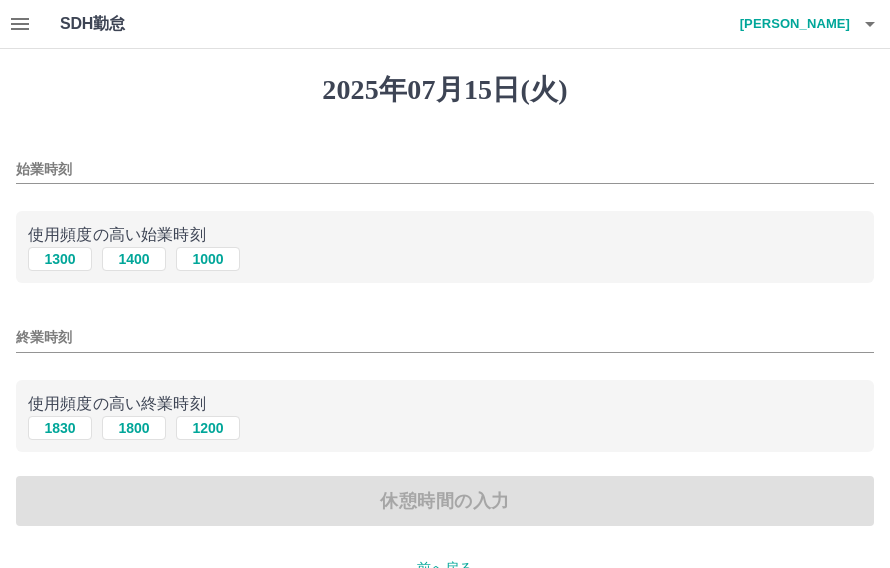 click on "1400" at bounding box center [134, 259] 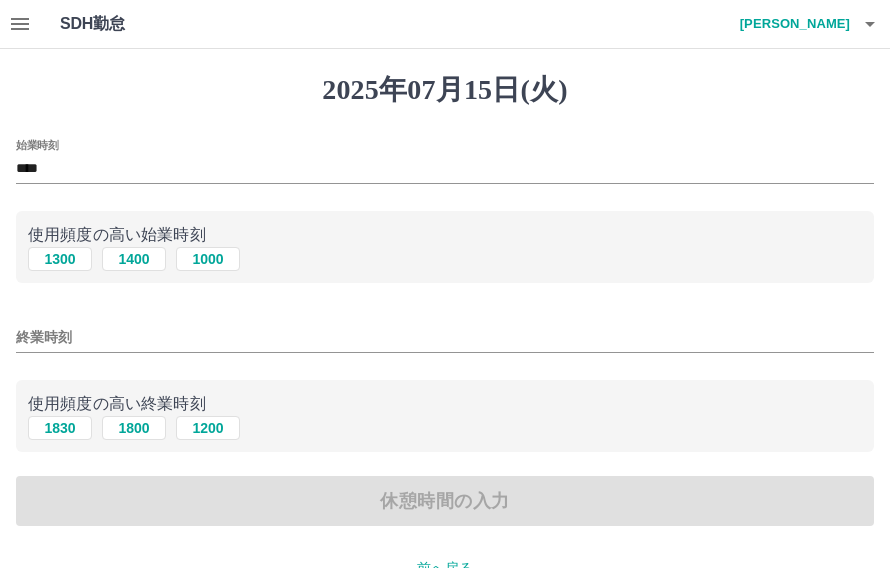 click on "1830" at bounding box center [60, 428] 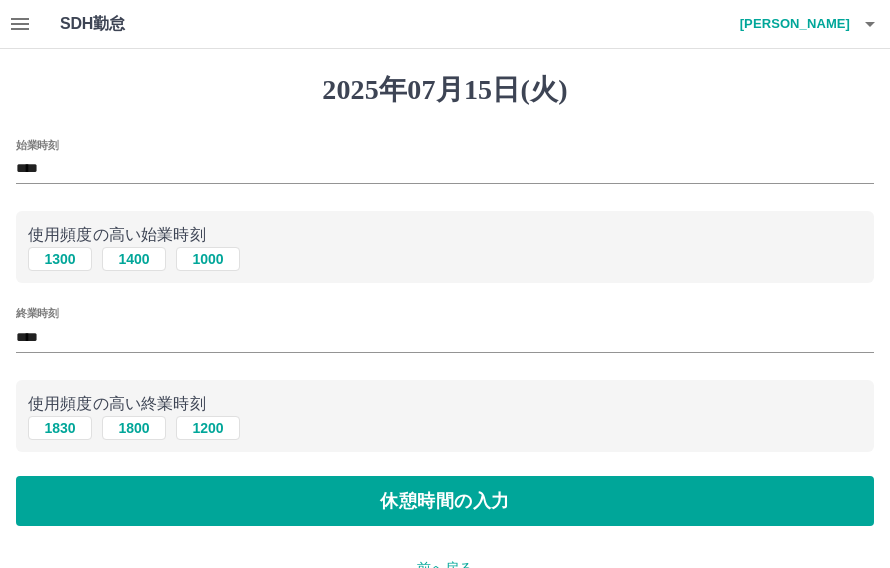 click on "休憩時間の入力" at bounding box center [445, 501] 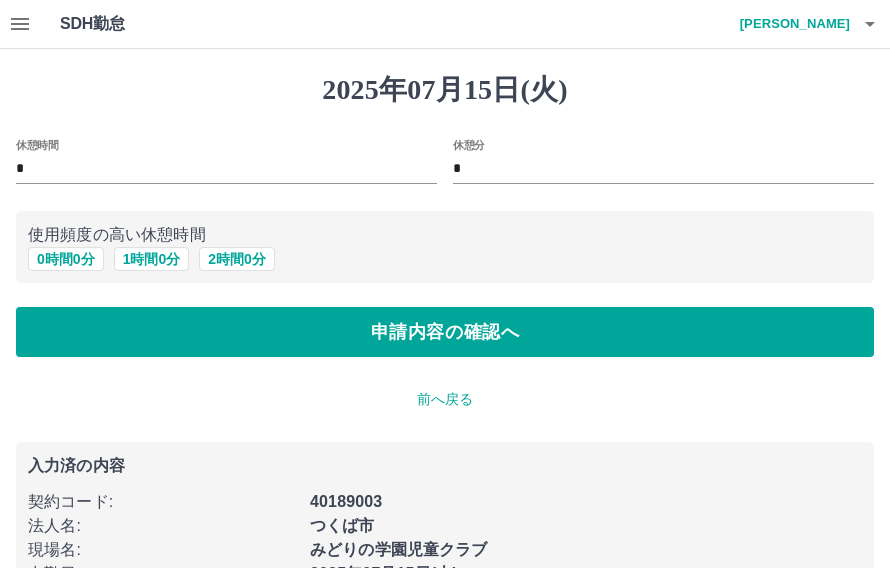 click on "申請内容の確認へ" at bounding box center [445, 332] 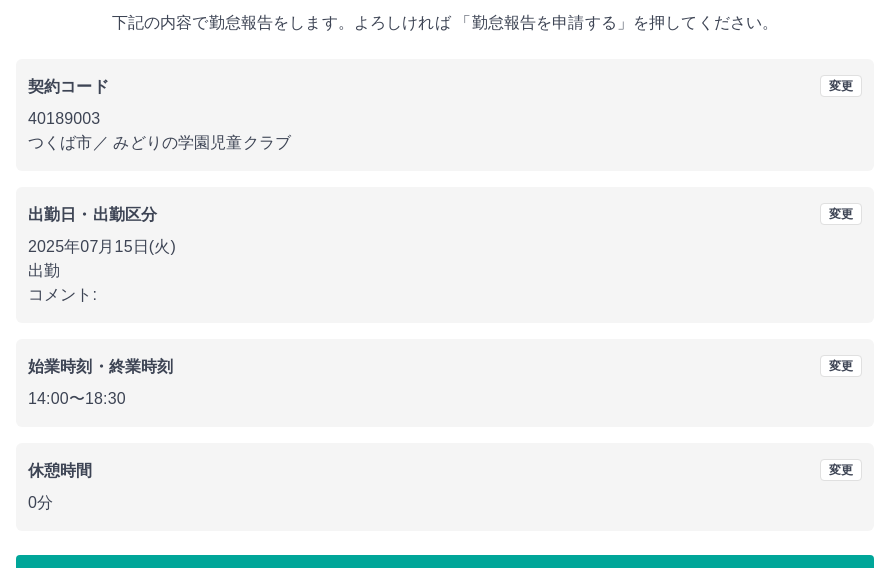 scroll, scrollTop: 119, scrollLeft: 0, axis: vertical 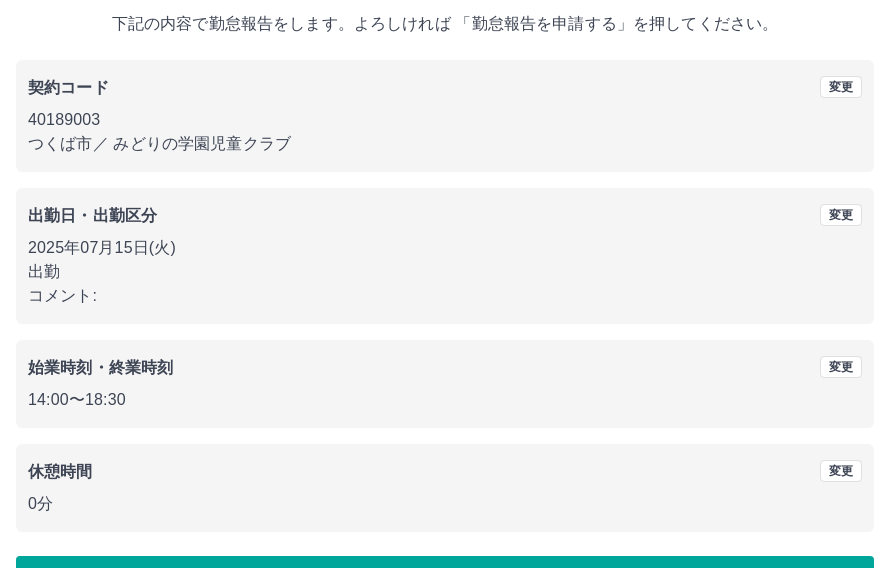 click on "勤怠報告を申請する" at bounding box center (445, 581) 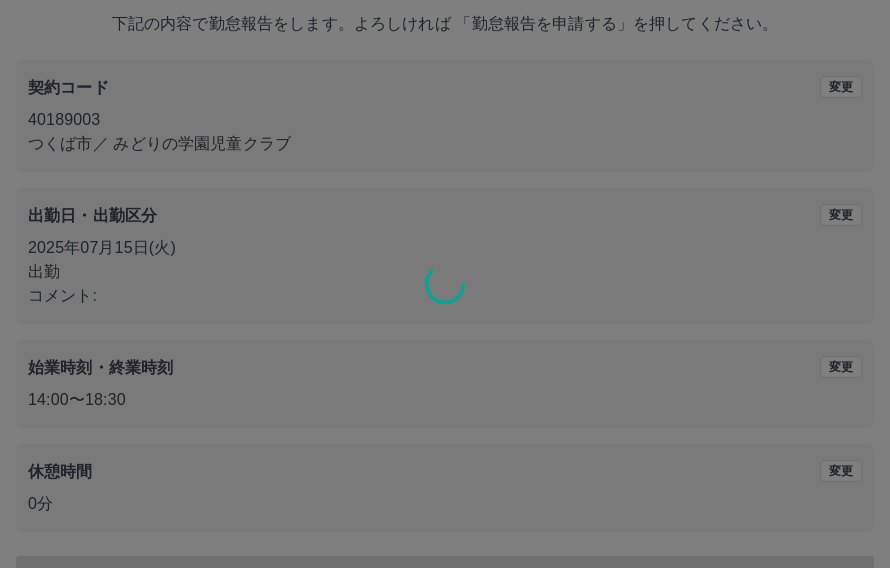 scroll, scrollTop: 0, scrollLeft: 0, axis: both 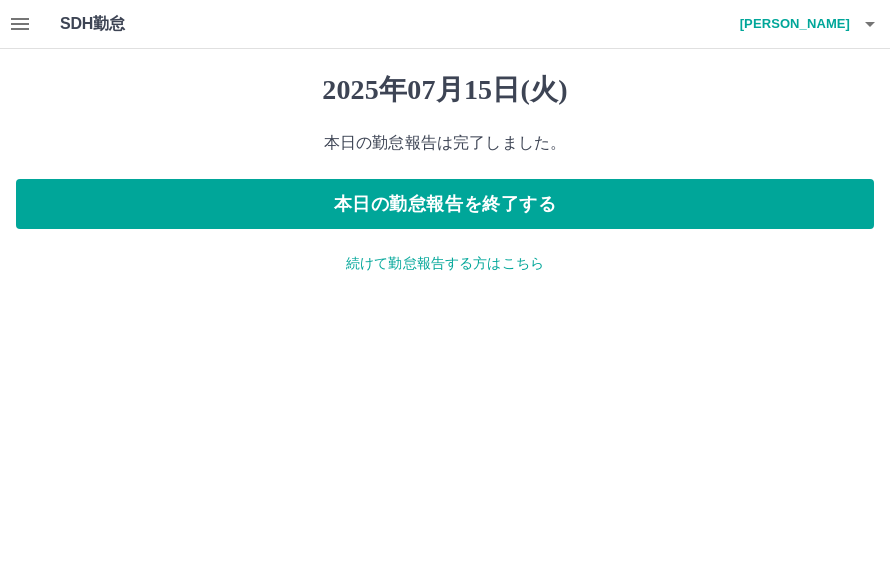 click 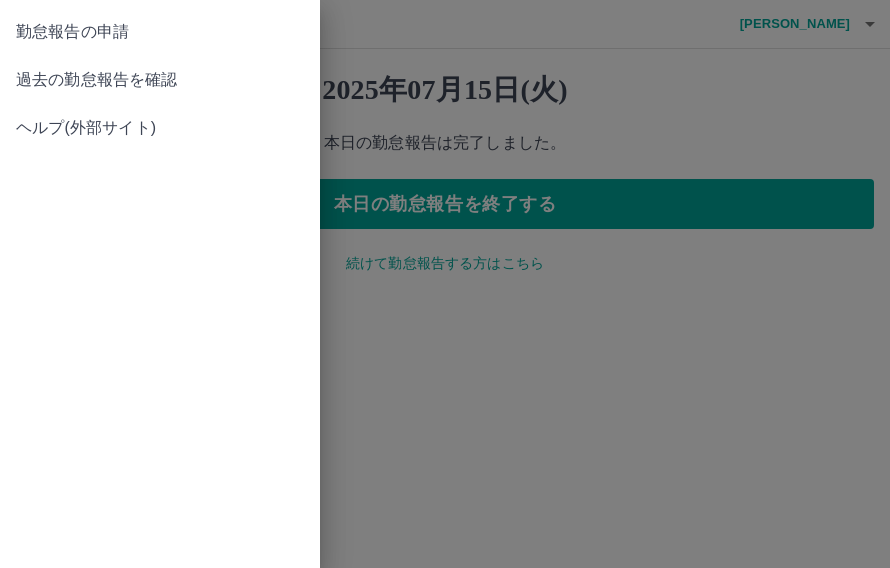 click on "過去の勤怠報告を確認" at bounding box center (160, 80) 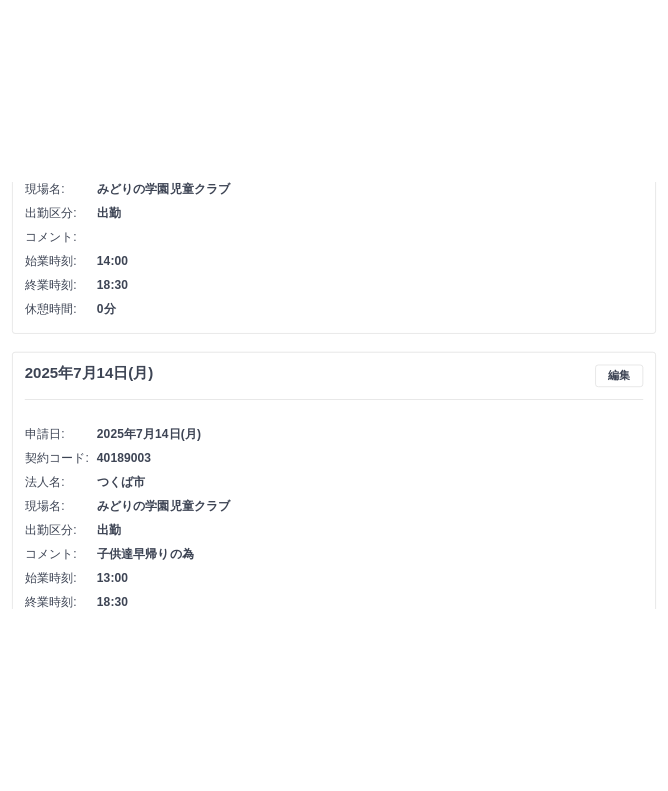 scroll, scrollTop: 268, scrollLeft: 0, axis: vertical 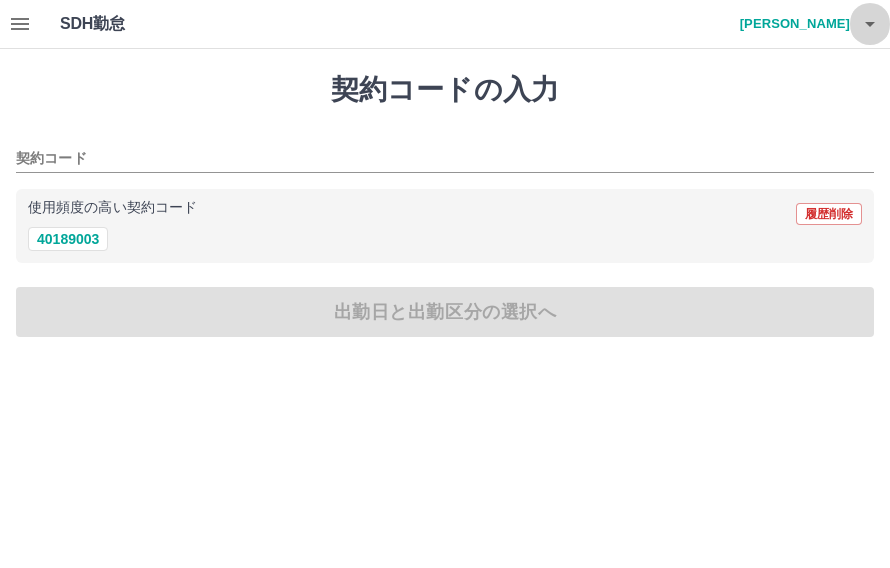 click 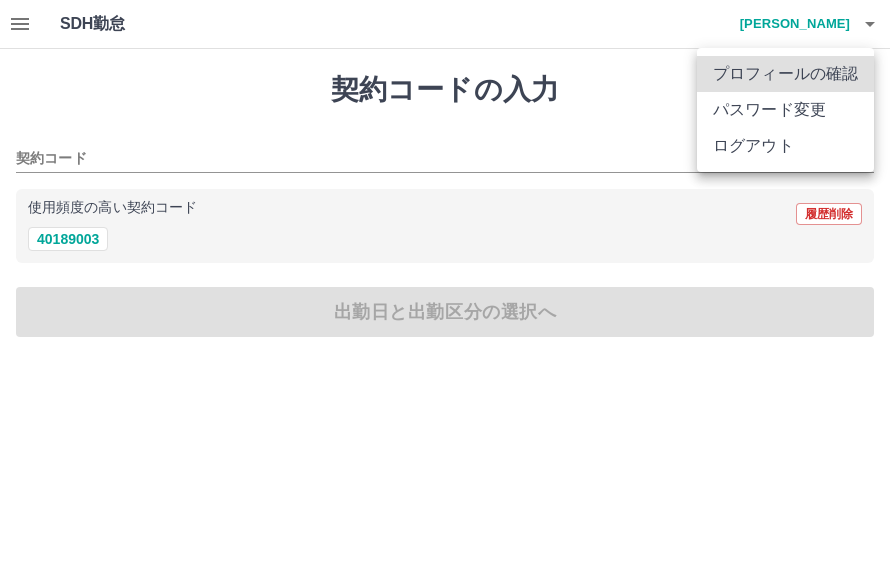 click on "ログアウト" at bounding box center [785, 146] 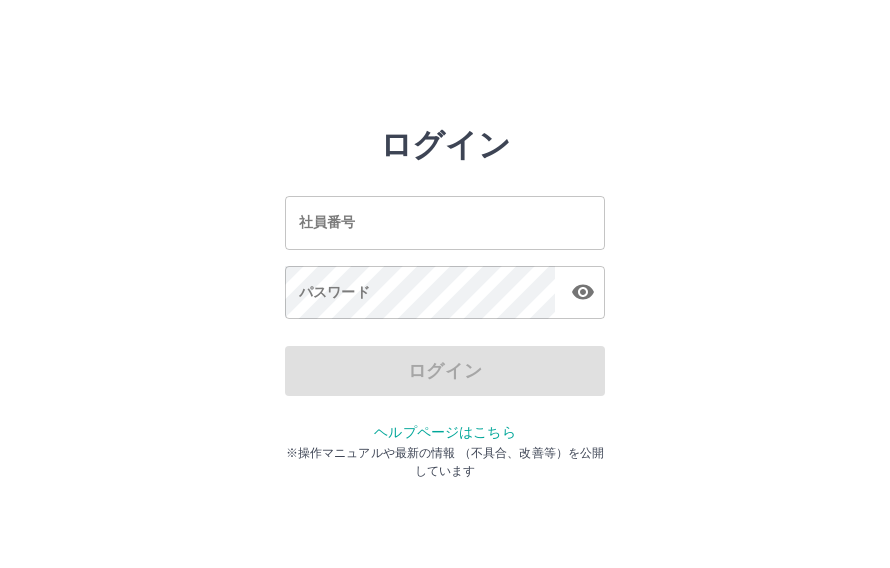 scroll, scrollTop: 0, scrollLeft: 0, axis: both 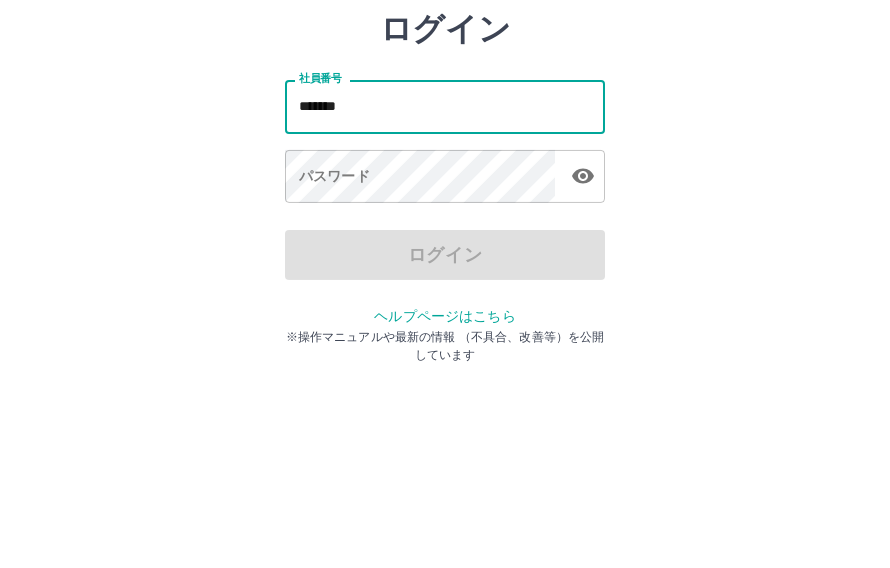 type on "*******" 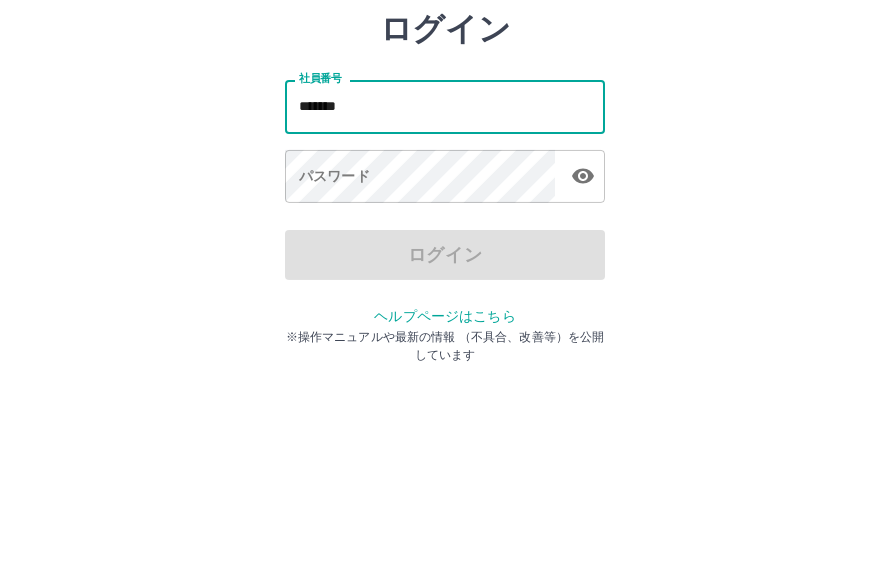 click on "ログイン" at bounding box center [445, 371] 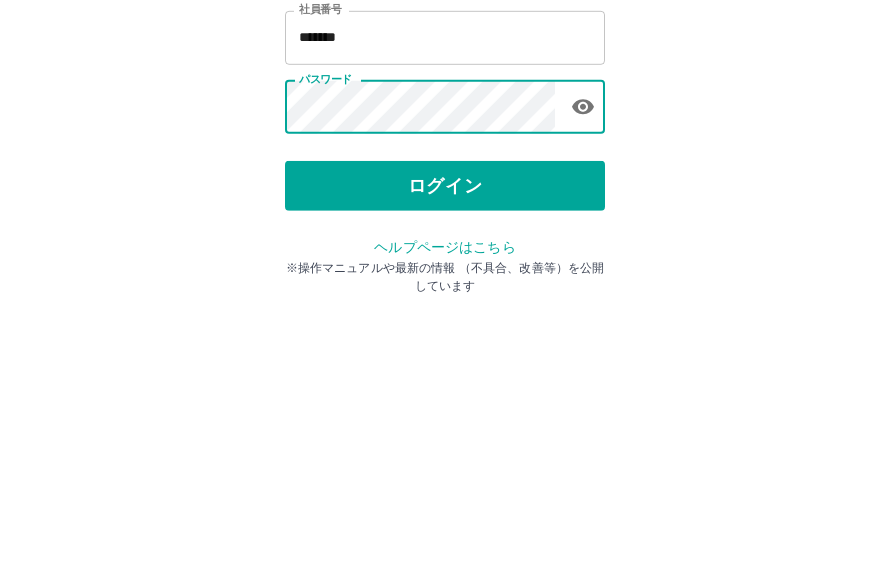 click on "ログイン" at bounding box center [445, 371] 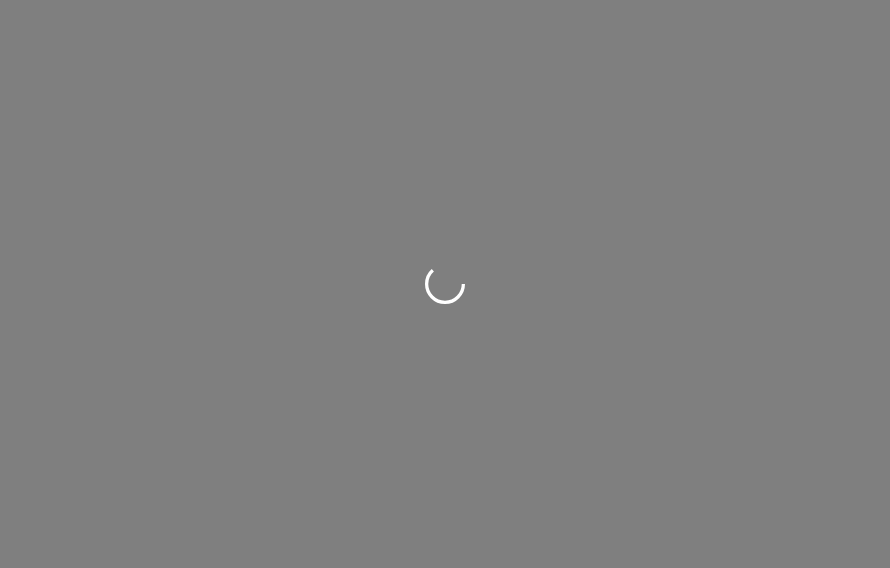 scroll, scrollTop: 0, scrollLeft: 0, axis: both 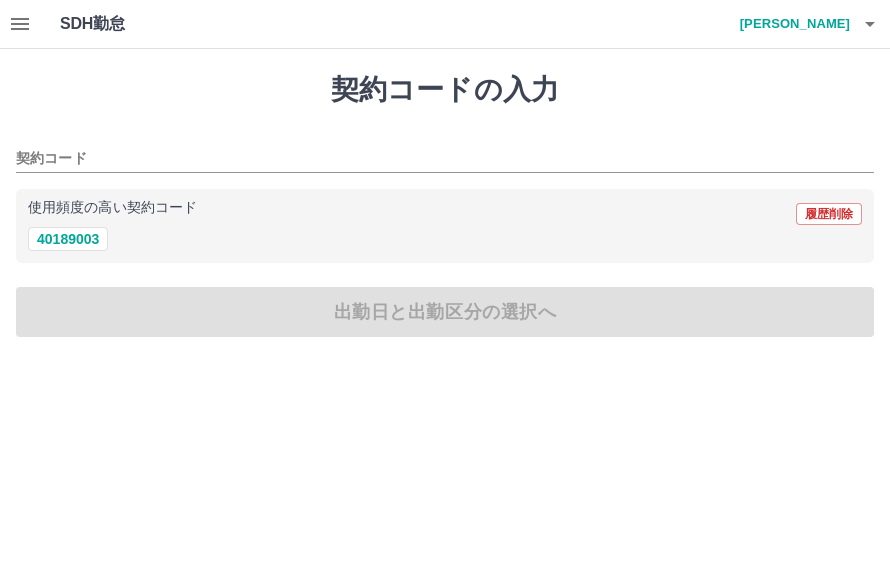 click on "40189003" at bounding box center [68, 239] 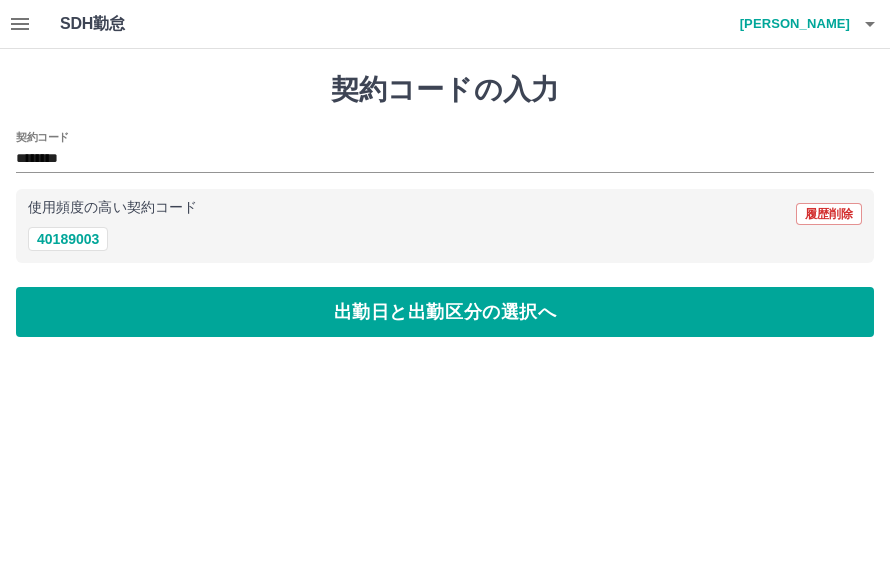 click on "出勤日と出勤区分の選択へ" at bounding box center [445, 312] 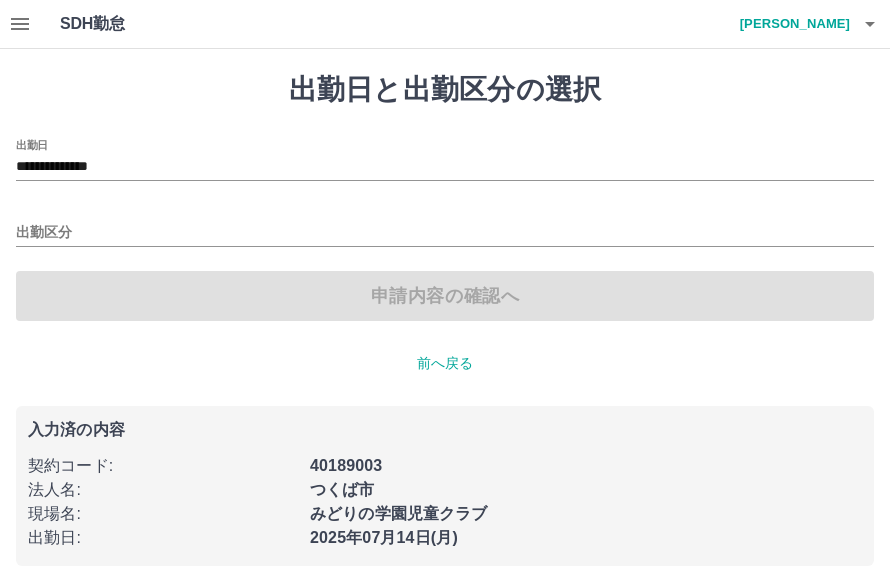 click on "出勤区分" at bounding box center [445, 233] 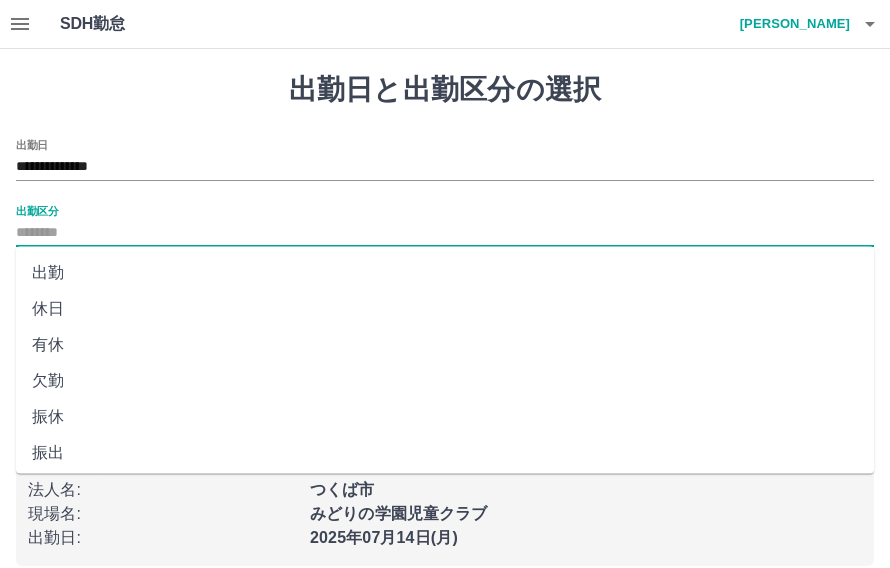 click on "出勤" at bounding box center (445, 273) 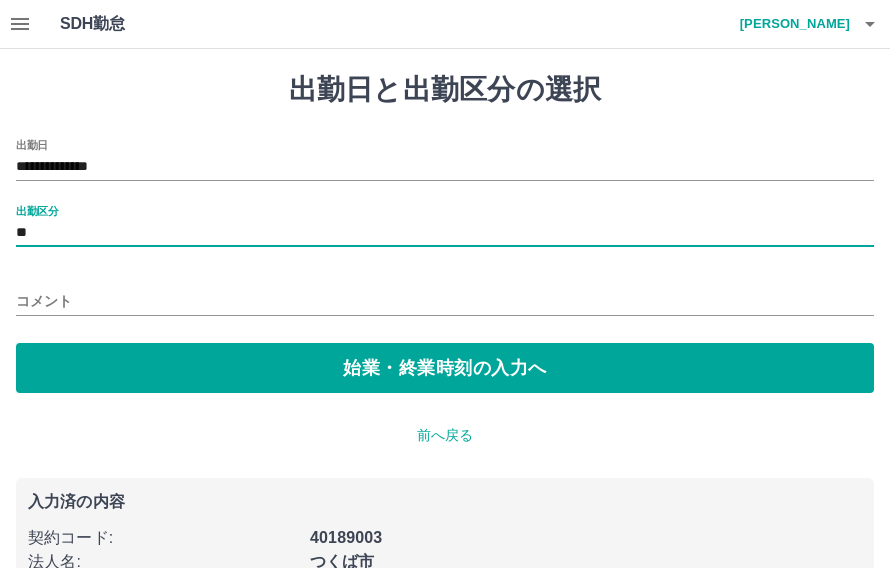 click on "コメント" at bounding box center (445, 301) 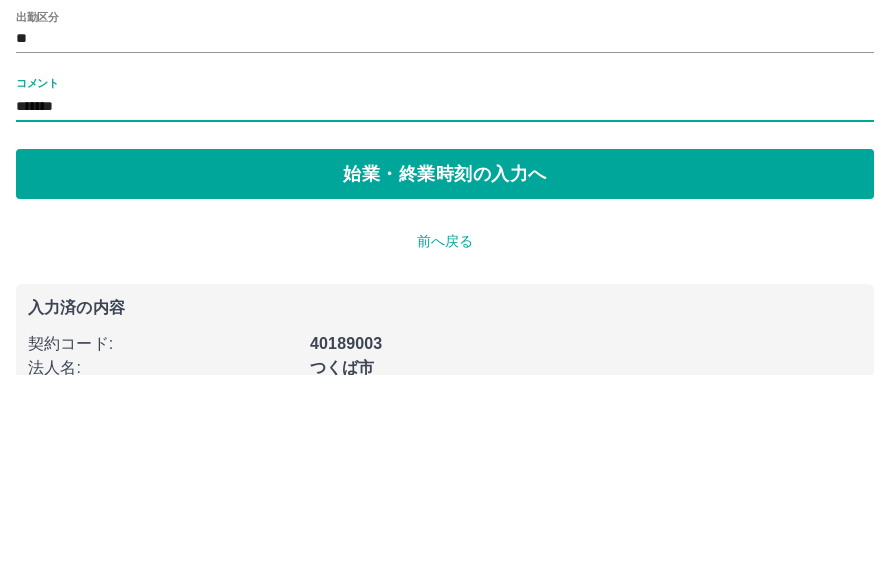 type on "*******" 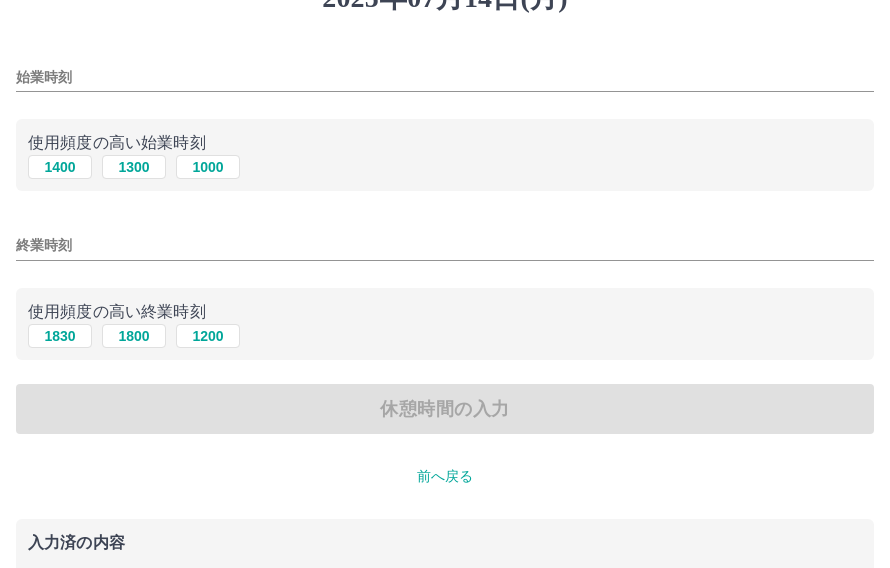 scroll, scrollTop: 0, scrollLeft: 0, axis: both 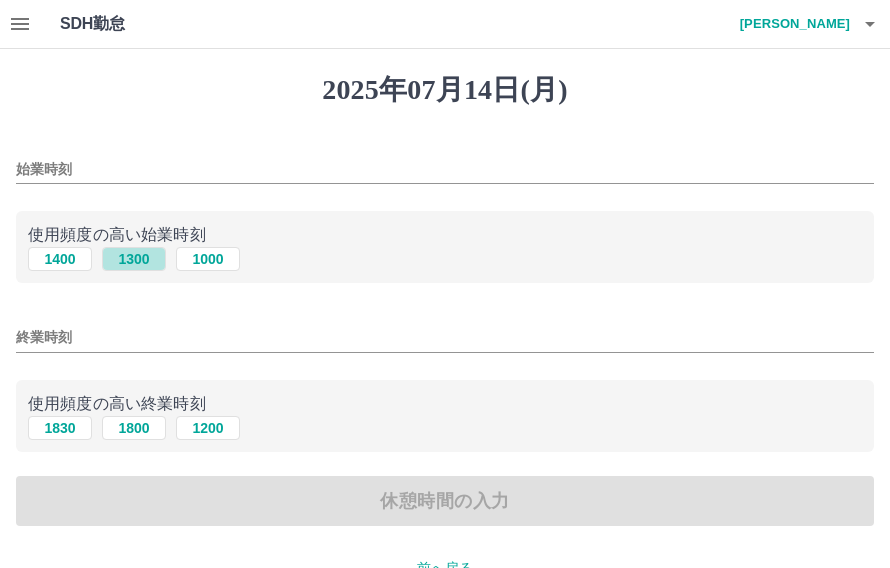 click on "1300" at bounding box center (134, 259) 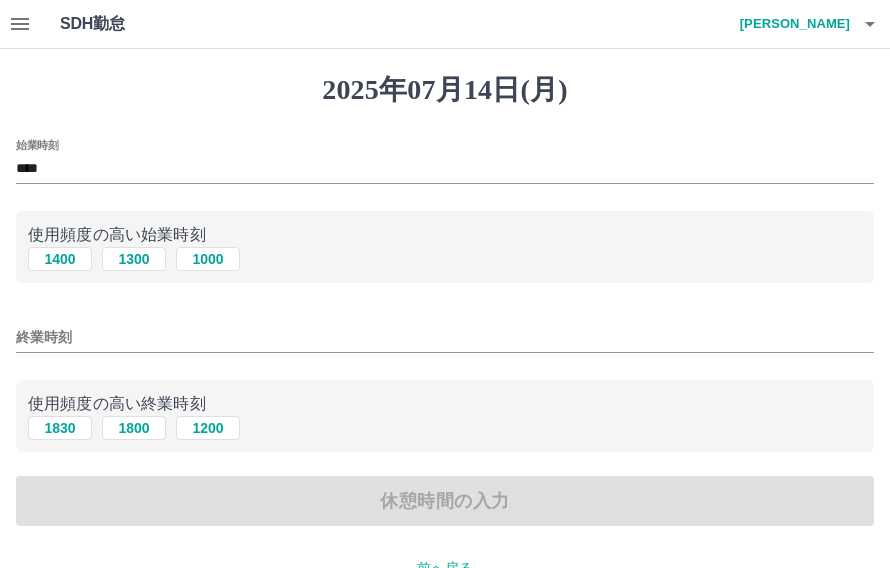 click on "1830" at bounding box center (60, 428) 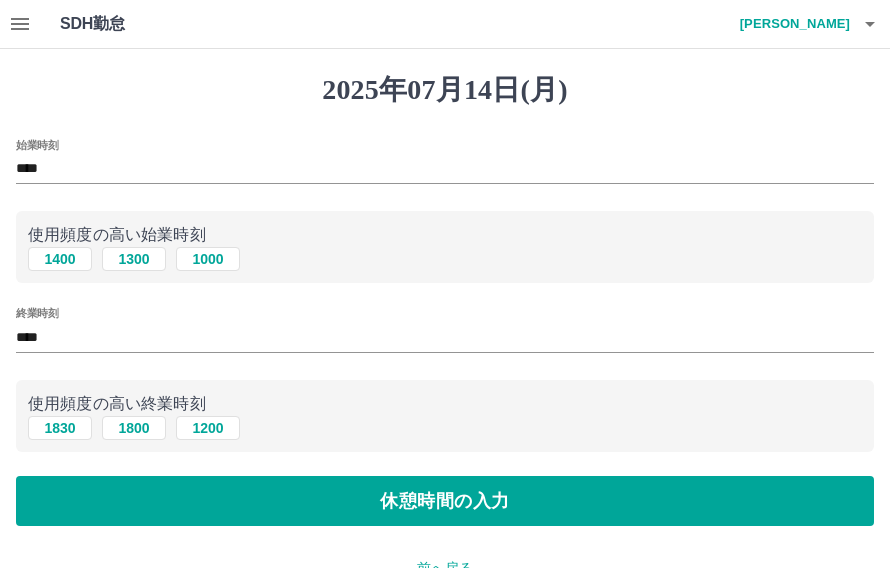 click on "休憩時間の入力" at bounding box center (445, 501) 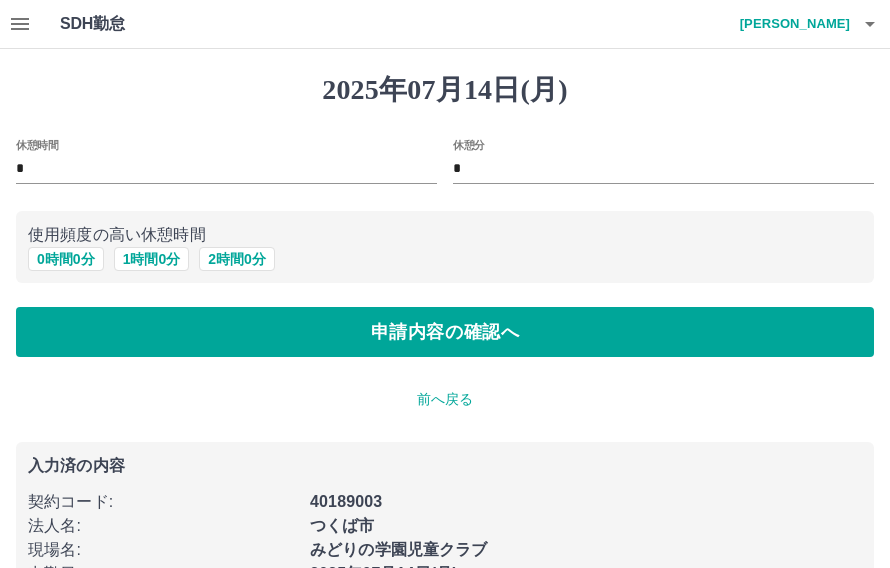 click on "申請内容の確認へ" at bounding box center (445, 332) 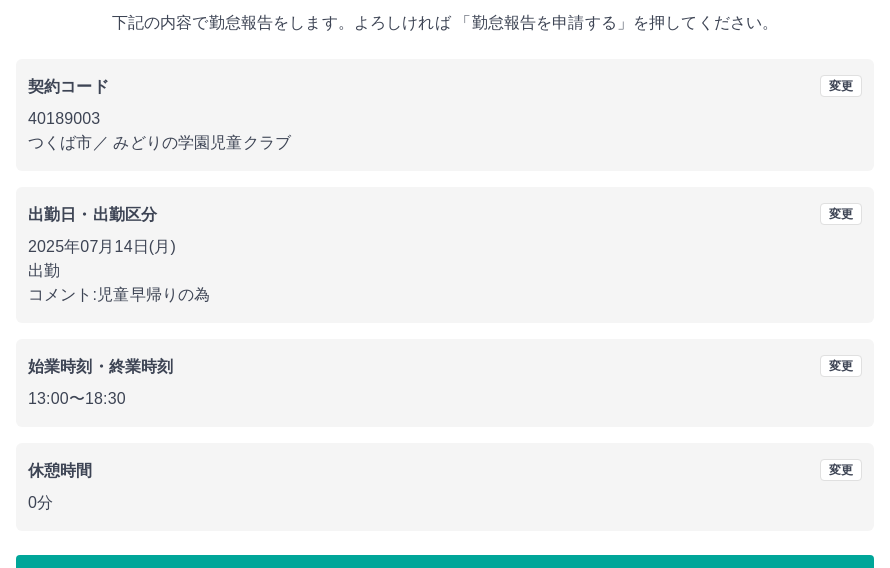 scroll, scrollTop: 119, scrollLeft: 0, axis: vertical 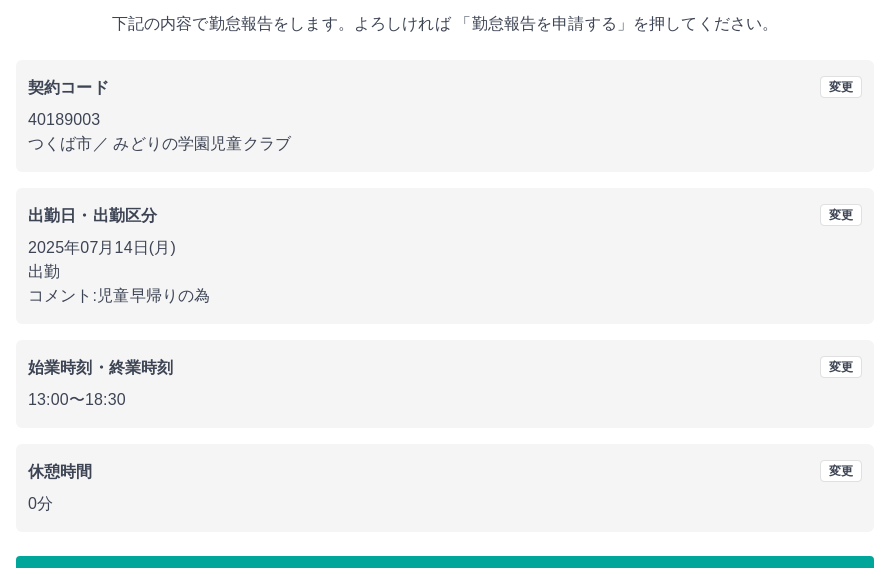 click on "勤怠報告を申請する" at bounding box center (445, 581) 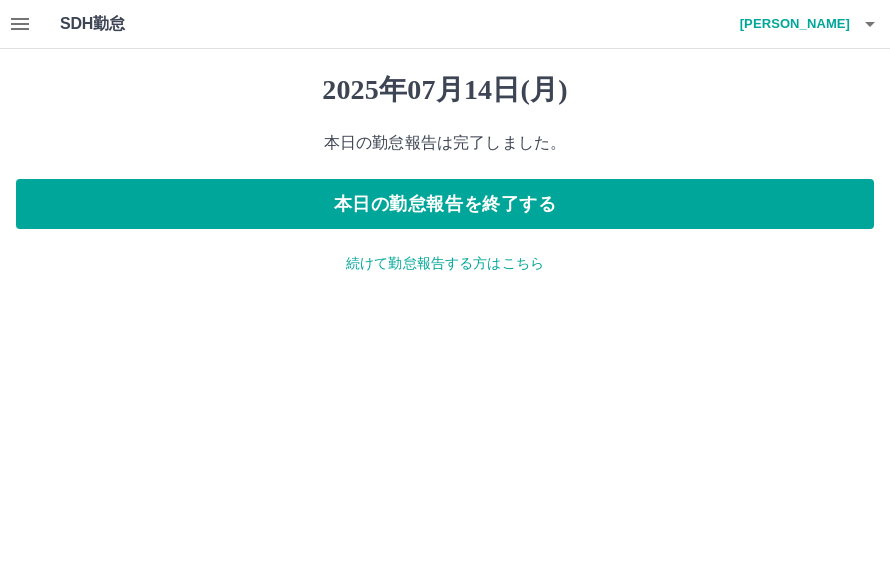 scroll, scrollTop: 0, scrollLeft: 0, axis: both 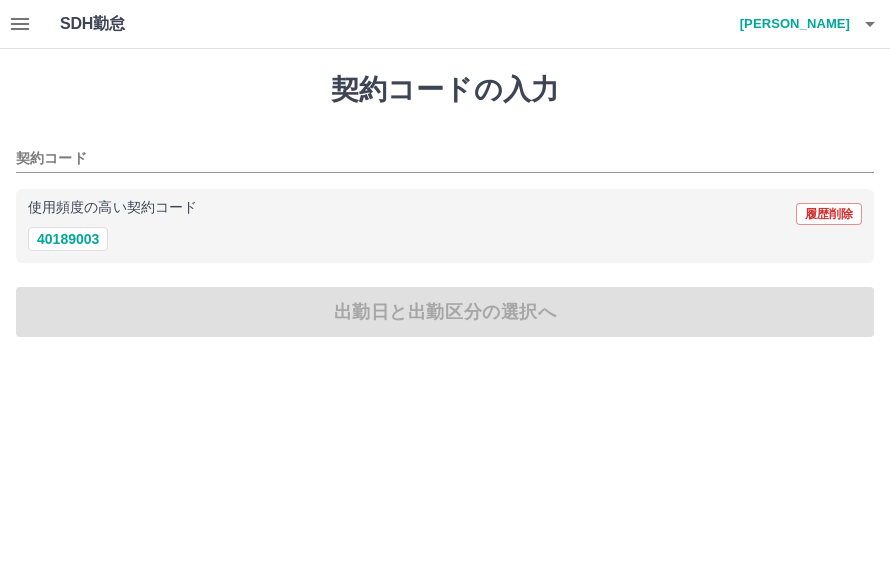 click on "40189003" at bounding box center [68, 239] 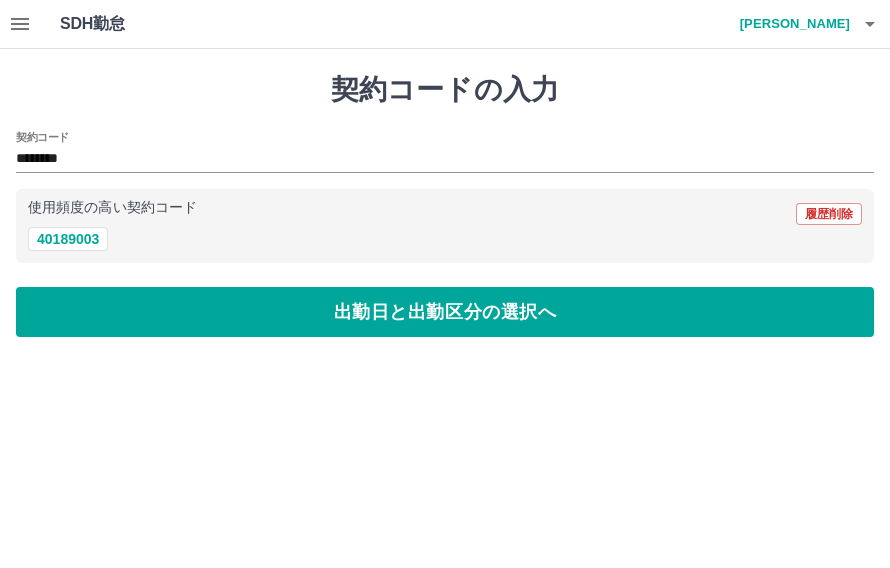 click on "出勤日と出勤区分の選択へ" at bounding box center [445, 312] 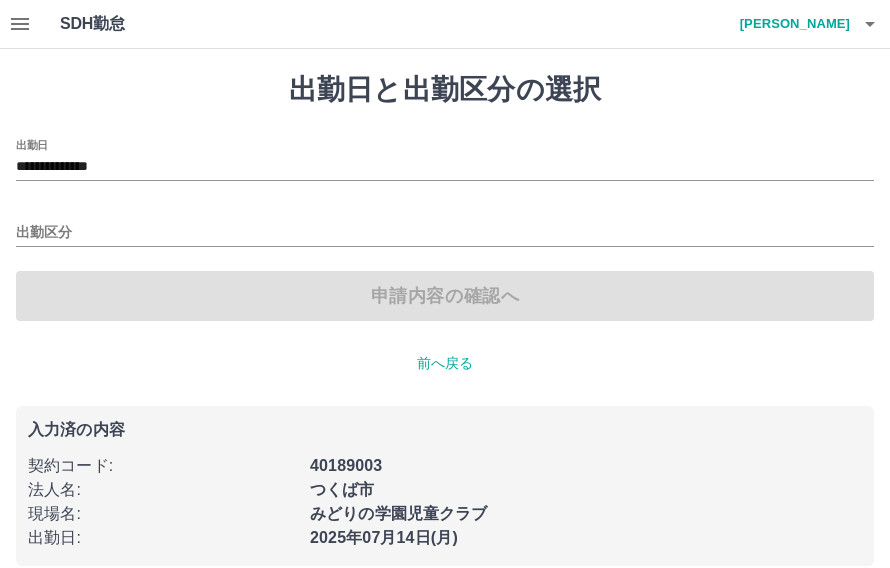 click on "出勤区分" at bounding box center [445, 233] 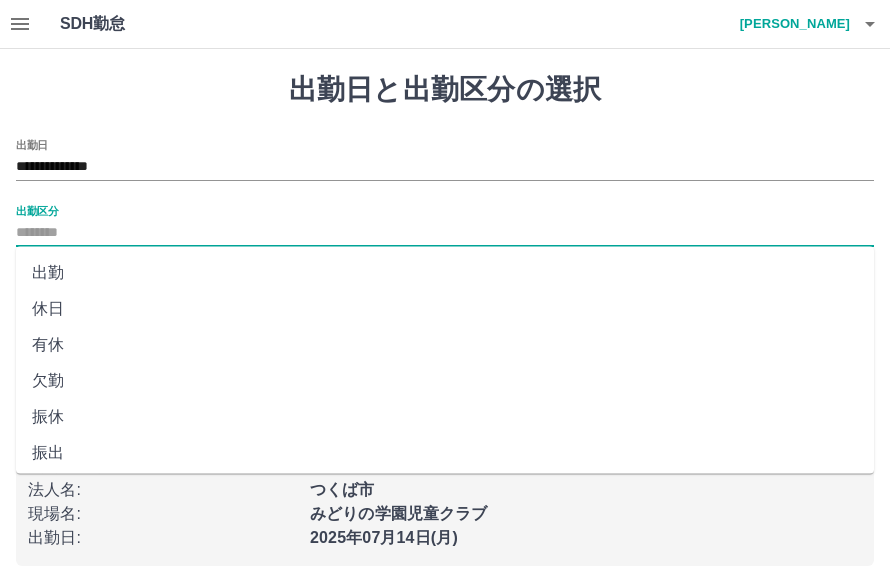 click on "休日" at bounding box center (445, 309) 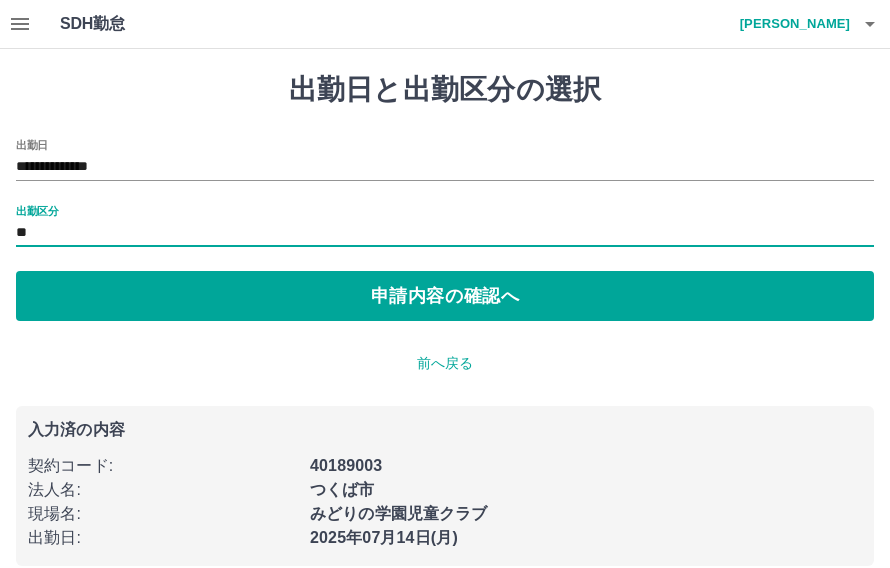 click on "**********" at bounding box center [445, 167] 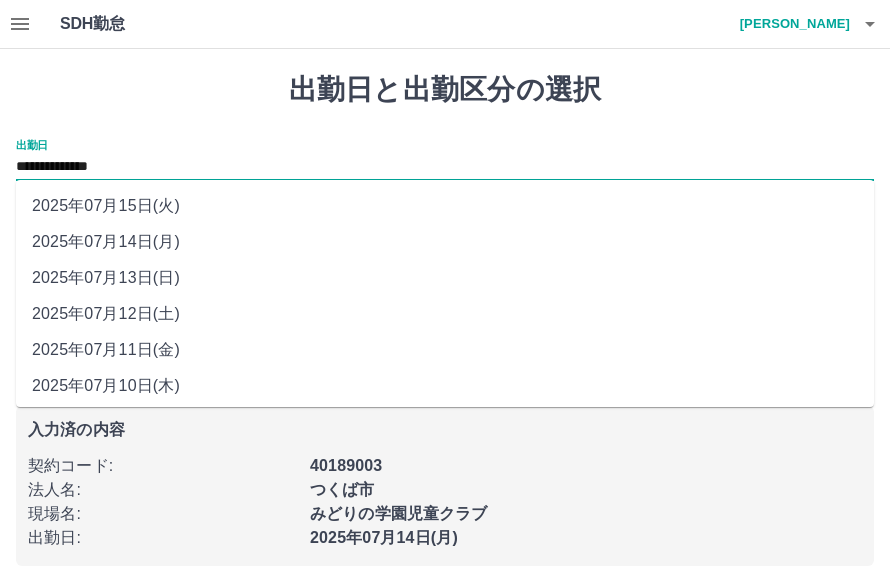 click on "2025年07月15日(火)" at bounding box center (445, 206) 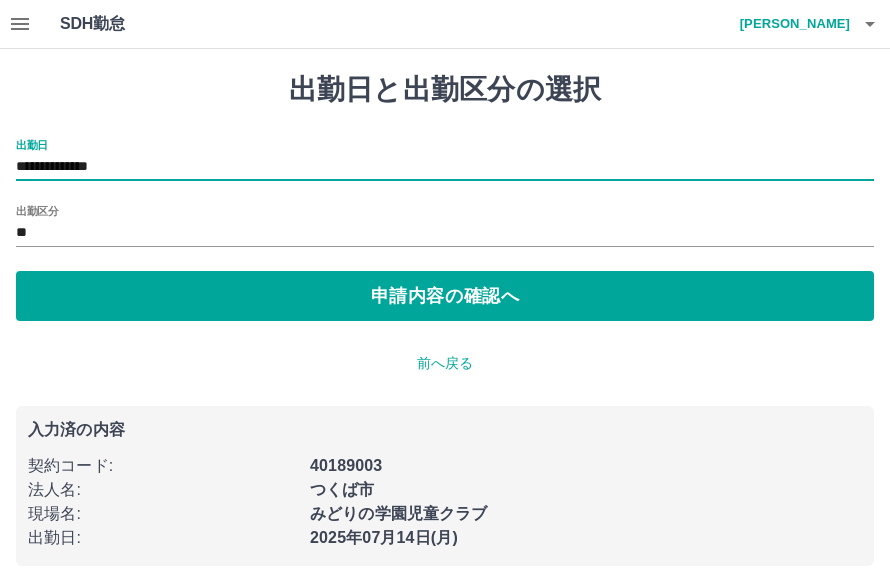 click on "申請内容の確認へ" at bounding box center [445, 296] 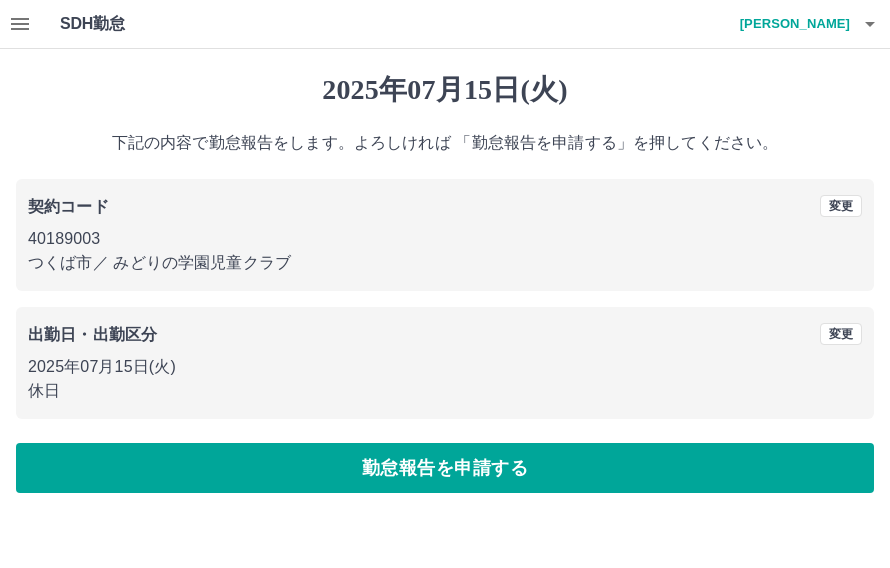 click on "勤怠報告を申請する" at bounding box center (445, 468) 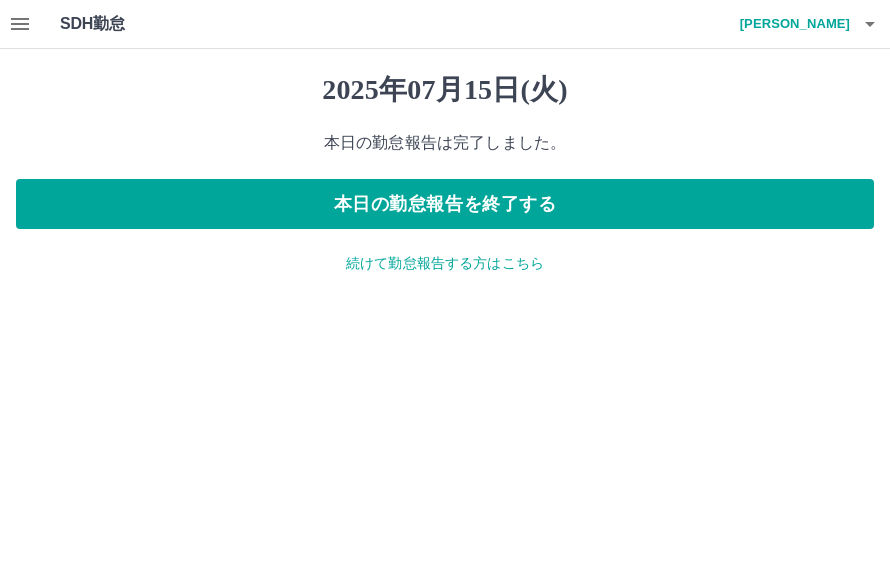 click on "本日の勤怠報告を終了する" at bounding box center (445, 204) 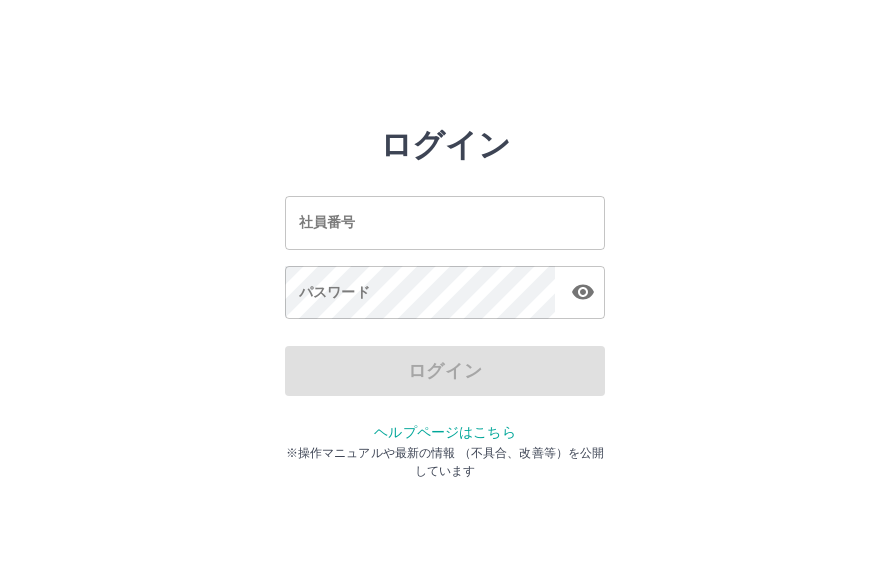 scroll, scrollTop: 0, scrollLeft: 0, axis: both 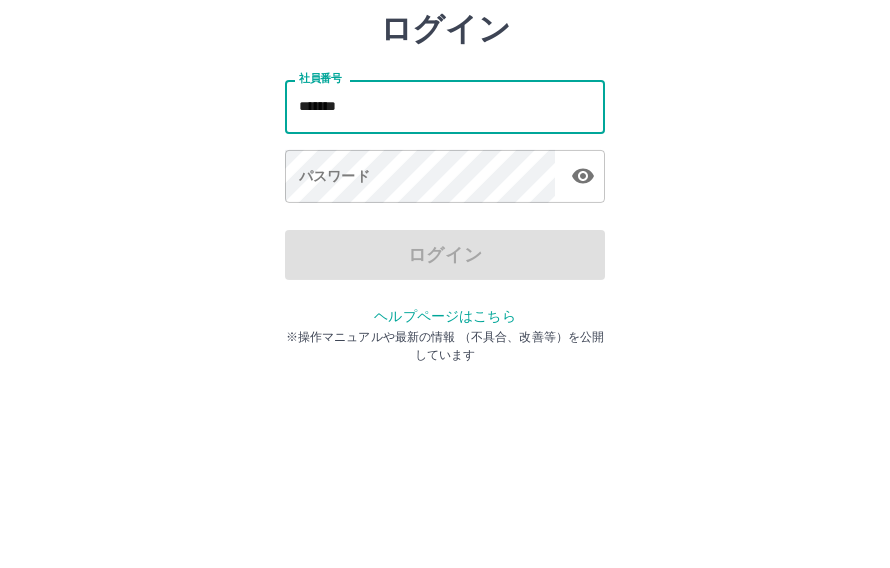 type on "*******" 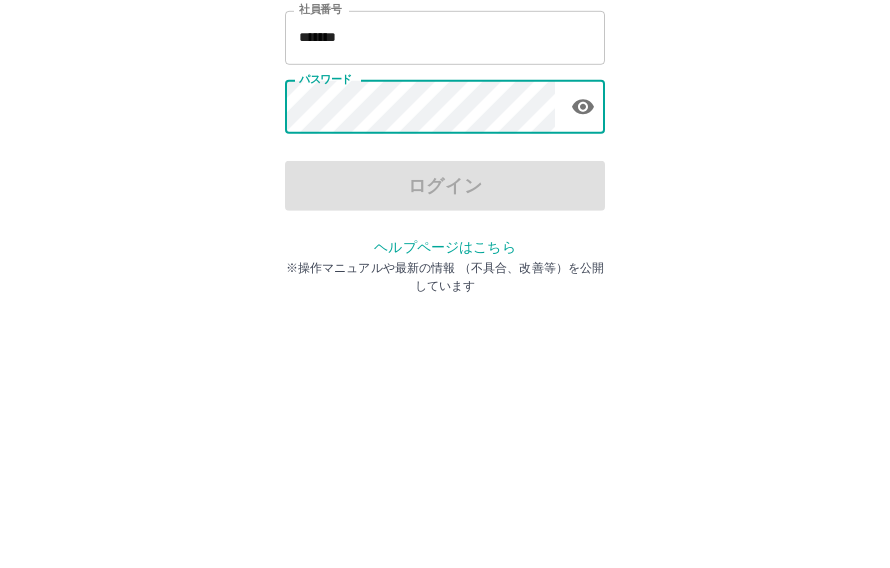 click at bounding box center (583, 292) 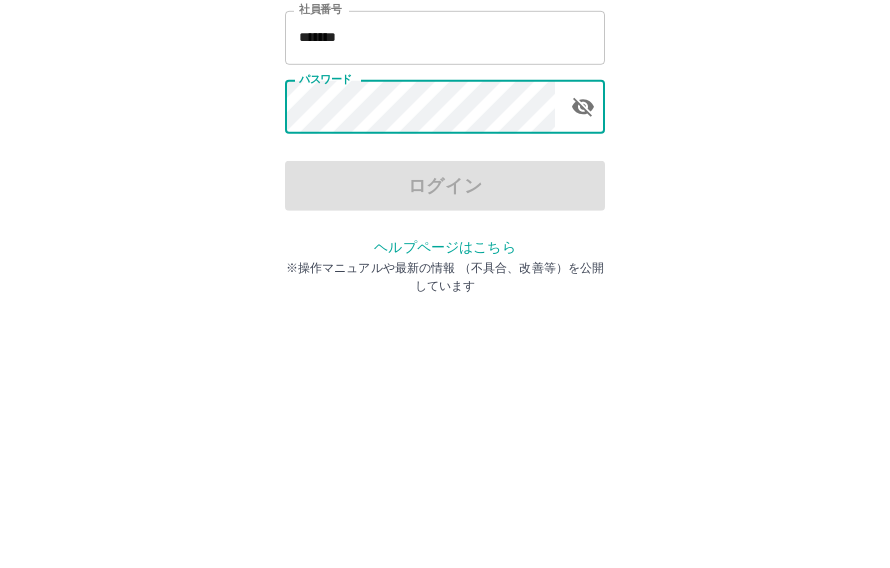 click 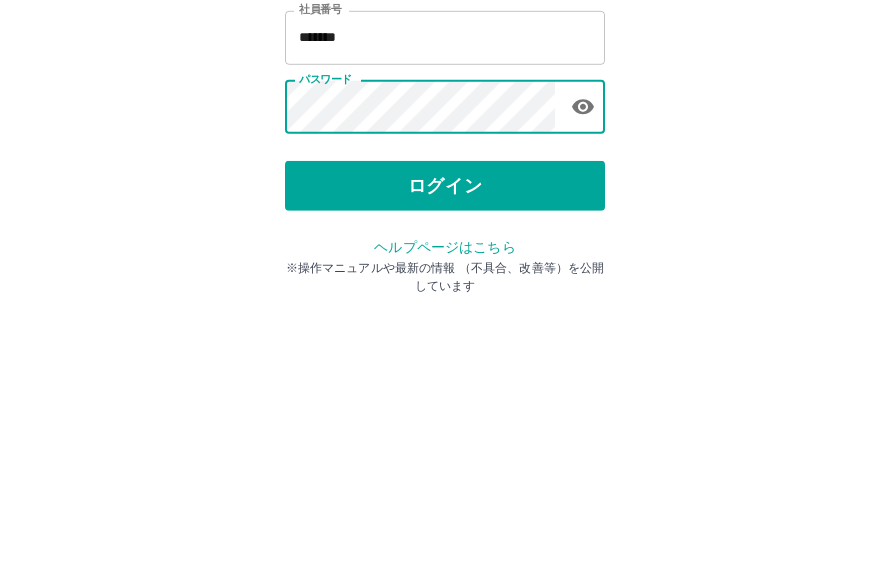 click at bounding box center (583, 292) 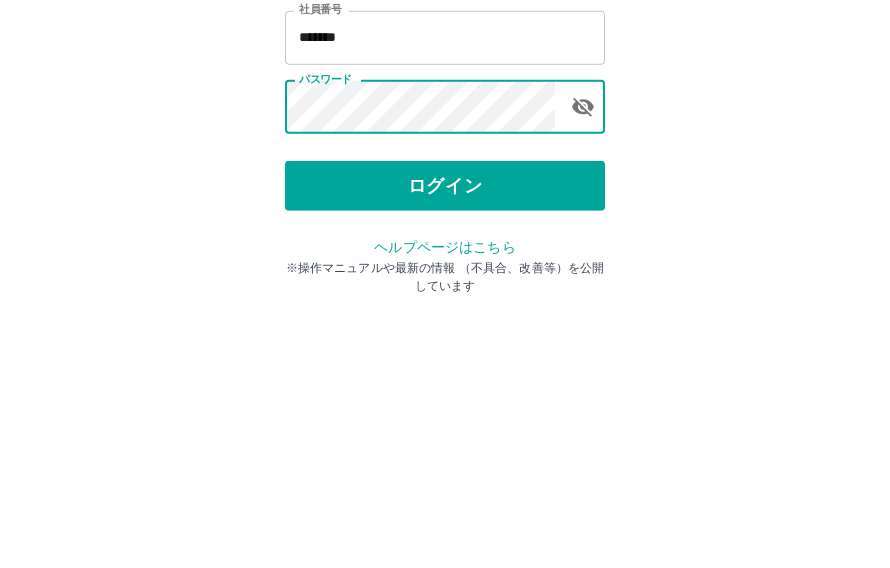 click on "ログイン" at bounding box center (445, 371) 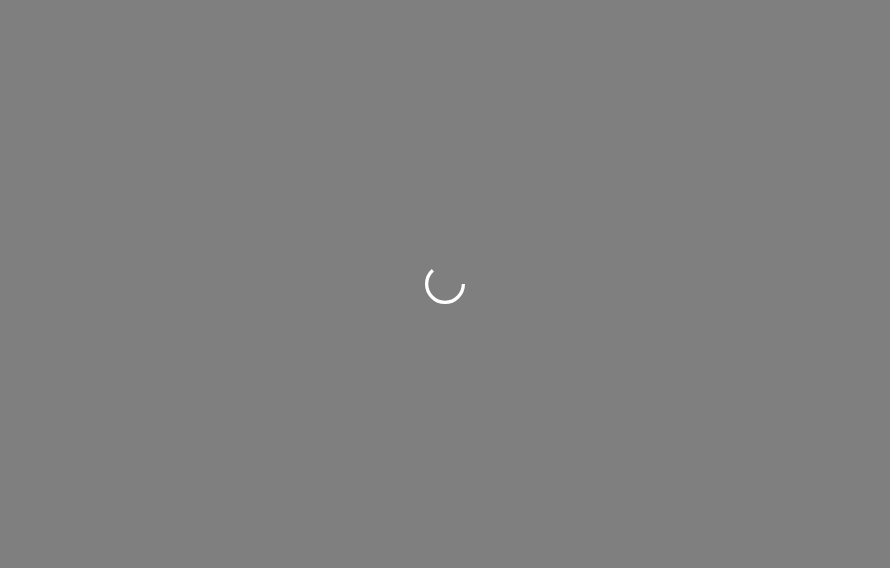 scroll, scrollTop: 0, scrollLeft: 0, axis: both 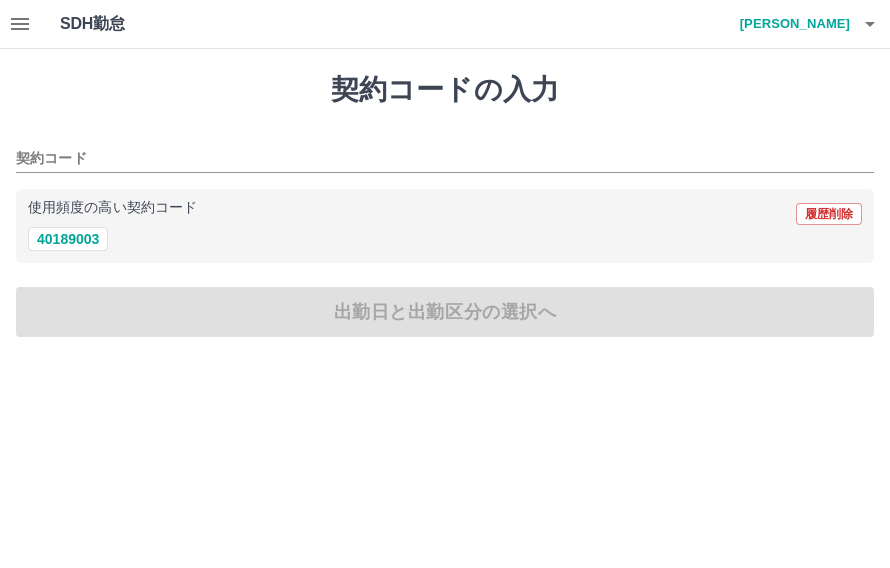 click on "40189003" at bounding box center (68, 239) 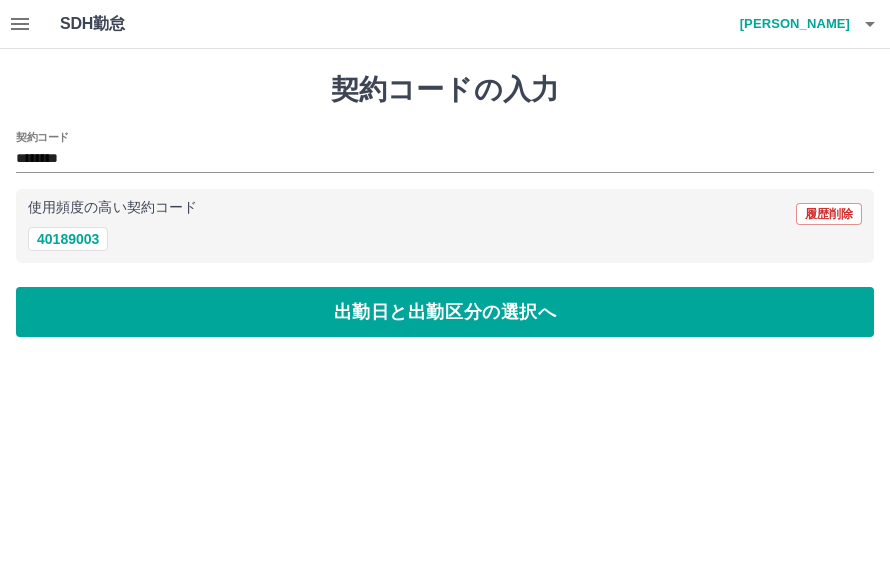 click on "出勤日と出勤区分の選択へ" at bounding box center [445, 312] 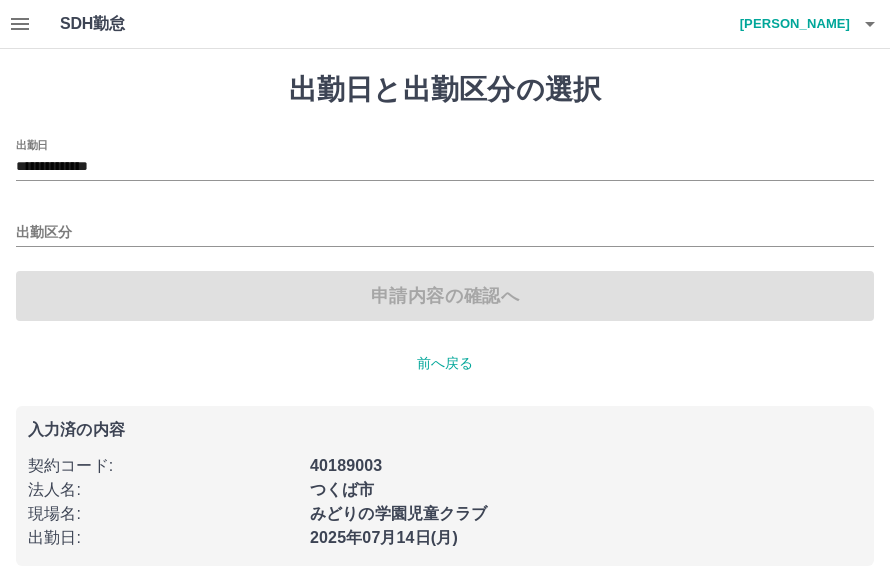 click on "**********" at bounding box center (445, 167) 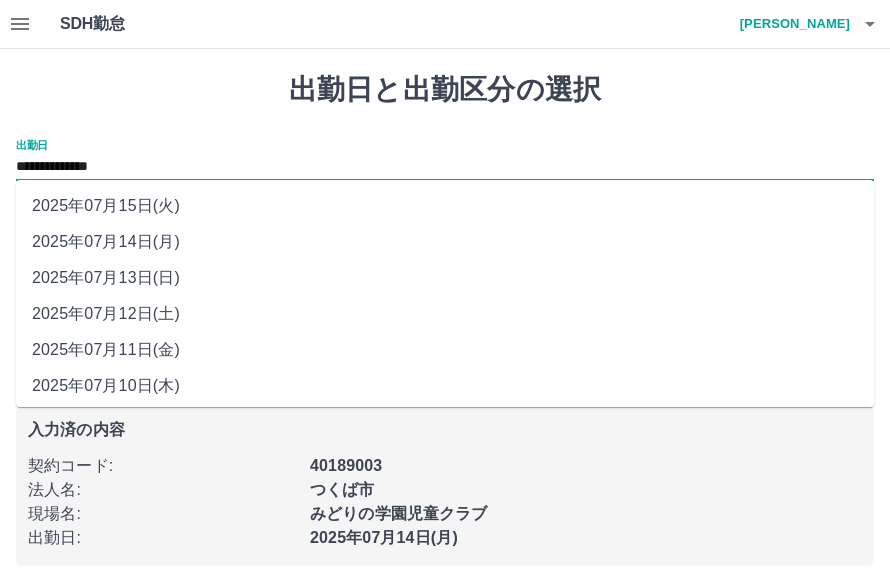 click on "**********" at bounding box center [445, 160] 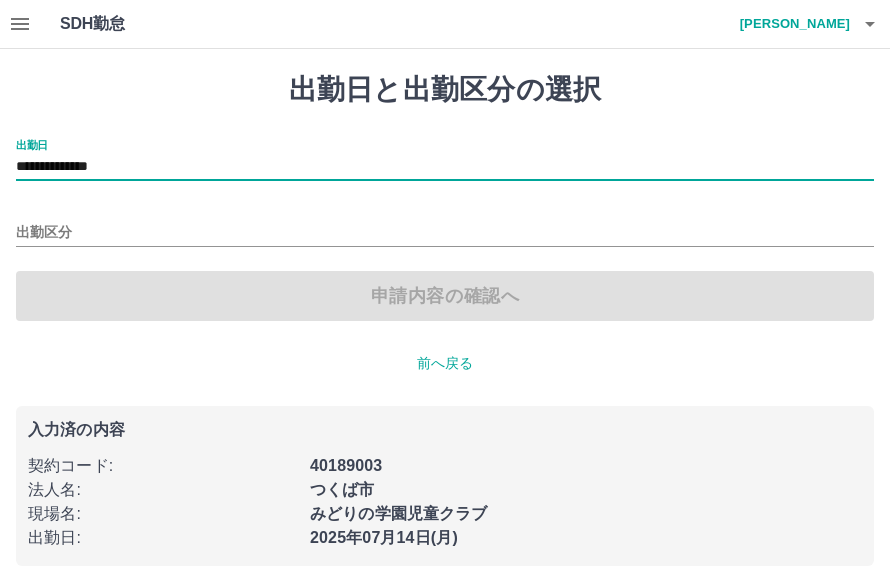 click on "出勤区分" at bounding box center (445, 233) 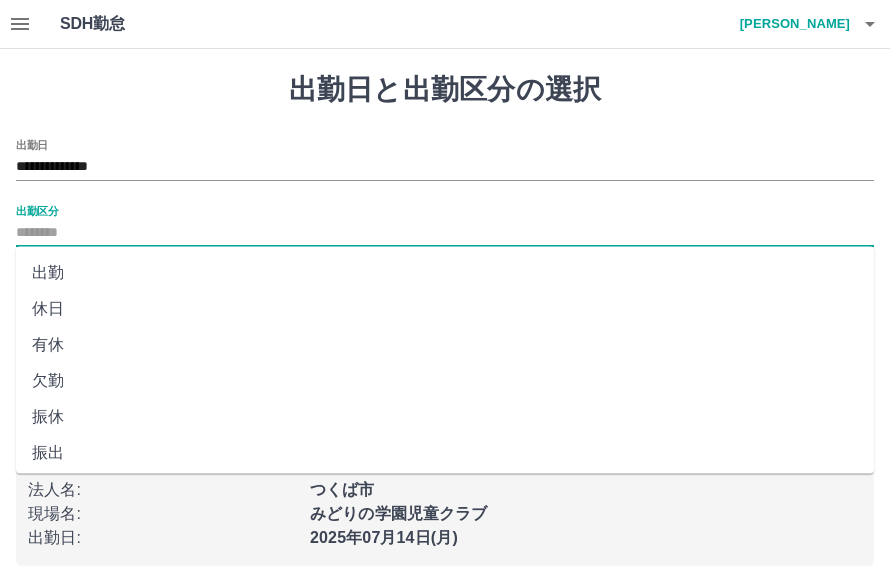 click on "**********" at bounding box center (445, 167) 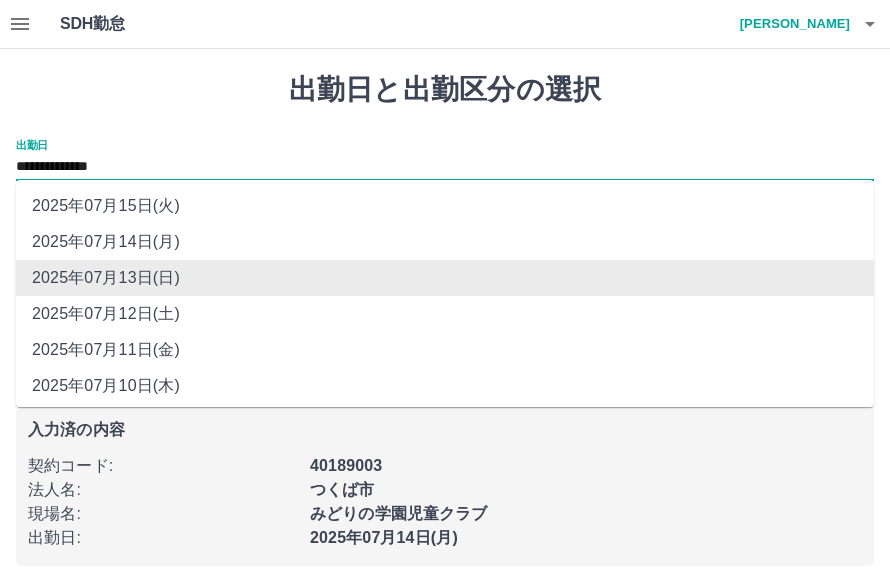 click on "2025年07月14日(月)" at bounding box center [445, 242] 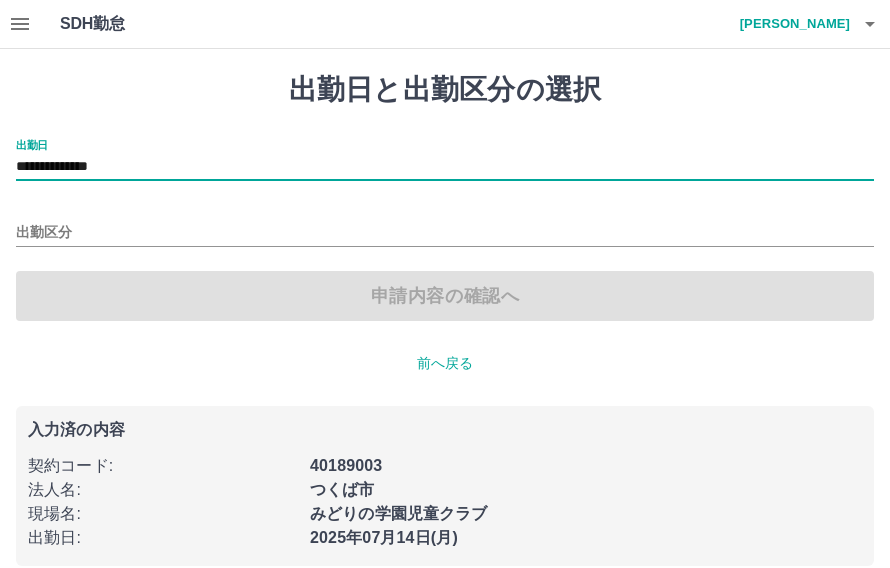 click on "出勤区分" at bounding box center (445, 233) 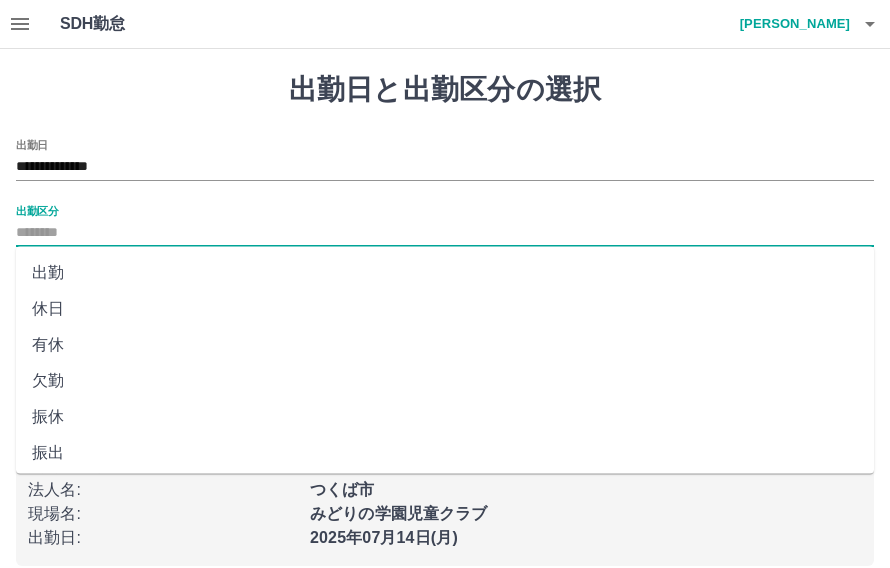 click on "出勤" at bounding box center (445, 273) 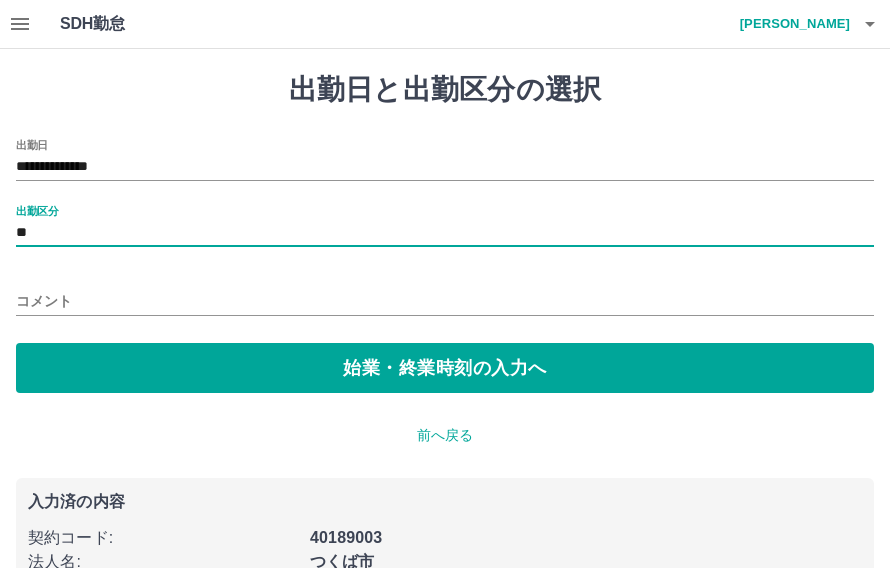 click on "コメント" at bounding box center [445, 301] 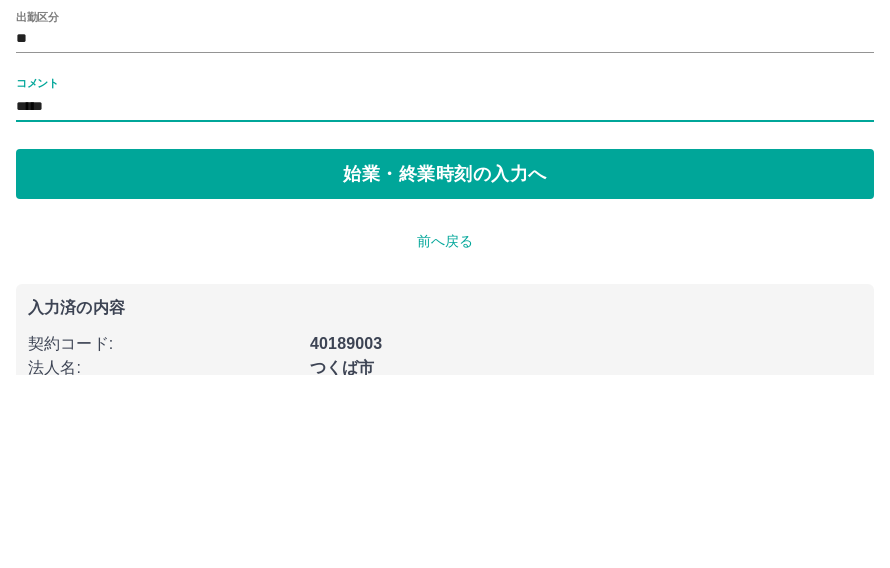 type on "*****" 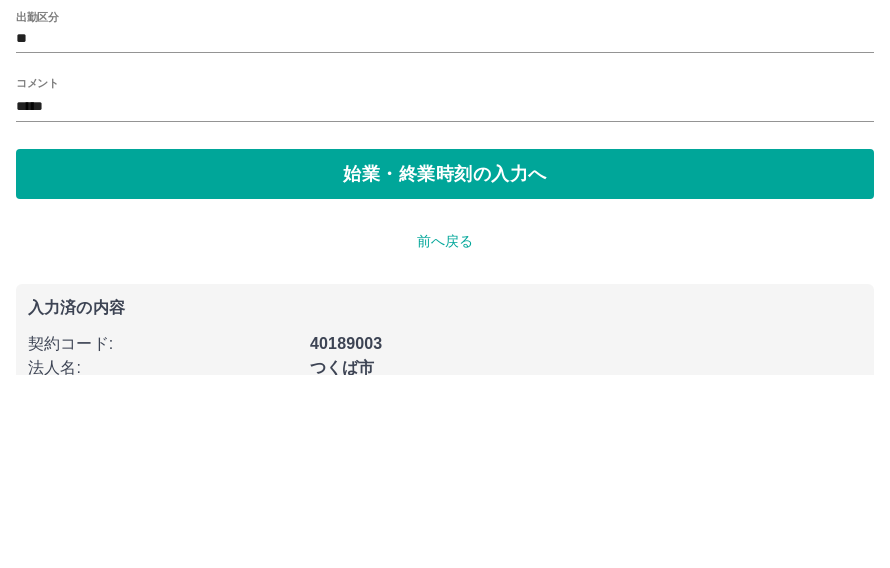 scroll, scrollTop: 92, scrollLeft: 0, axis: vertical 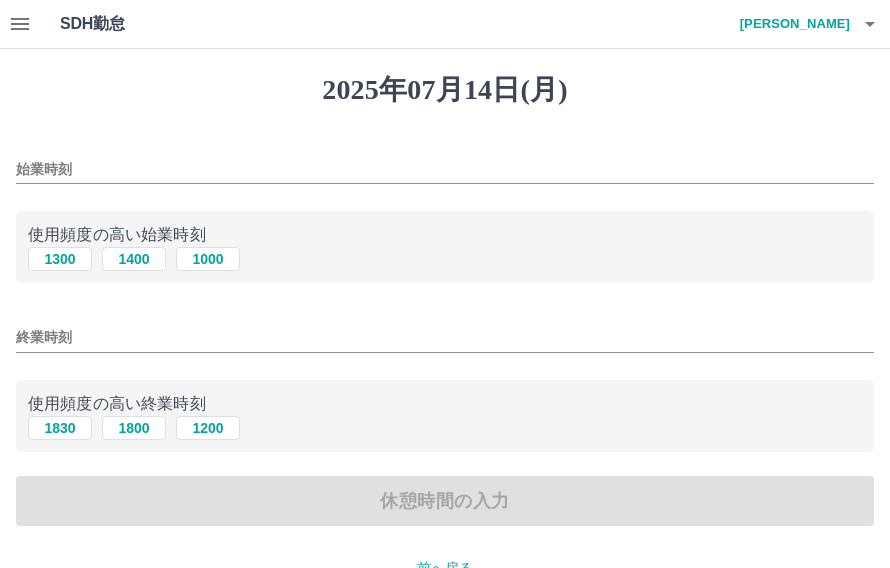 click on "1300" at bounding box center (60, 259) 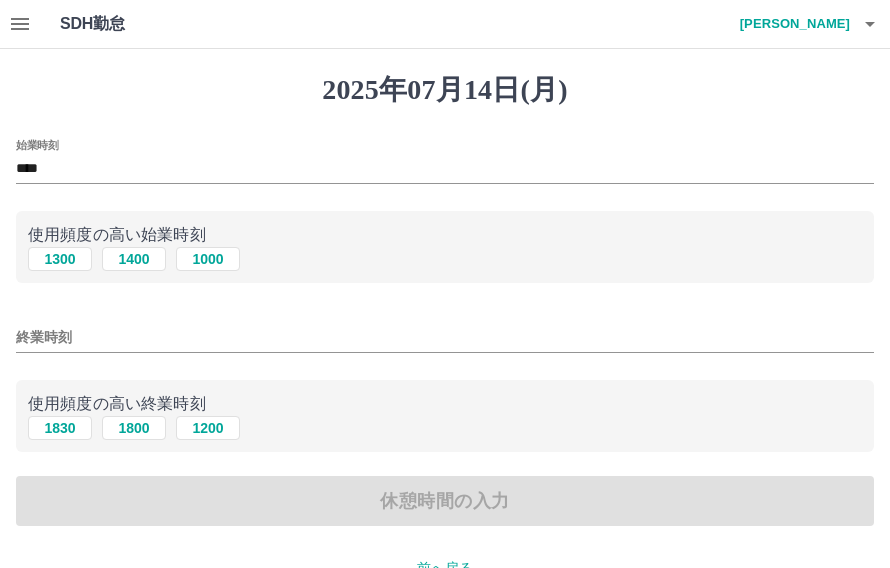click on "1830" at bounding box center (60, 428) 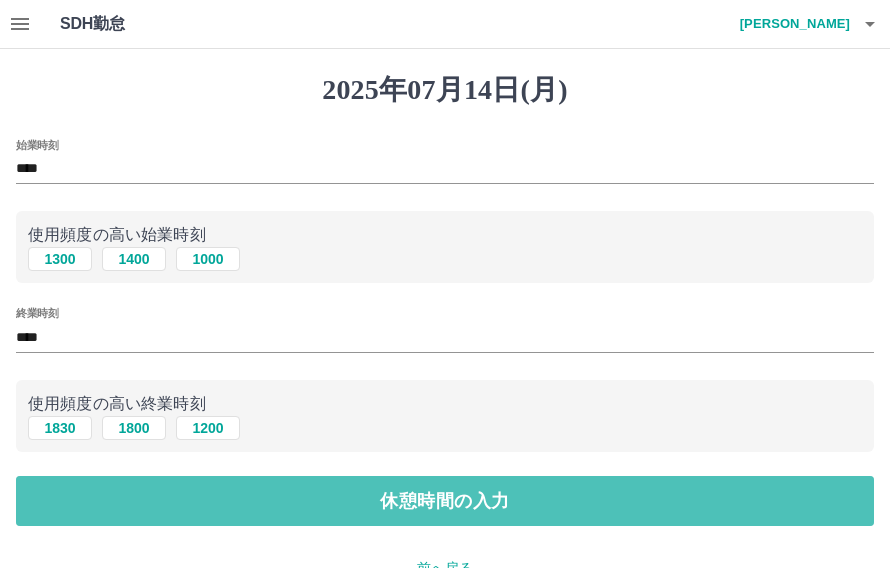 click on "休憩時間の入力" at bounding box center [445, 501] 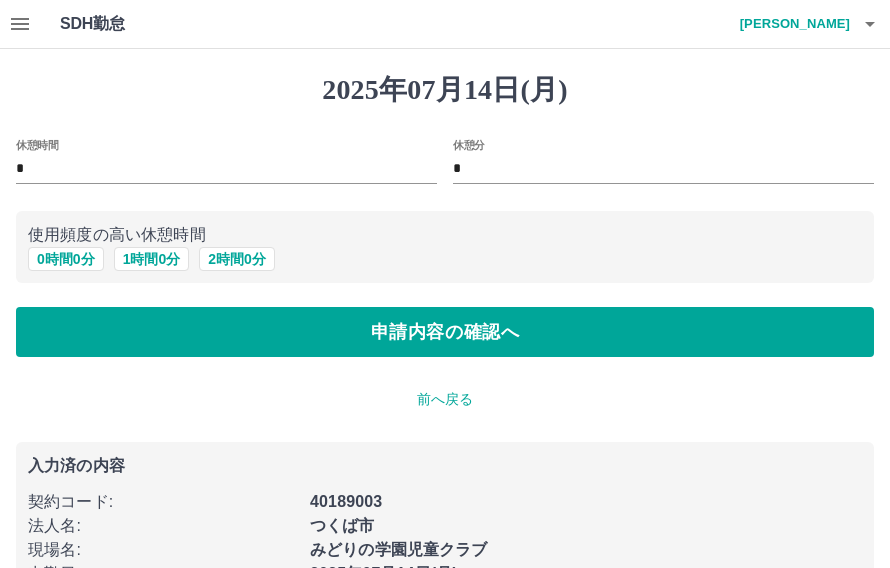 click on "0 時間 0 分" at bounding box center (66, 259) 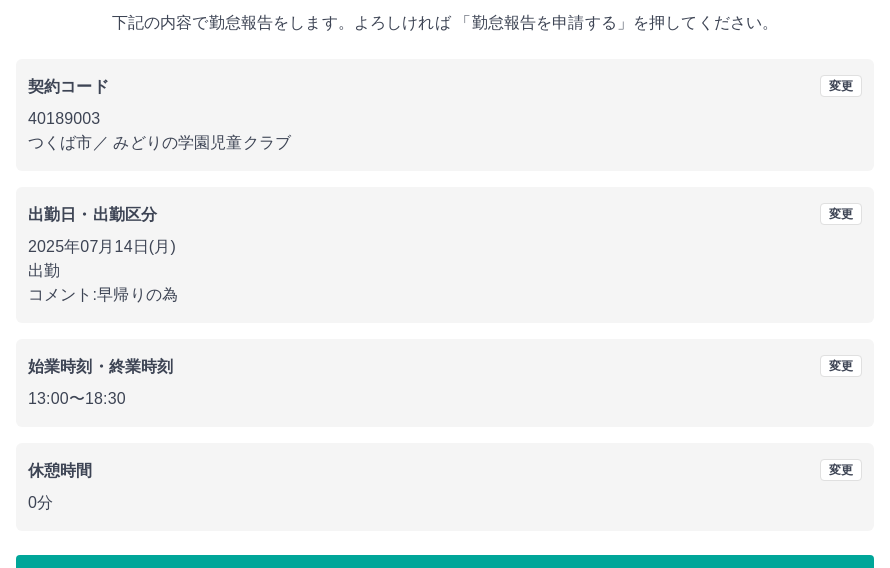 click on "勤怠報告を申請する" at bounding box center [445, 581] 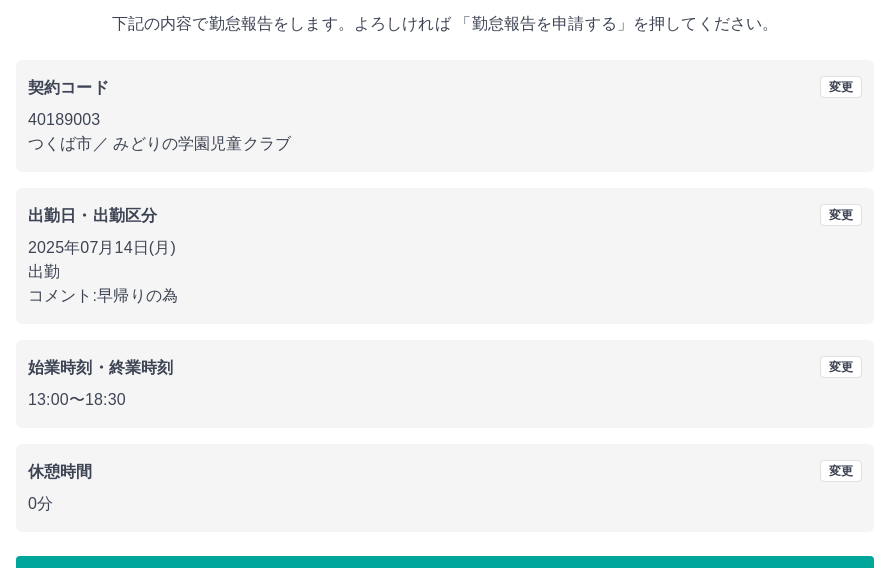 scroll, scrollTop: 0, scrollLeft: 0, axis: both 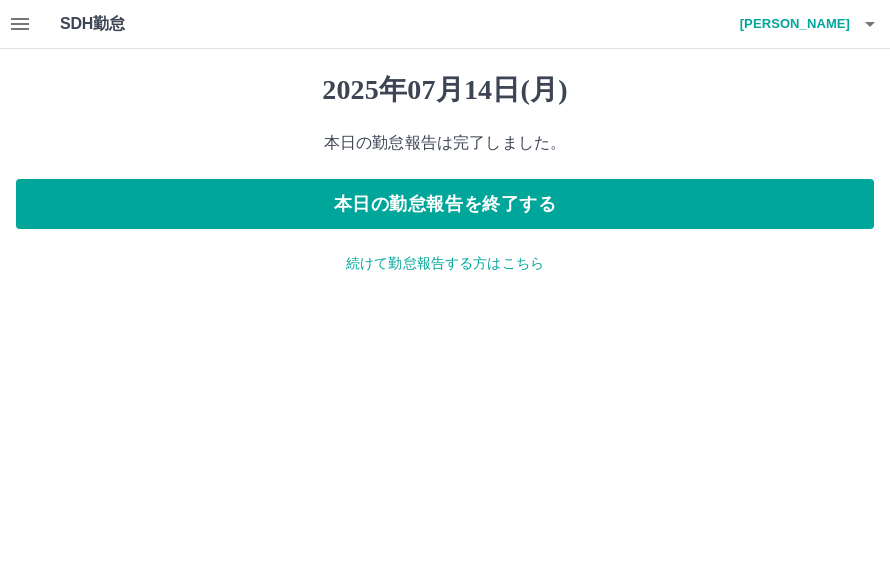 click on "続けて勤怠報告する方はこちら" at bounding box center (445, 263) 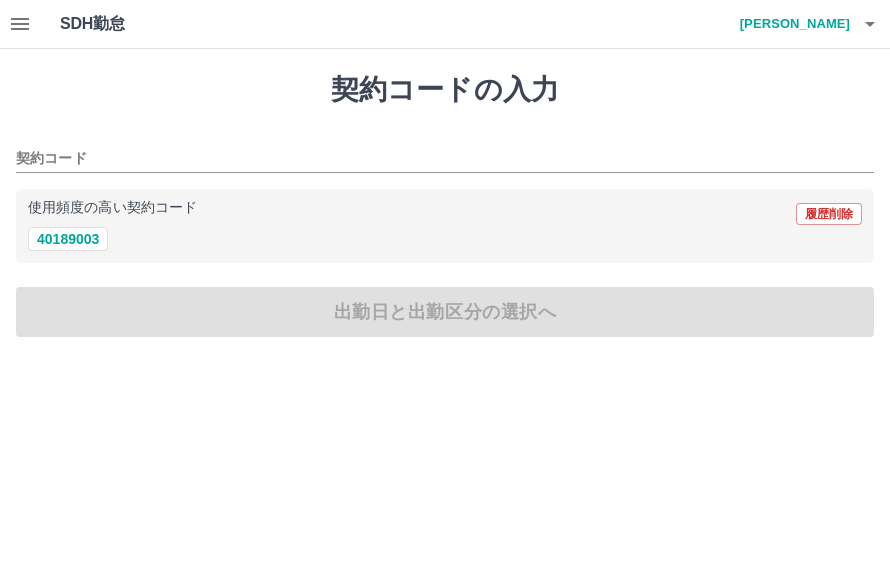 click on "40189003" at bounding box center (68, 239) 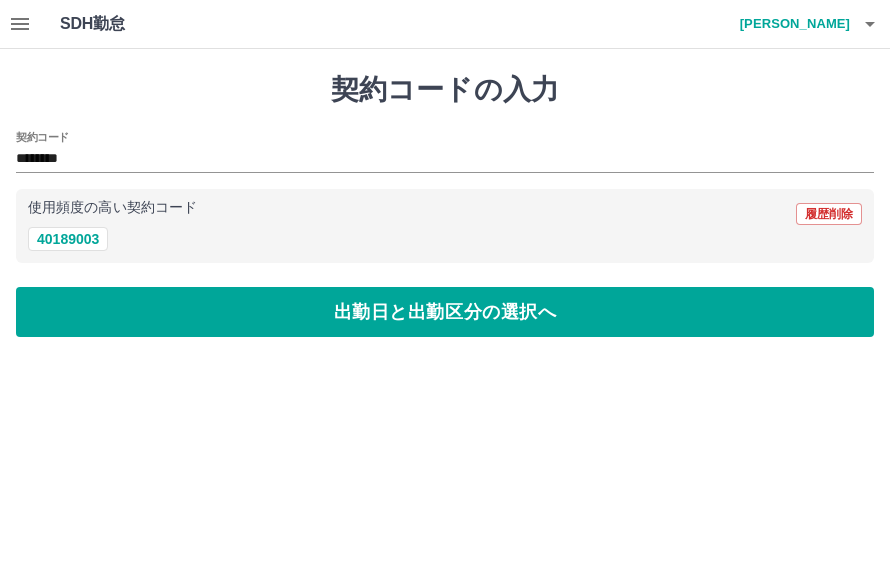 type on "********" 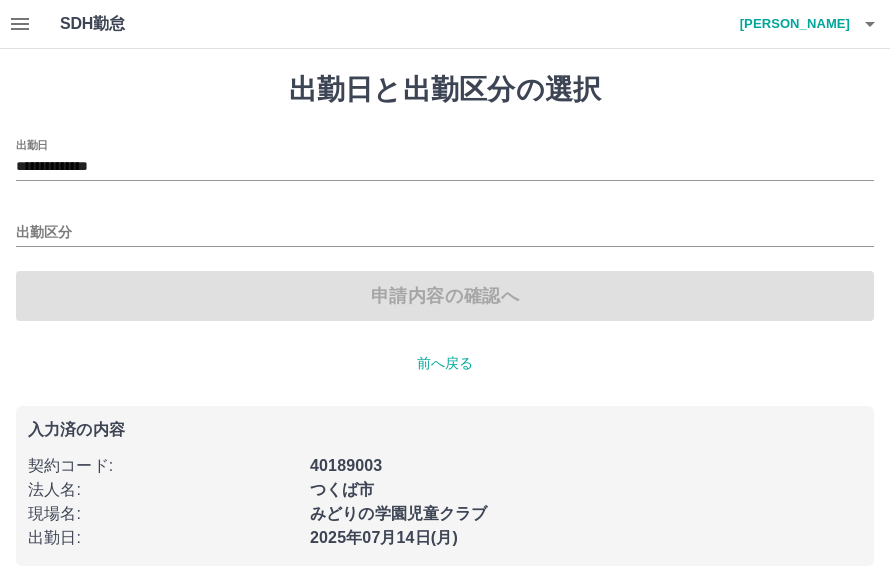 click on "出勤区分" at bounding box center (445, 233) 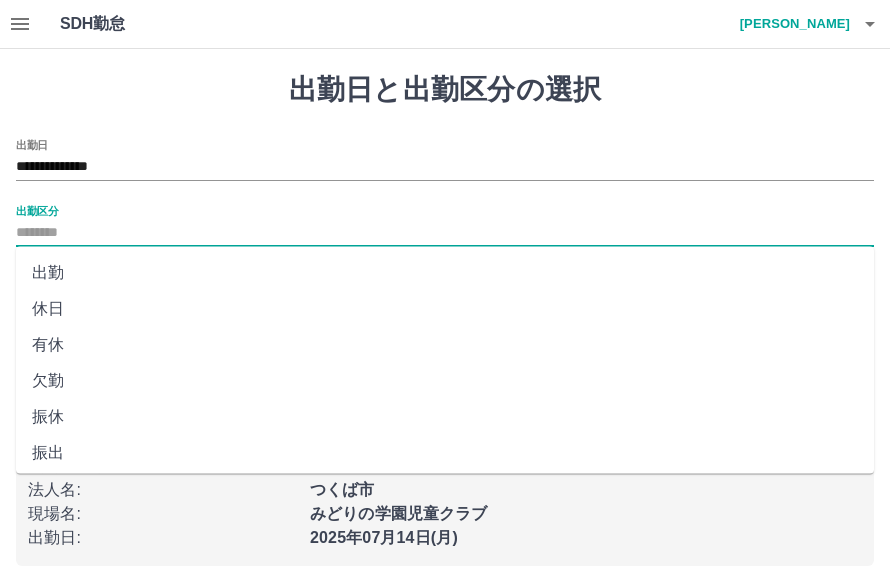 click on "**********" at bounding box center (445, 167) 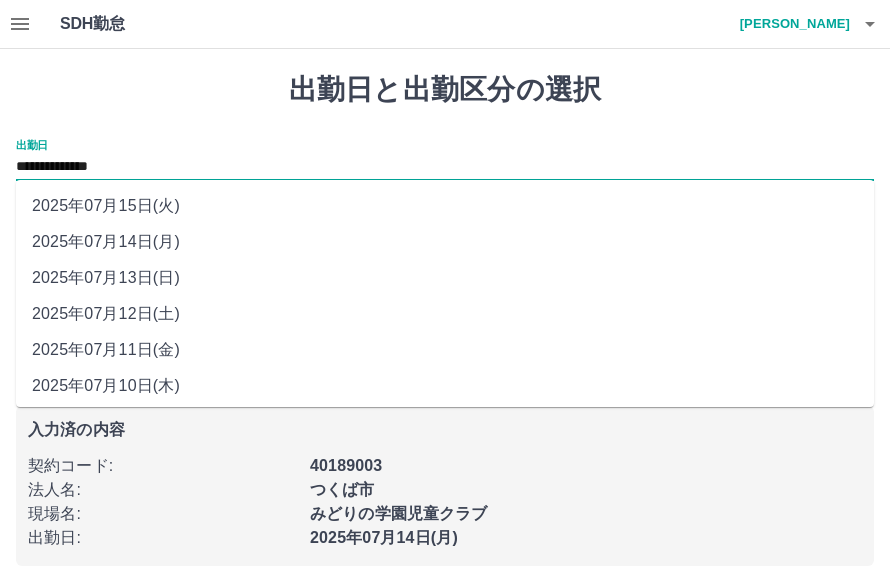 click on "2025年07月15日(火)" at bounding box center (445, 206) 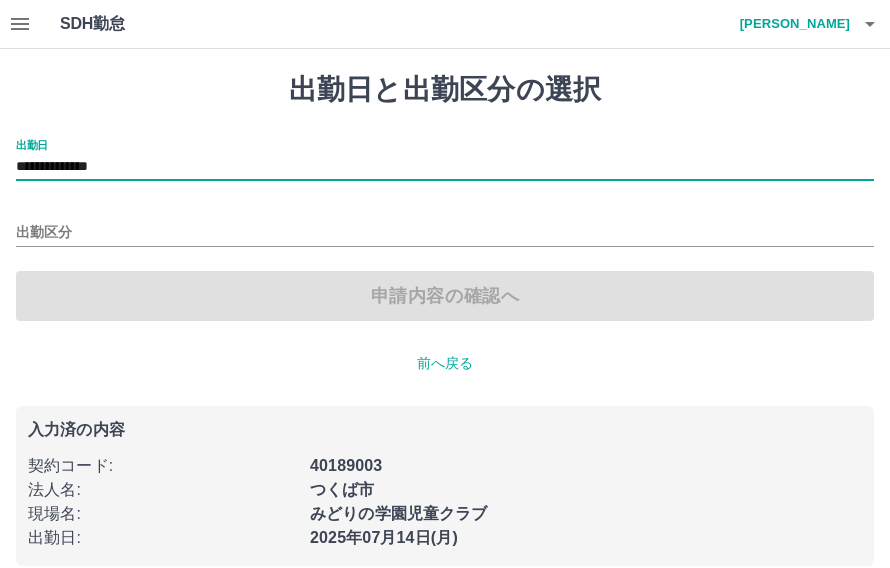 click on "出勤区分" at bounding box center [445, 233] 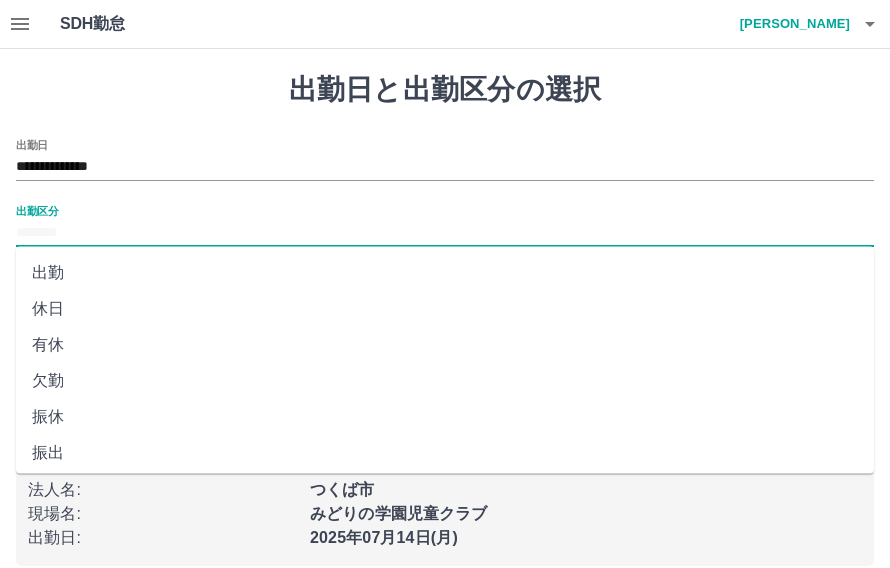 click on "休日" at bounding box center [445, 309] 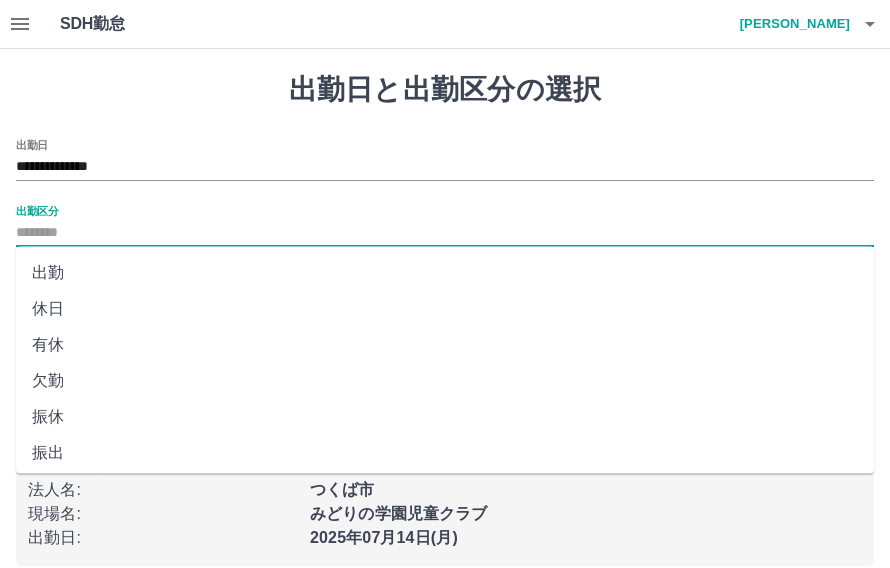 type on "**" 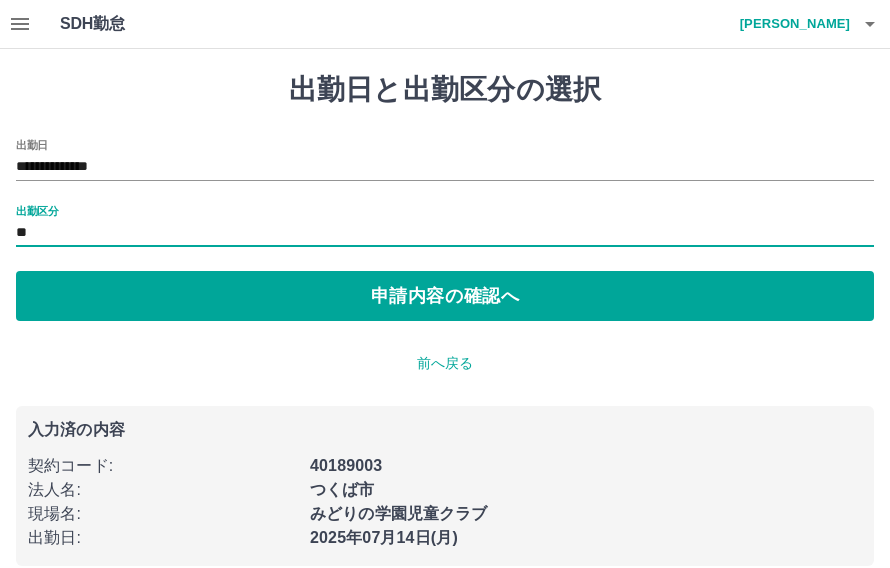 click on "申請内容の確認へ" at bounding box center [445, 296] 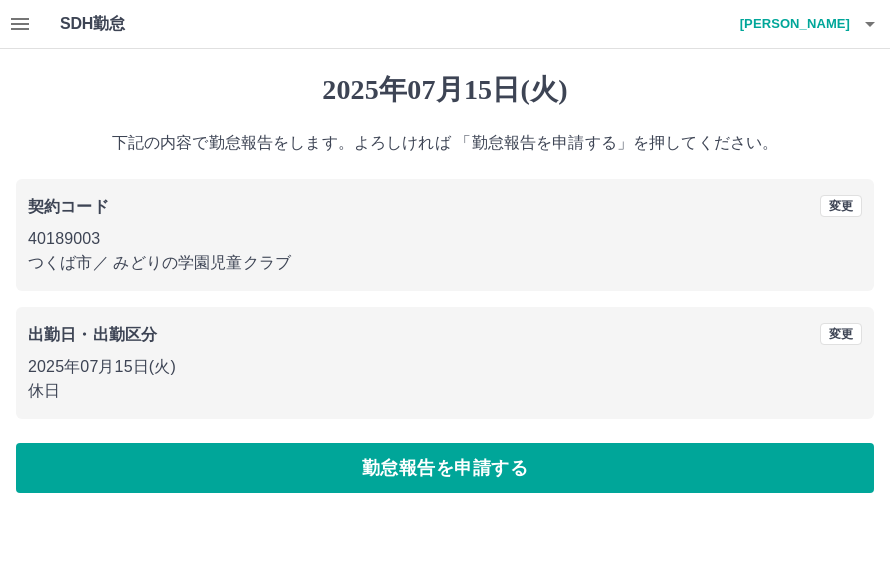 click on "勤怠報告を申請する" at bounding box center [445, 468] 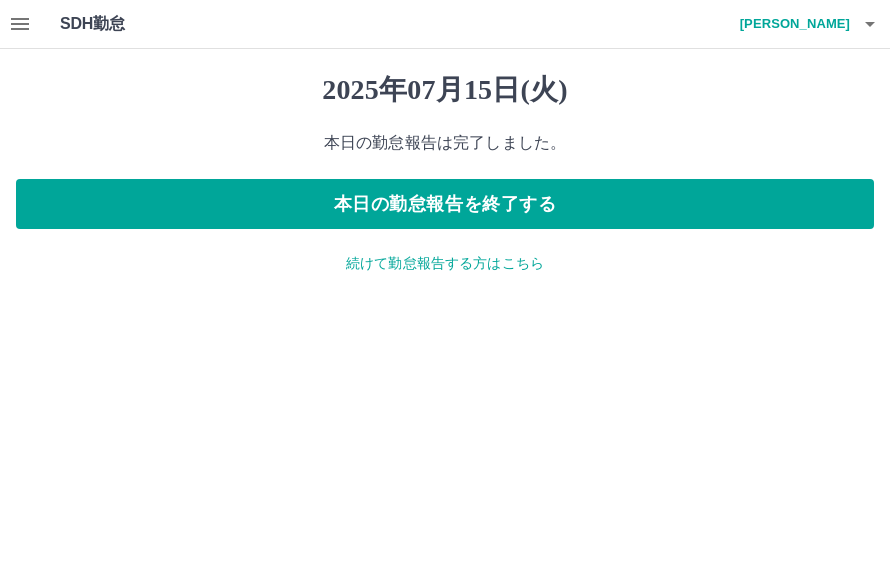 click on "本日の勤怠報告を終了する" at bounding box center [445, 204] 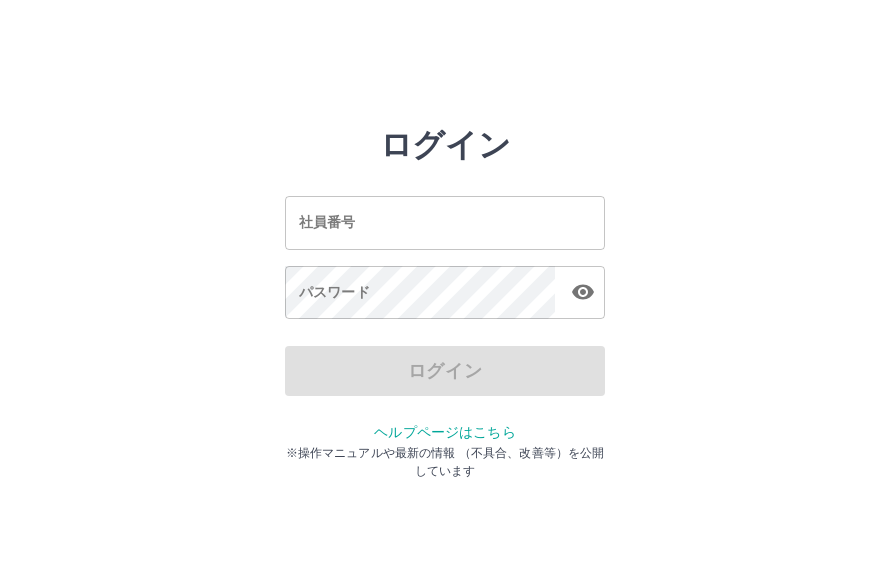 scroll, scrollTop: 0, scrollLeft: 0, axis: both 